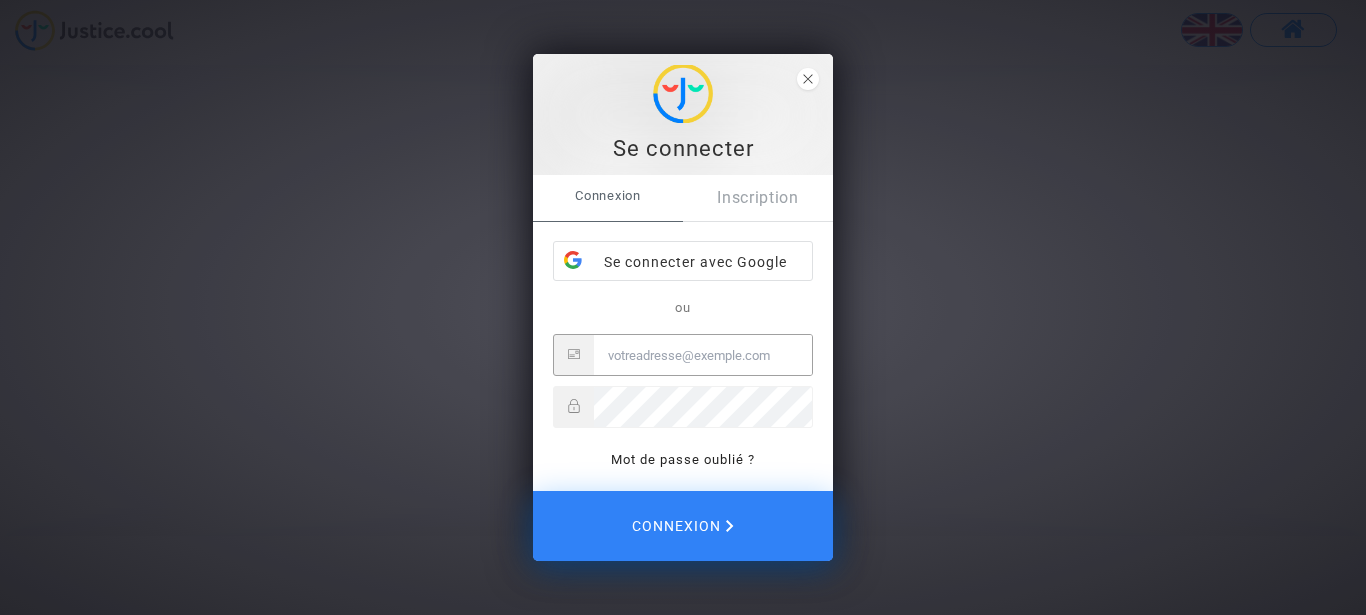 scroll, scrollTop: 0, scrollLeft: 0, axis: both 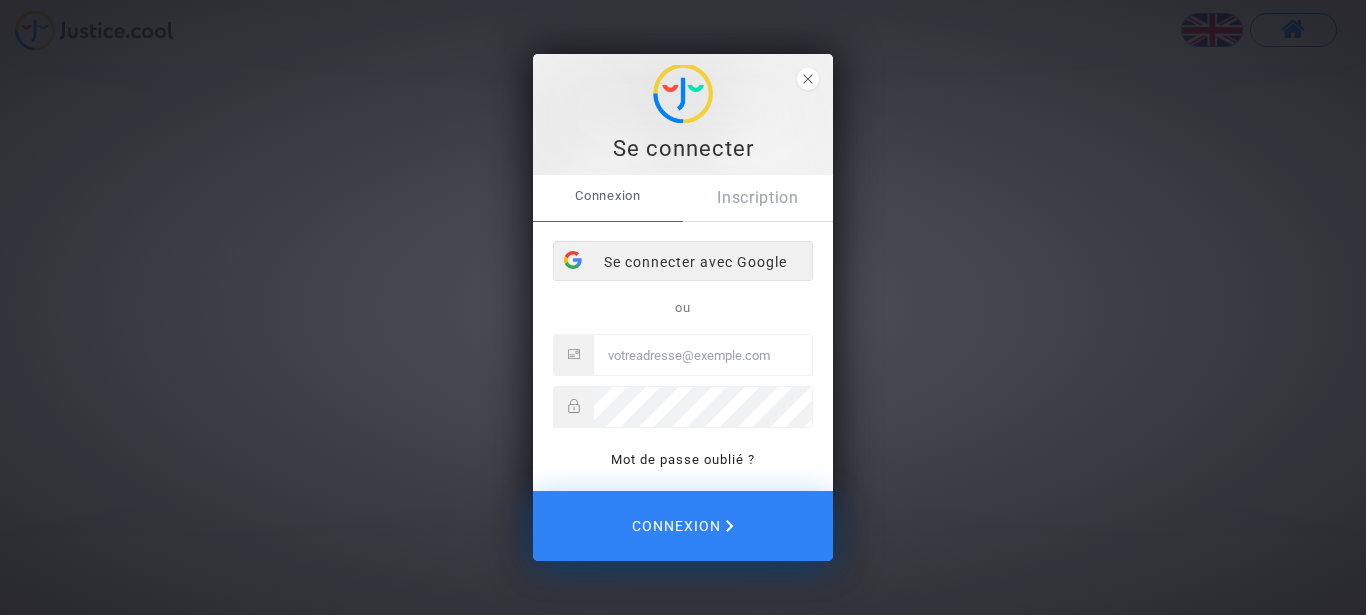 click on "Se connecter avec Google" at bounding box center [683, 262] 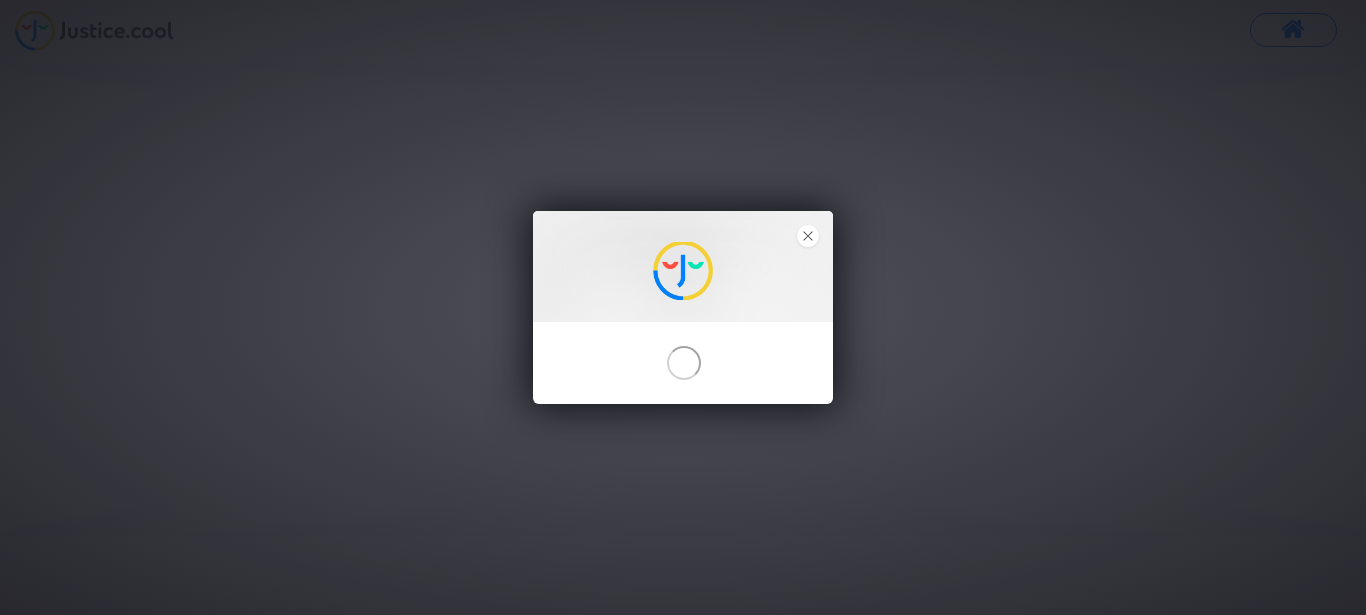 scroll, scrollTop: 0, scrollLeft: 0, axis: both 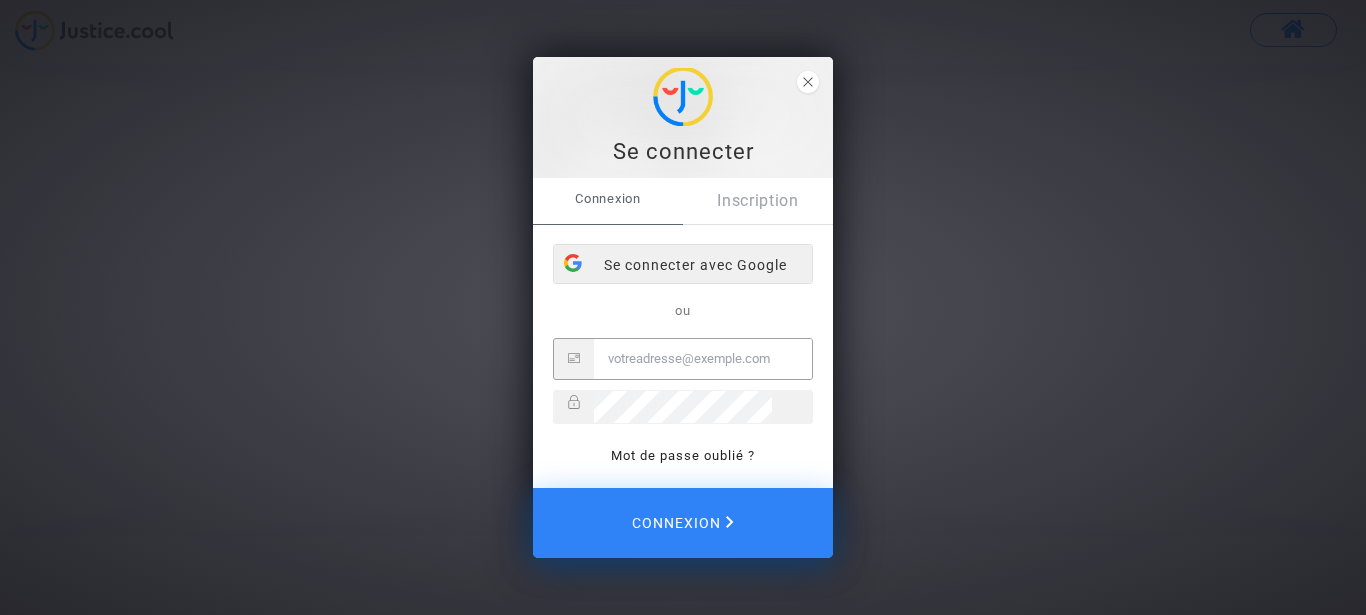 click on "Se connecter avec Google" at bounding box center [683, 265] 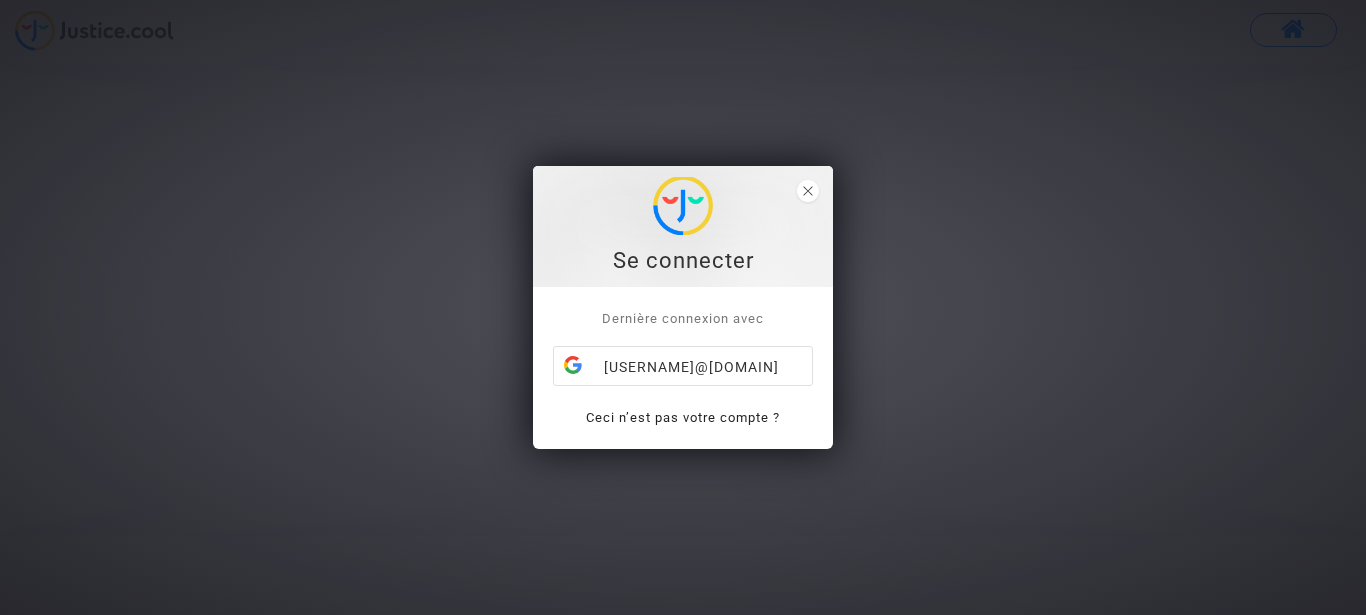 scroll, scrollTop: 0, scrollLeft: 0, axis: both 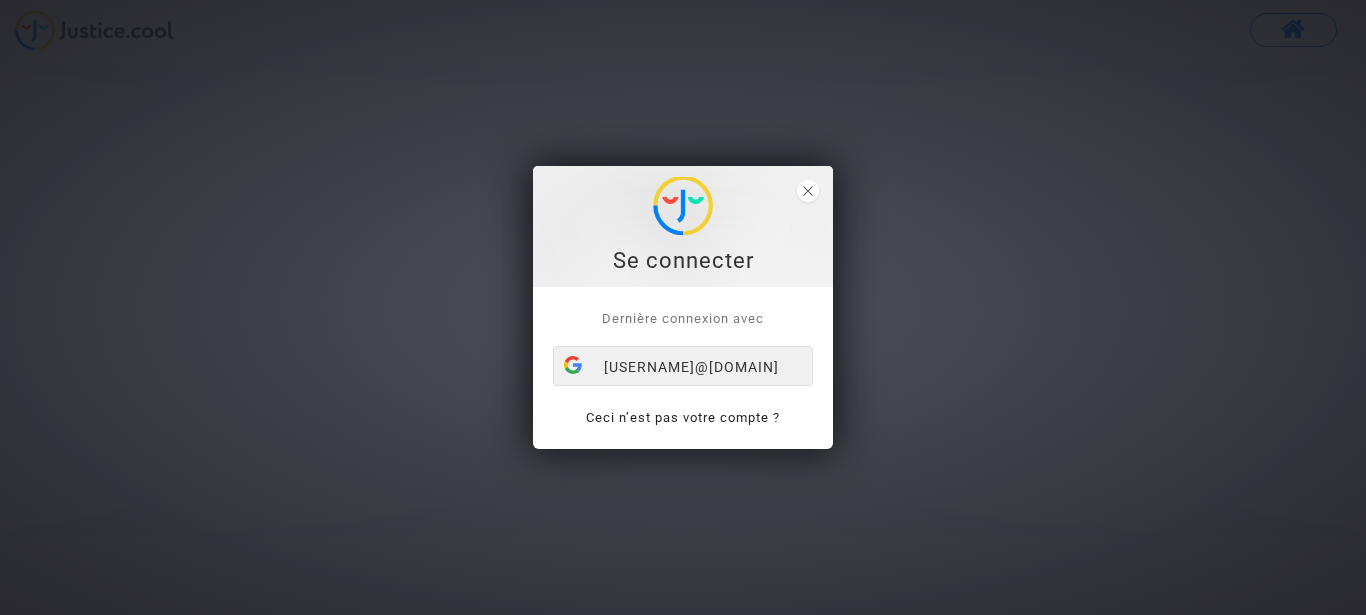 click on "[EMAIL]" at bounding box center [683, 367] 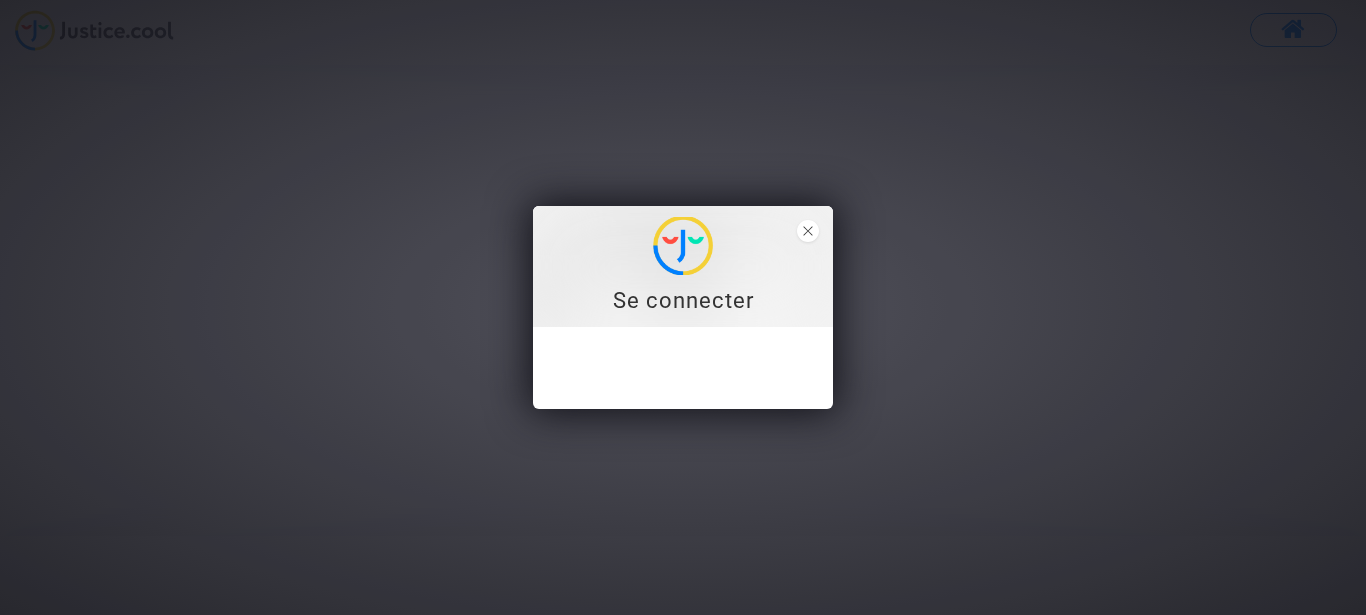 scroll, scrollTop: 0, scrollLeft: 0, axis: both 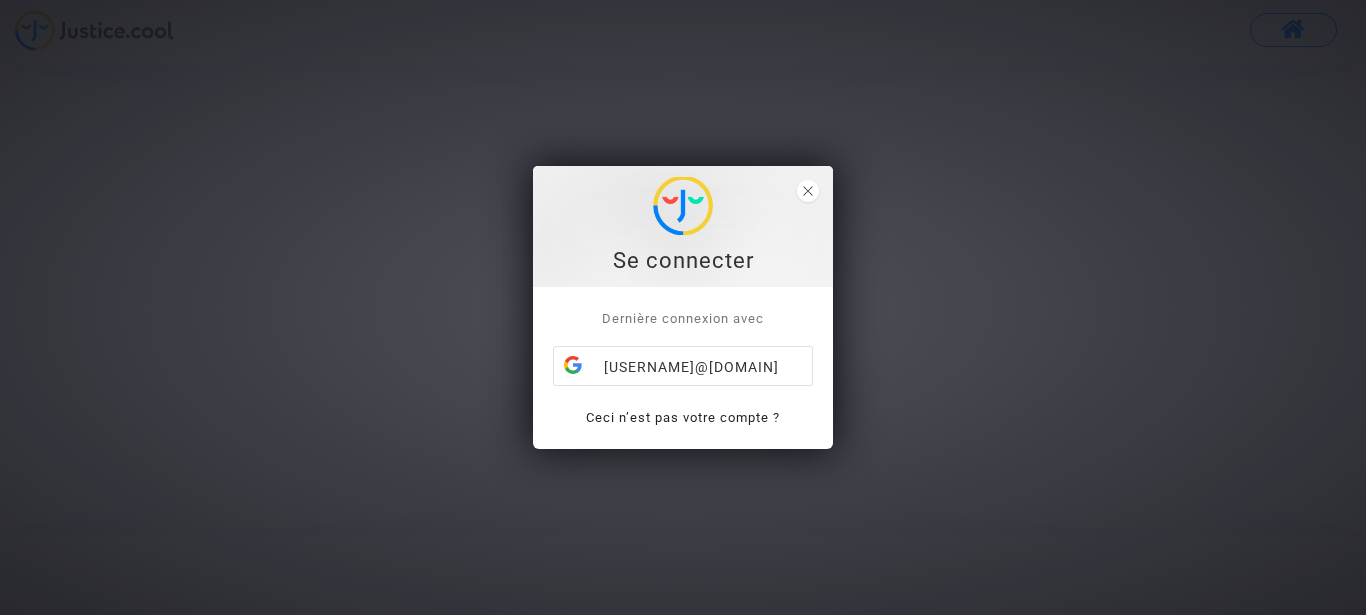 click on "emmanuelled.sri@orange.fr" at bounding box center (683, 367) 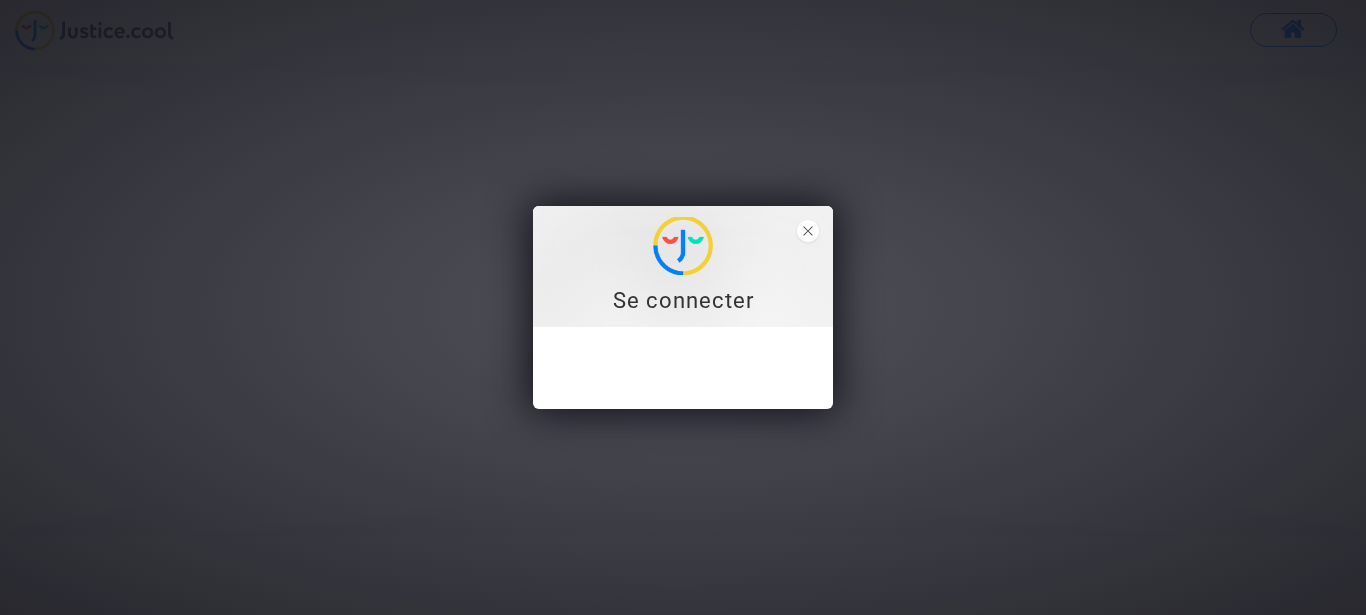 scroll, scrollTop: 0, scrollLeft: 0, axis: both 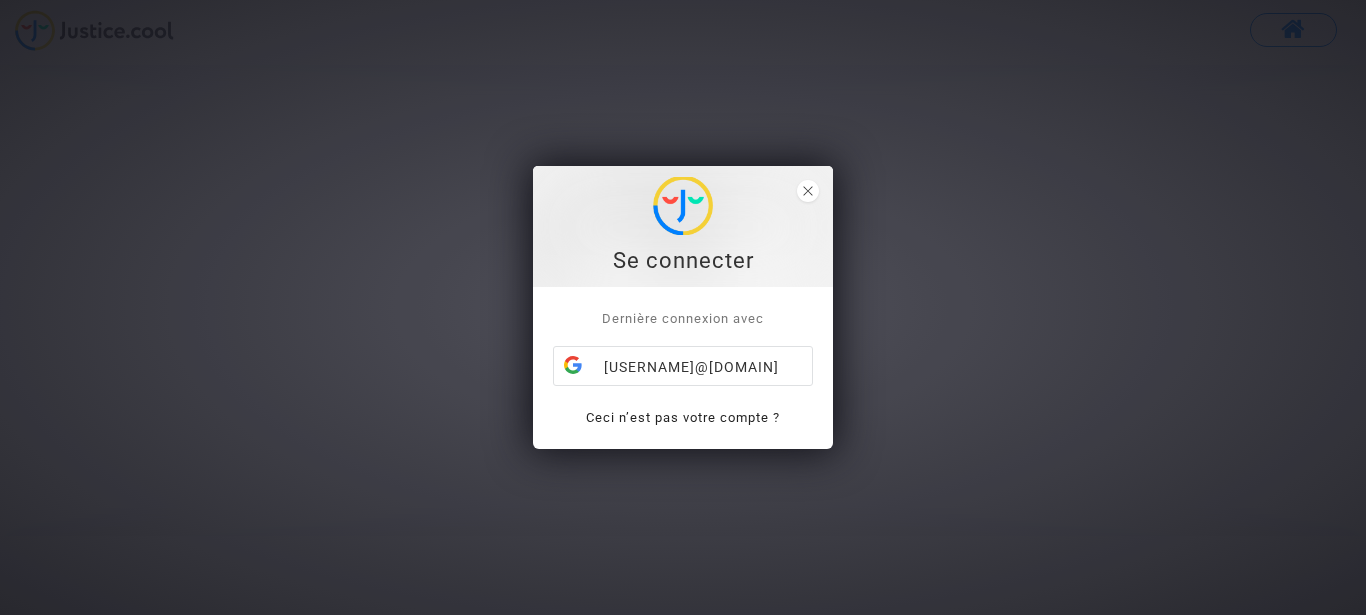 click on "Se connecter" at bounding box center [683, 261] 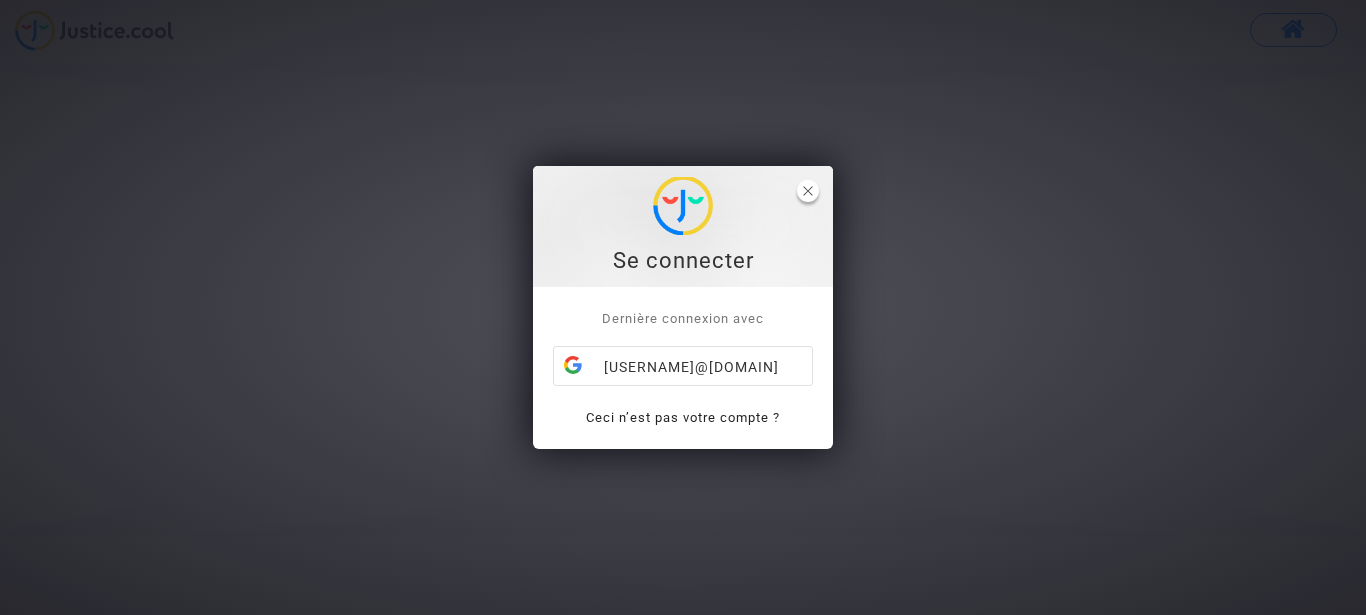 click at bounding box center [808, 191] 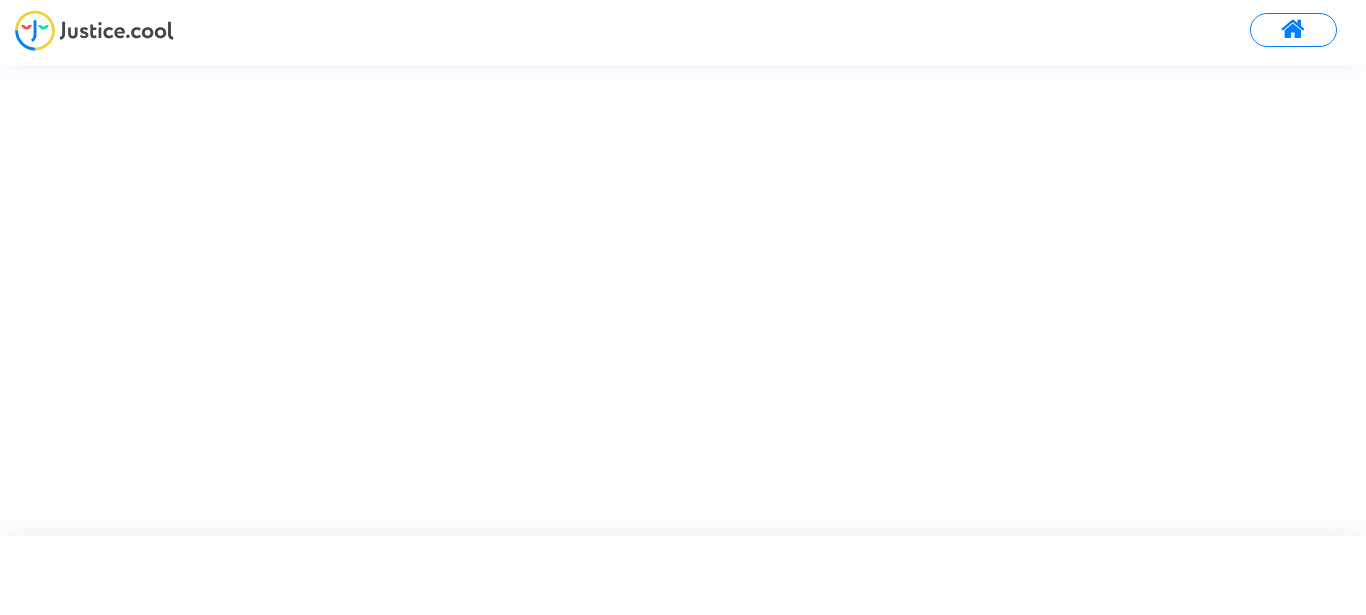 click at bounding box center [1293, 30] 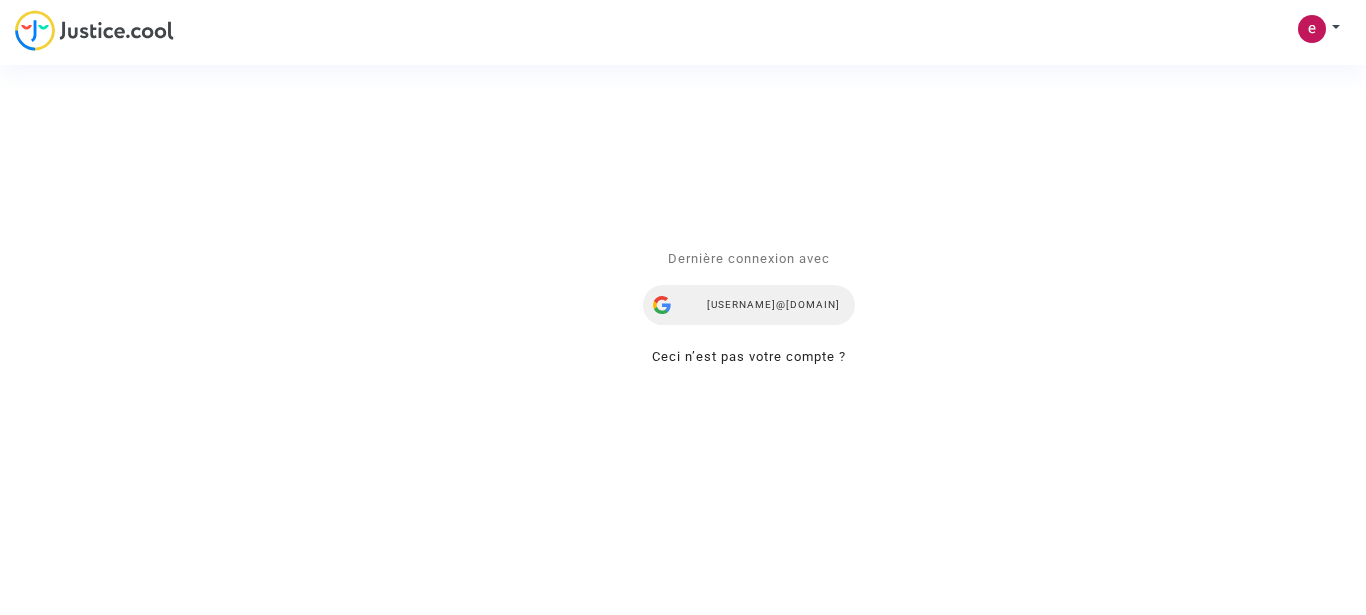 click on "[EMAIL]" at bounding box center [749, 305] 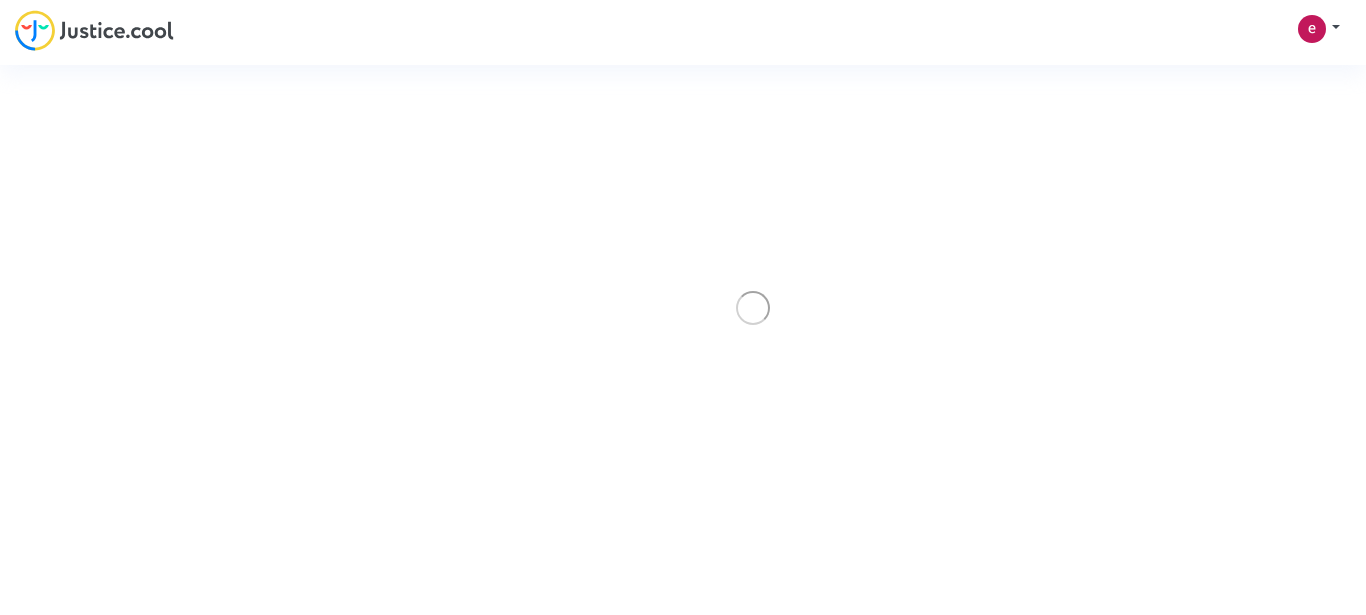scroll, scrollTop: 0, scrollLeft: 0, axis: both 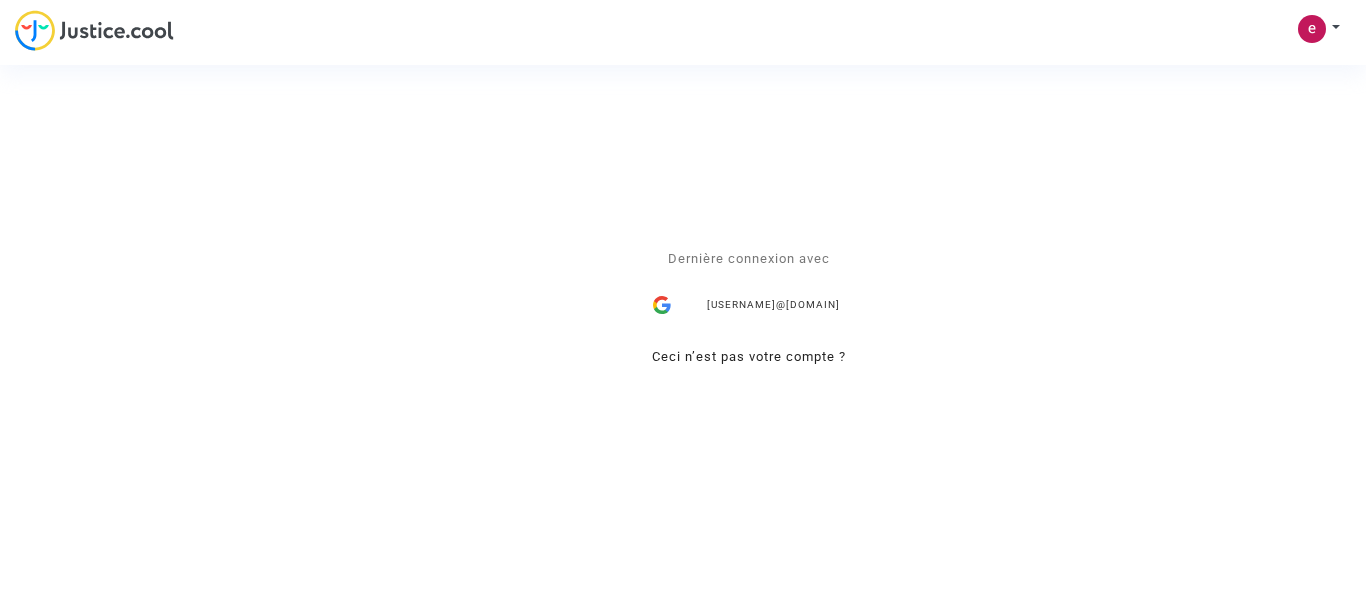 click on "[USERNAME]@[DOMAIN]" at bounding box center [749, 305] 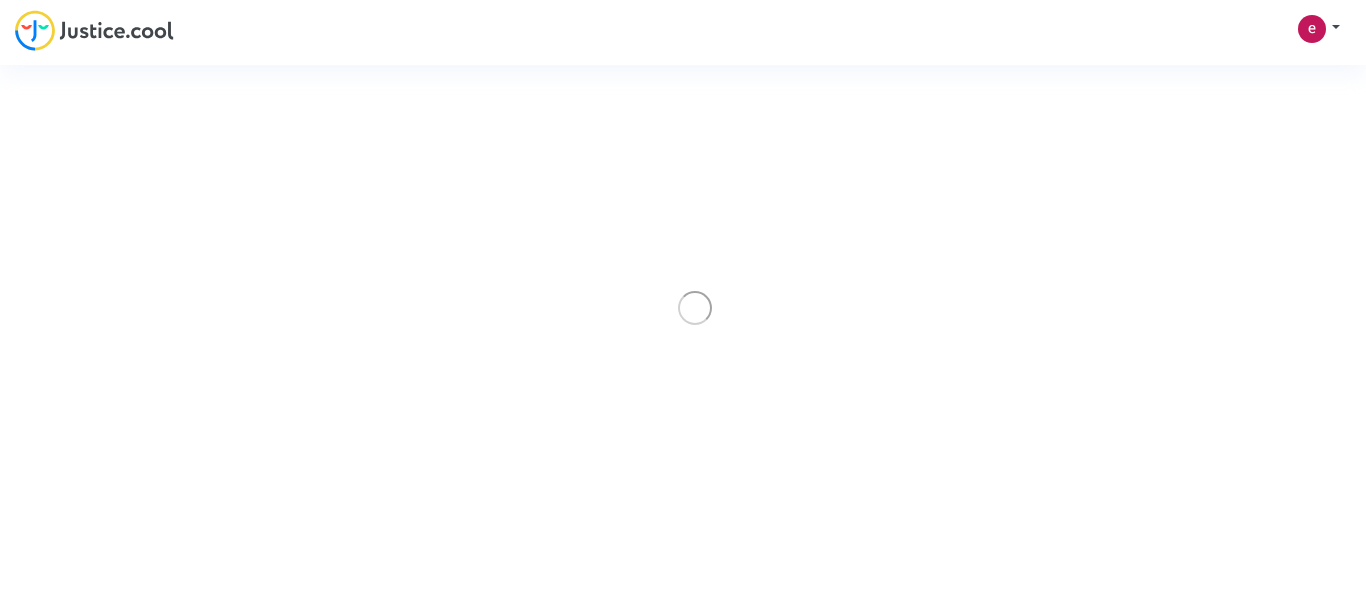 scroll, scrollTop: 0, scrollLeft: 0, axis: both 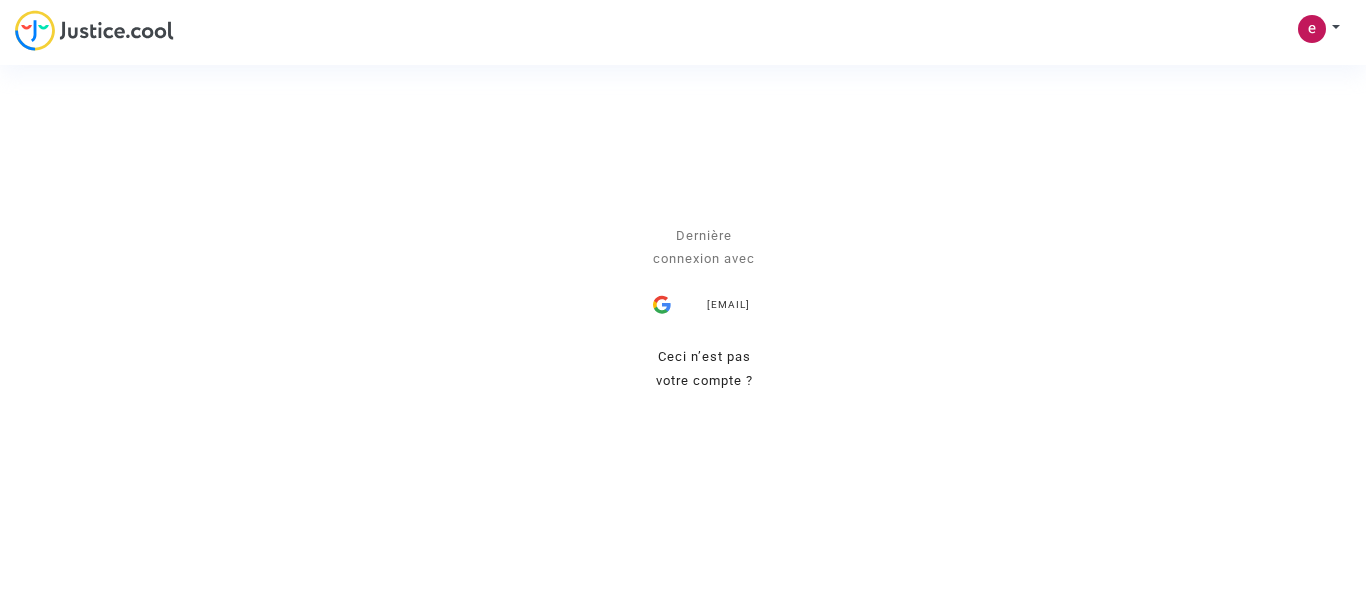 click on "Se connecter Dernière connexion avec emmanuelled.sri@orange.fr Ceci n’est pas votre compte ? Envoyer" 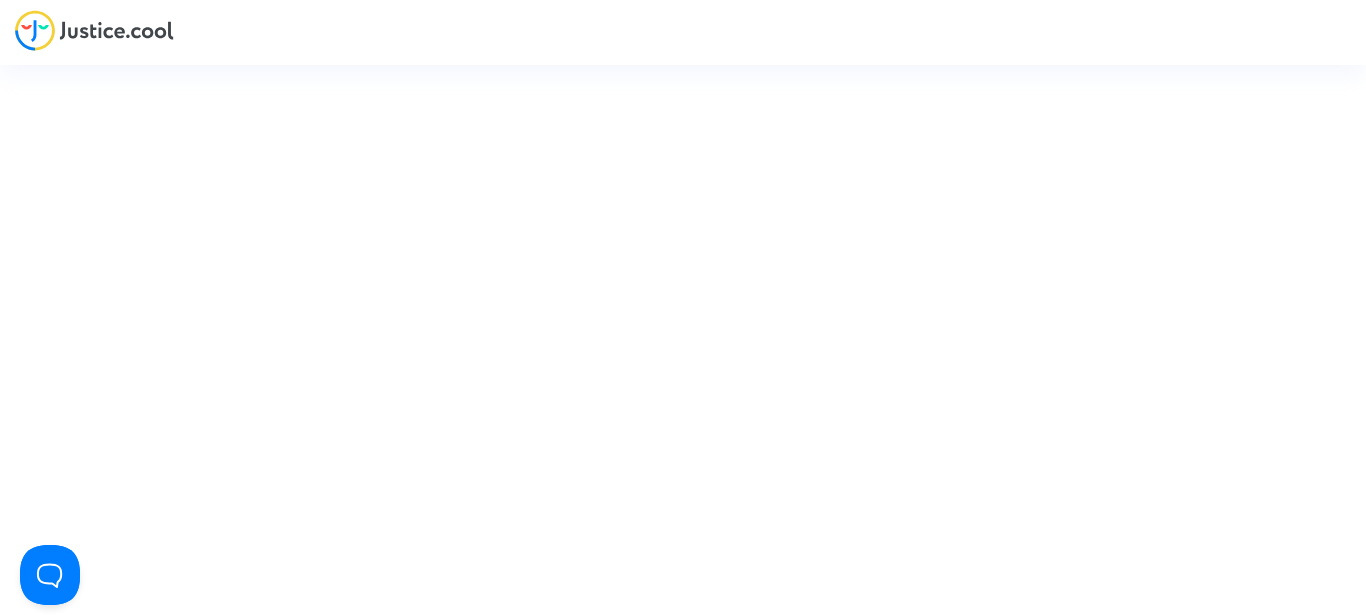 scroll, scrollTop: 0, scrollLeft: 0, axis: both 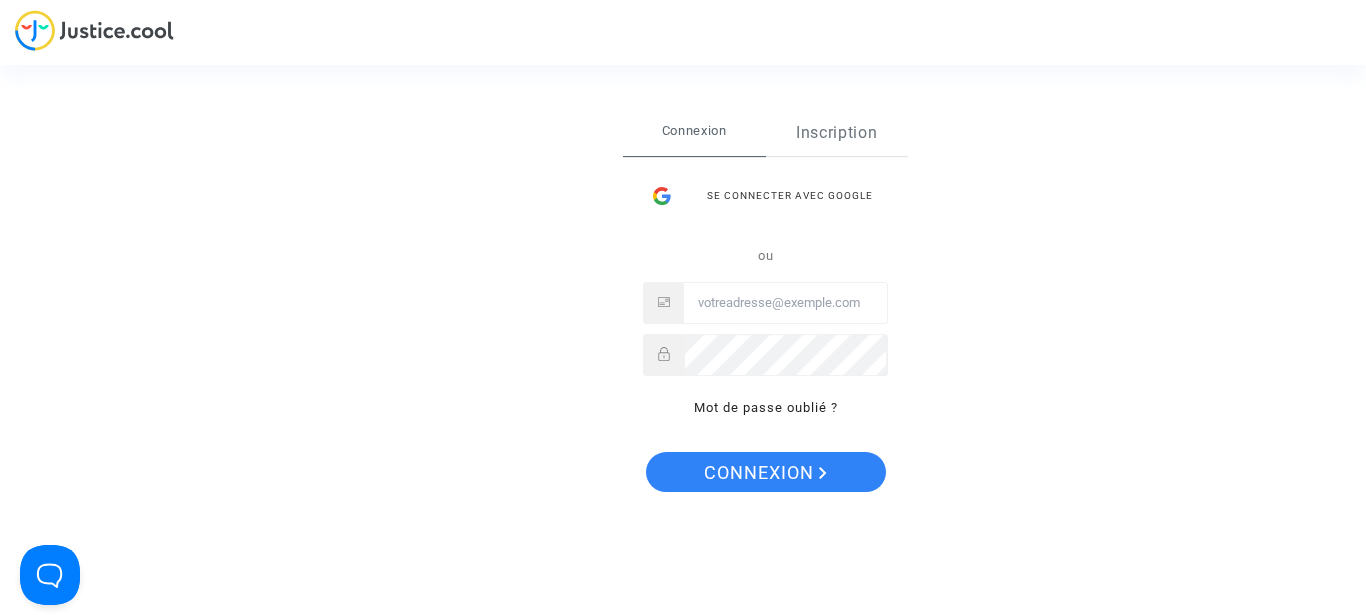 click on "Inscription" at bounding box center [837, 133] 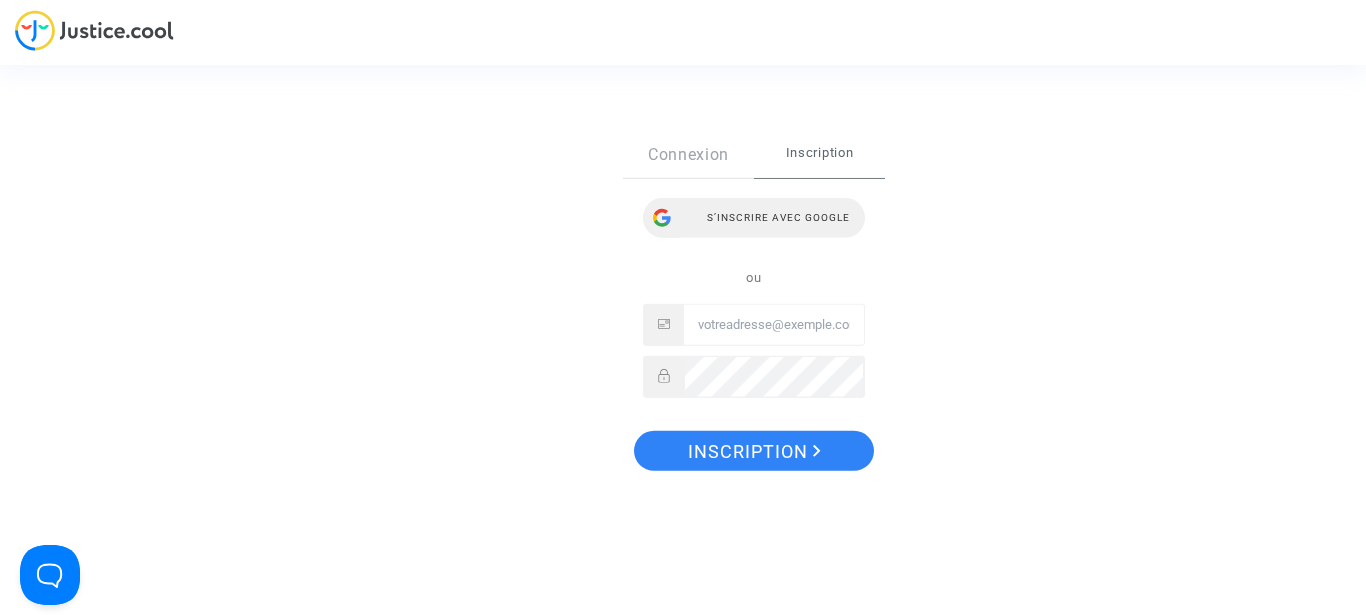 click on "S’inscrire avec Google" at bounding box center (754, 217) 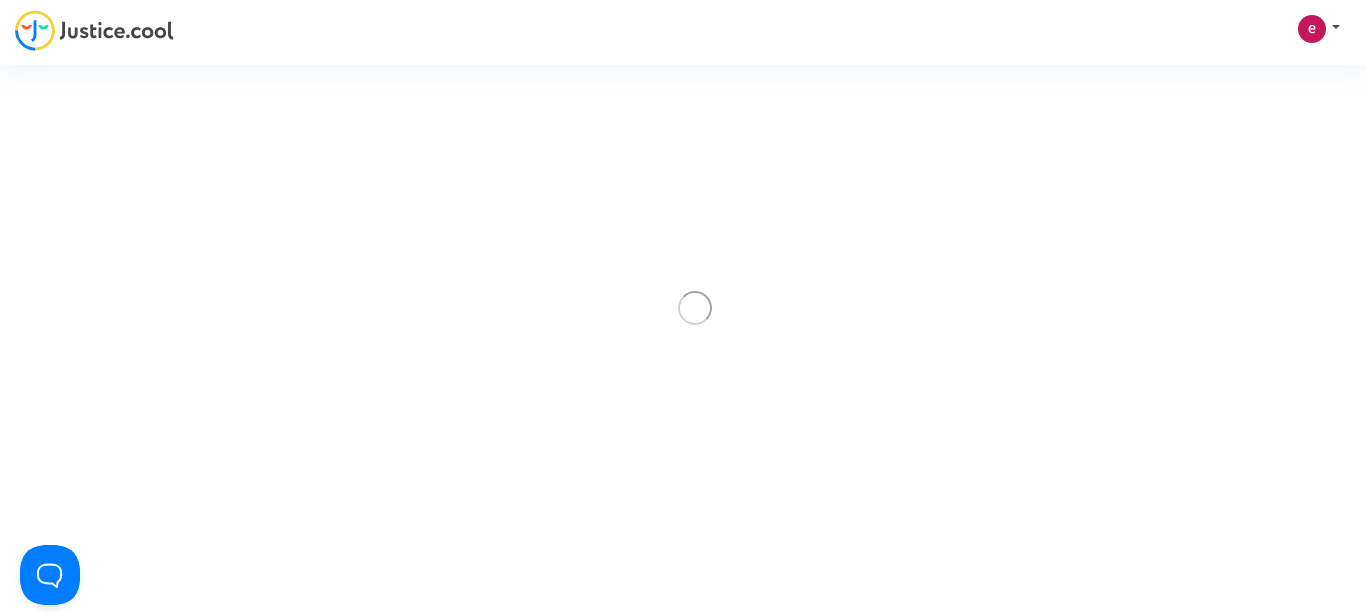 scroll, scrollTop: 0, scrollLeft: 0, axis: both 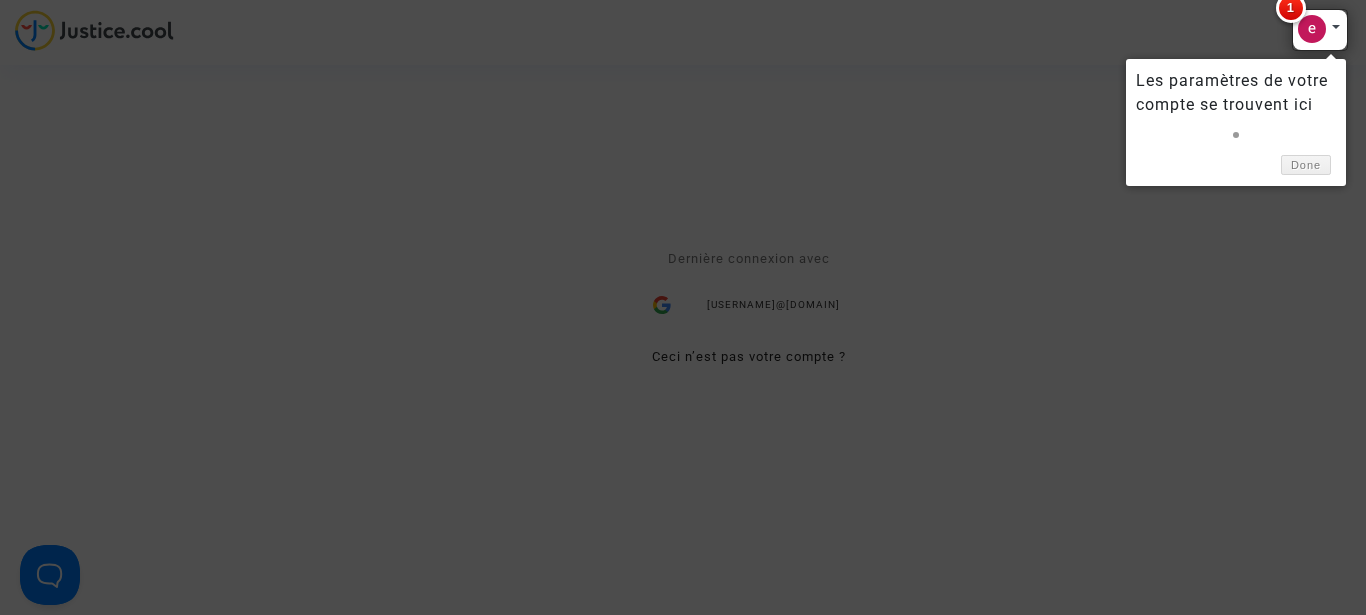 click at bounding box center (1320, 30) 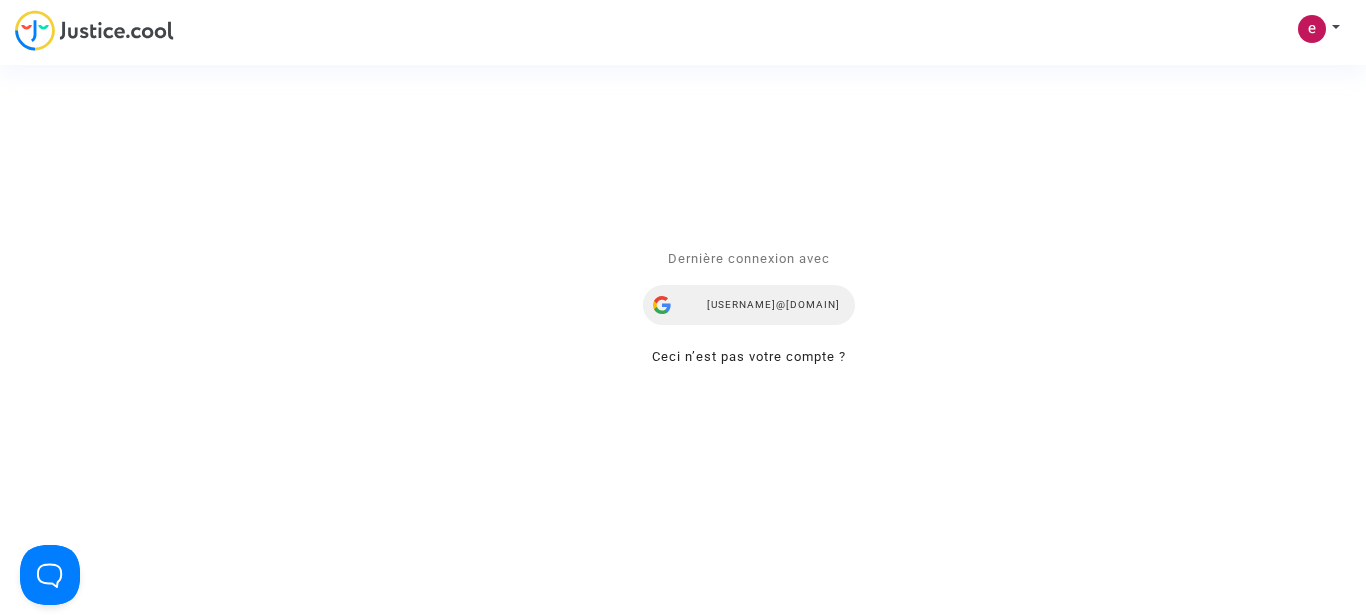 click on "emmanuelled.sri@orange.fr" at bounding box center (749, 305) 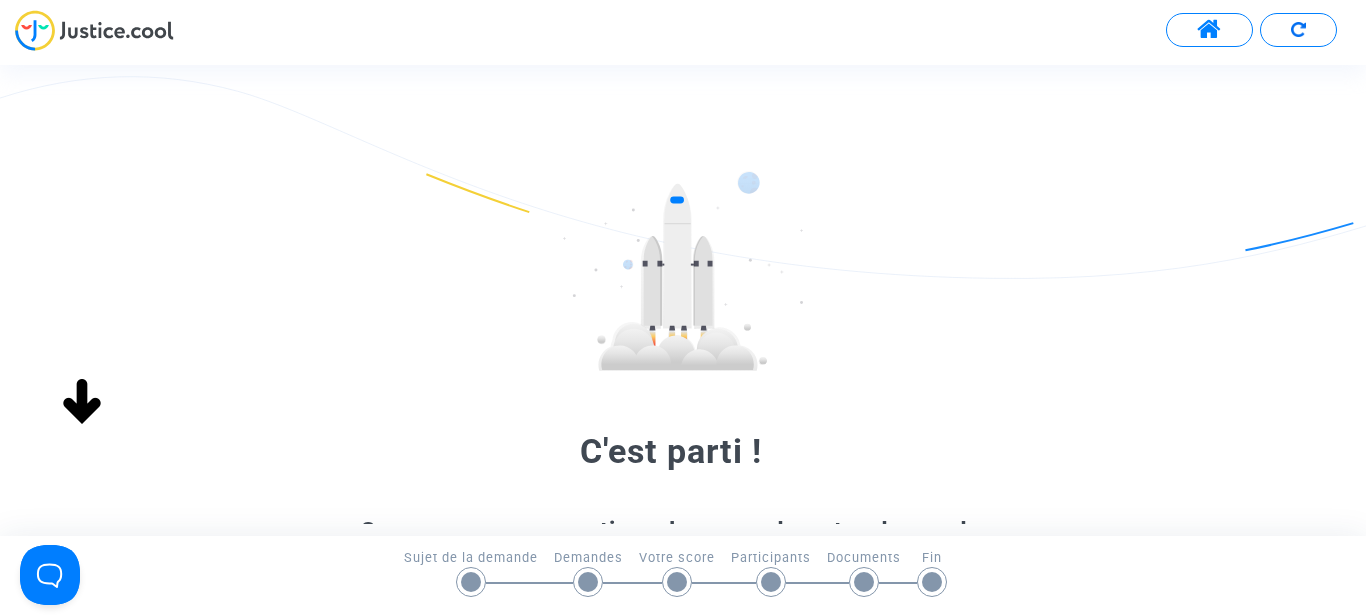scroll, scrollTop: 0, scrollLeft: 0, axis: both 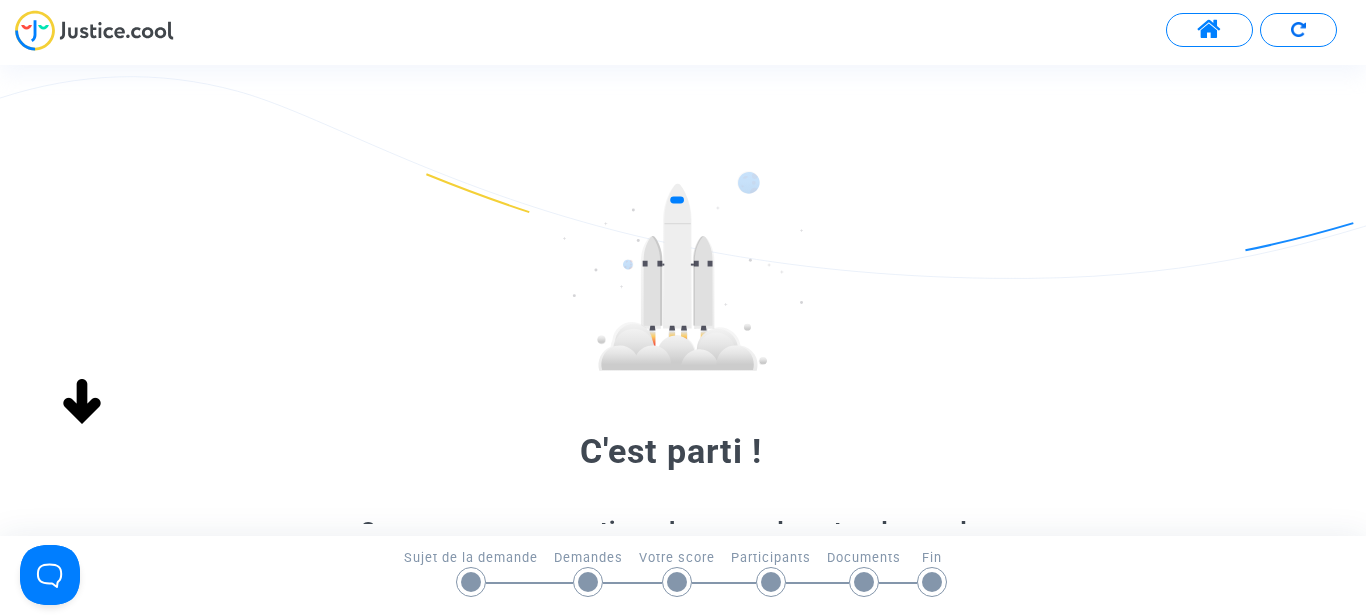 click at bounding box center (1209, 30) 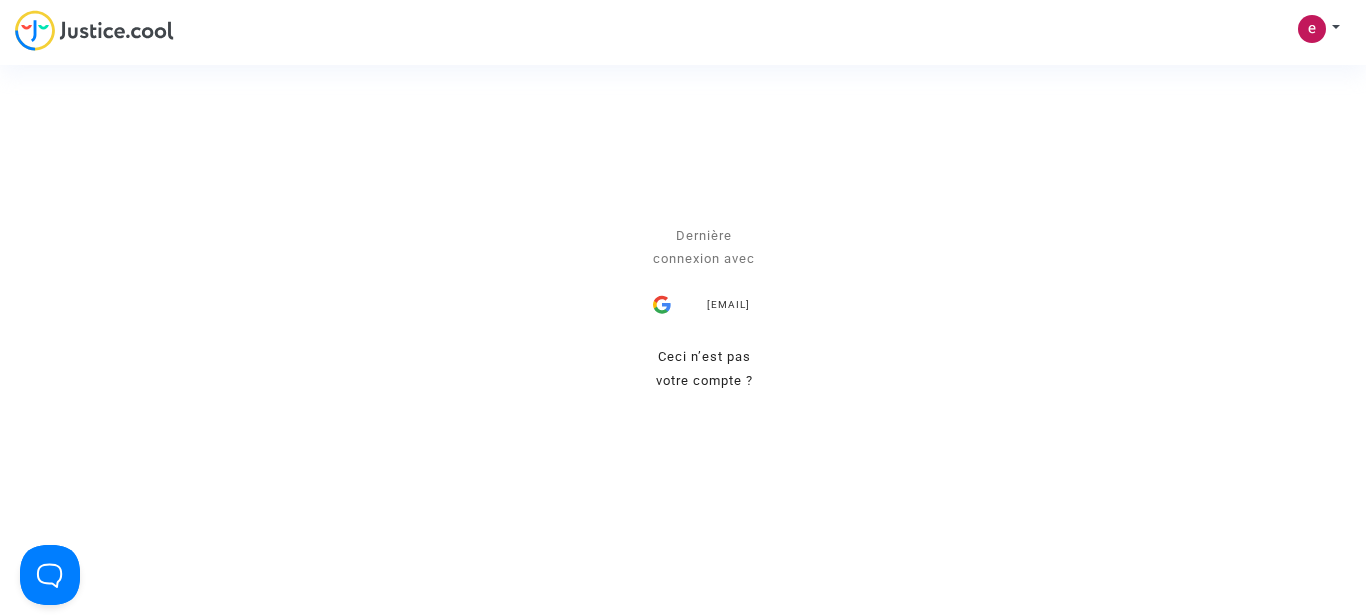 click on "Se connecter Dernière connexion avec [EMAIL] Ceci n’est pas votre compte ? Envoyer" 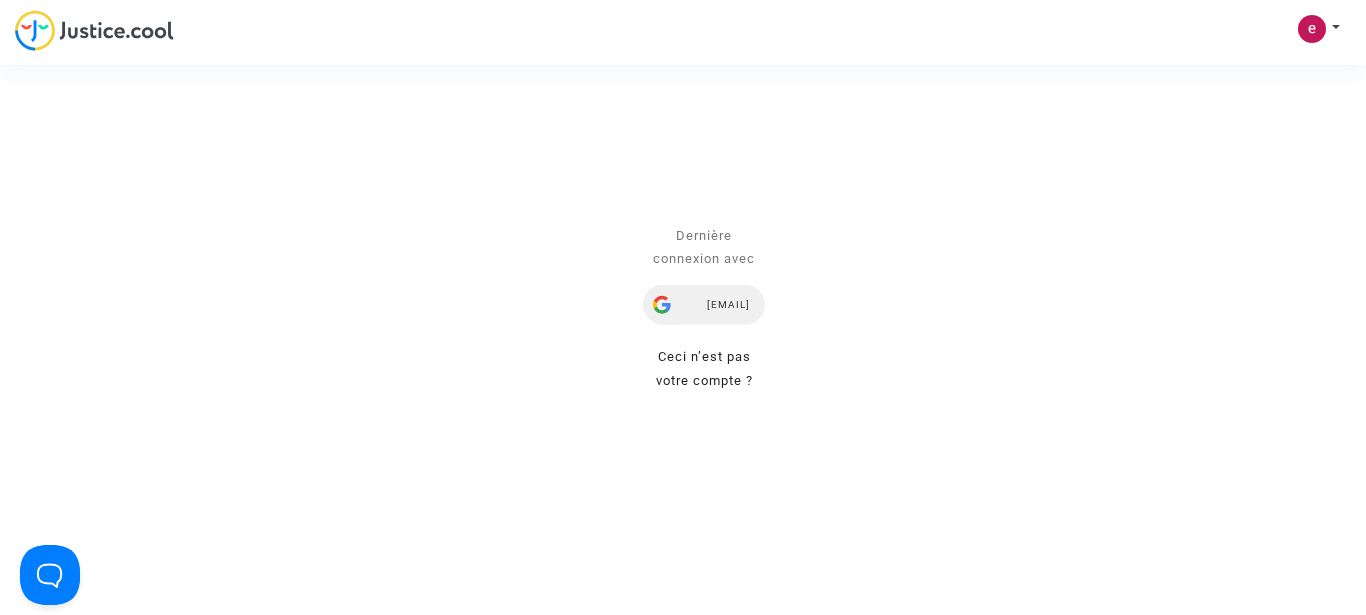 click on "[EMAIL]" at bounding box center [704, 305] 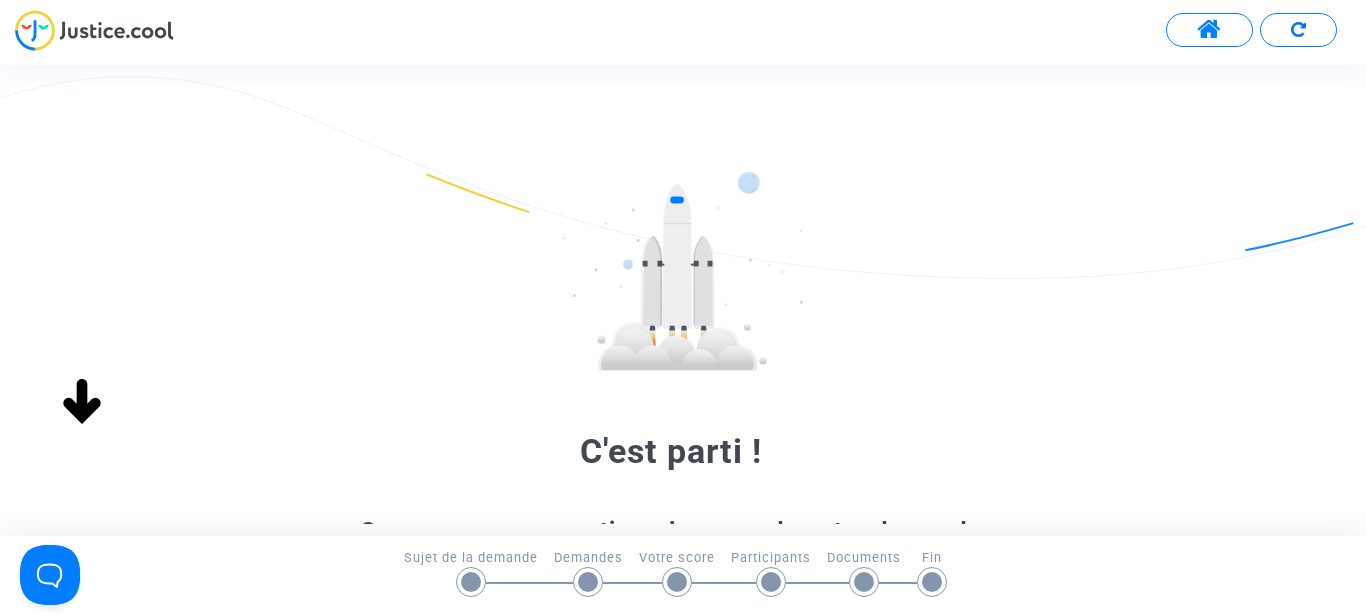 scroll, scrollTop: 0, scrollLeft: 0, axis: both 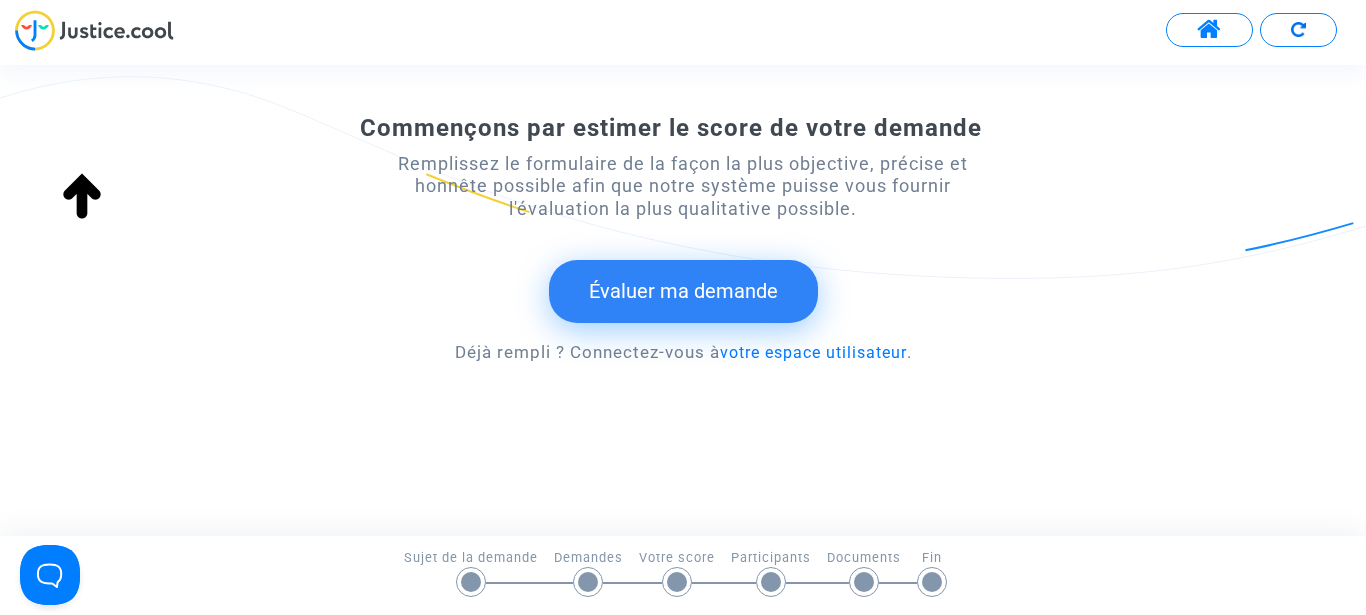 click on "Évaluer ma demande" 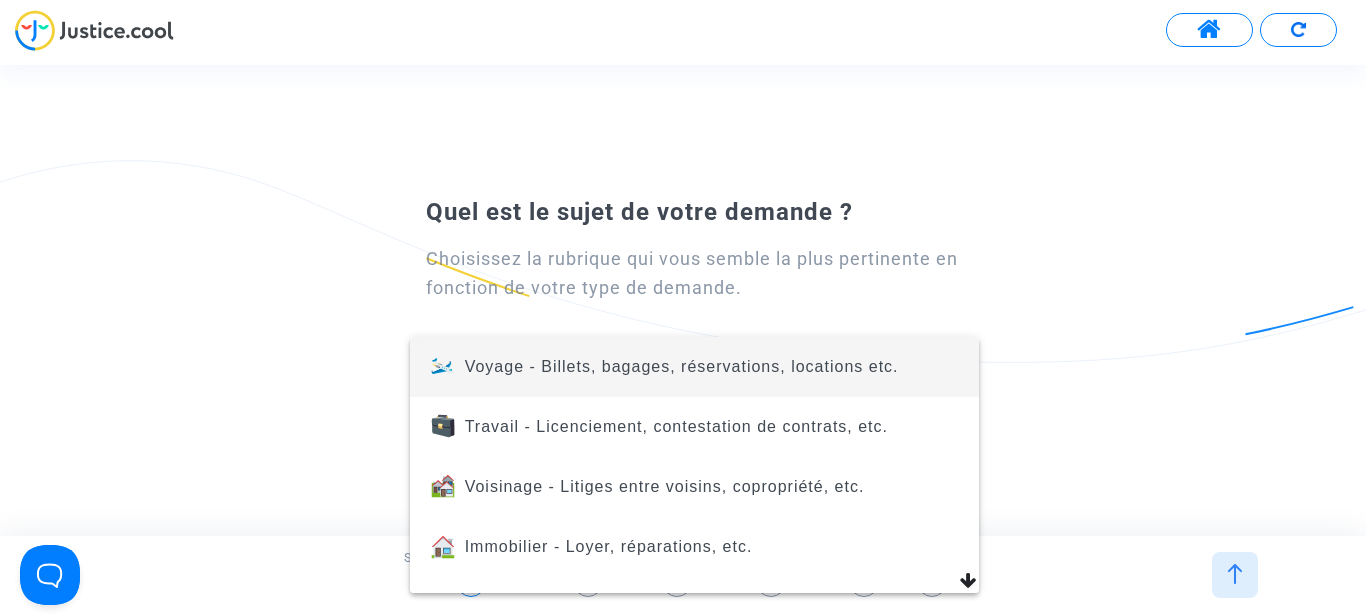 click on "Voyage - Billets, bagages, réservations, locations etc." at bounding box center (682, 366) 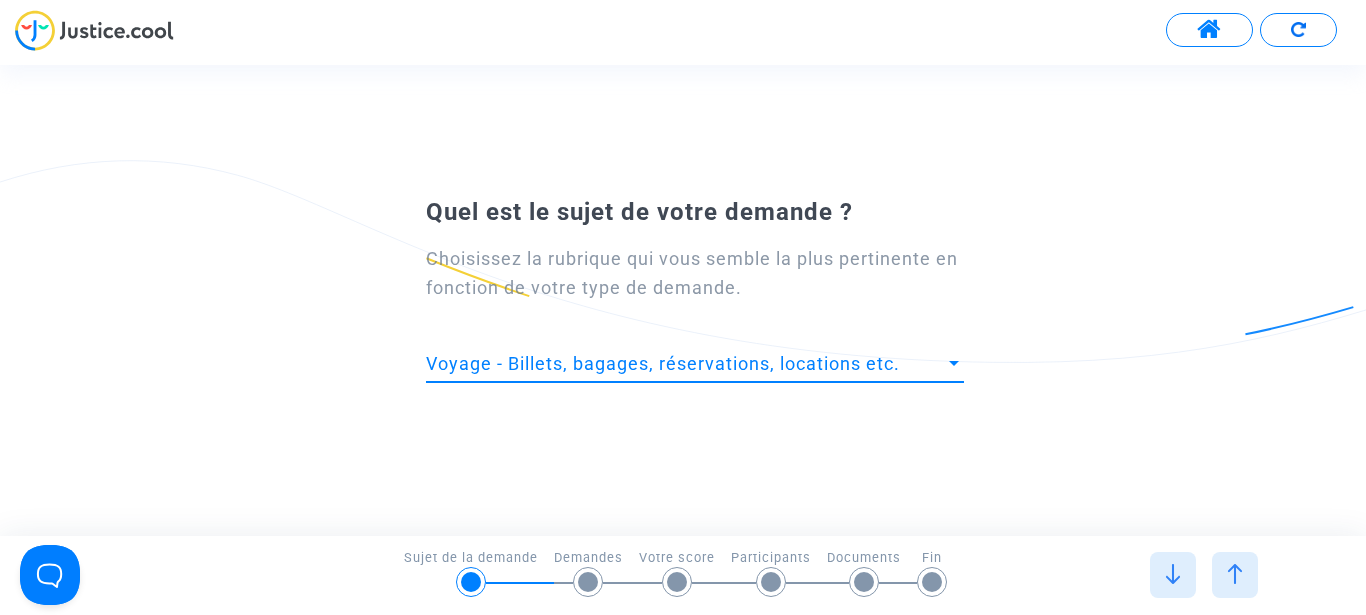 scroll, scrollTop: 0, scrollLeft: 0, axis: both 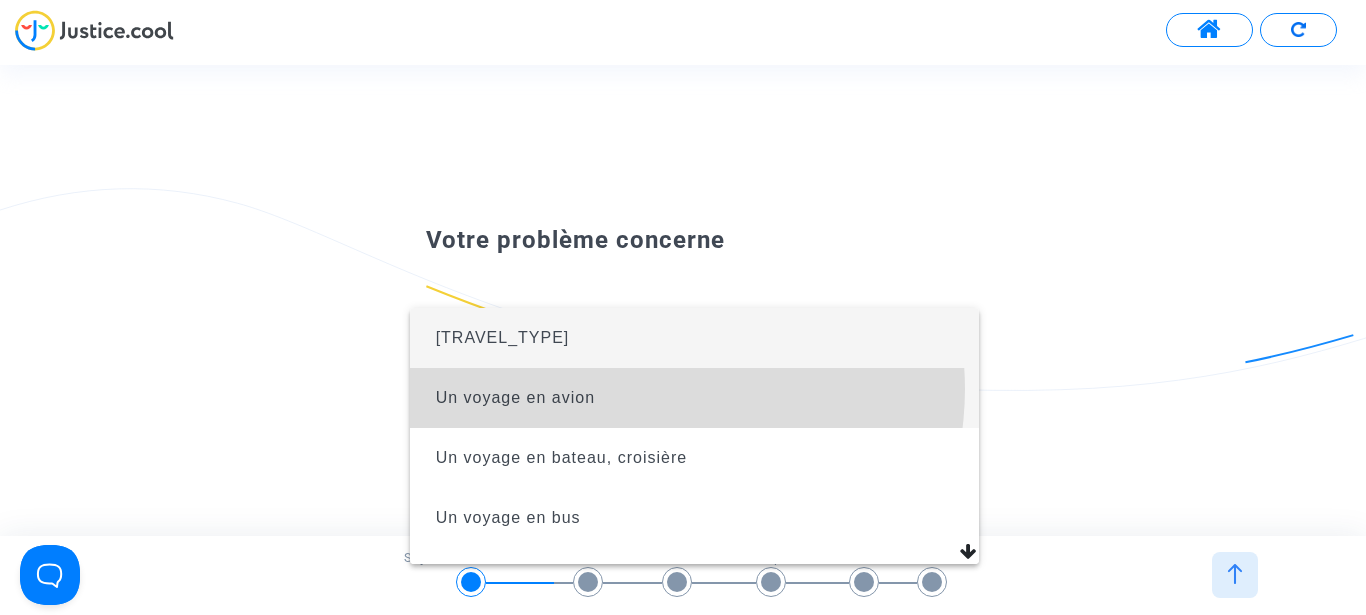 click on "Un voyage en avion" at bounding box center [695, 398] 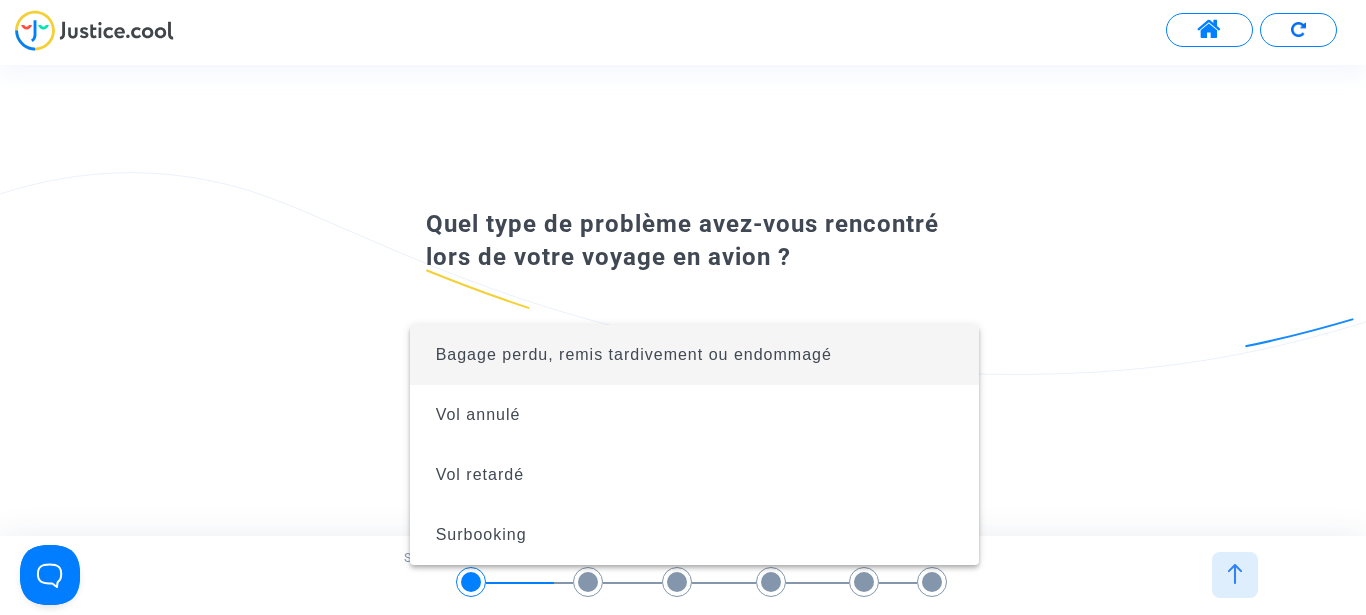 click at bounding box center [683, 307] 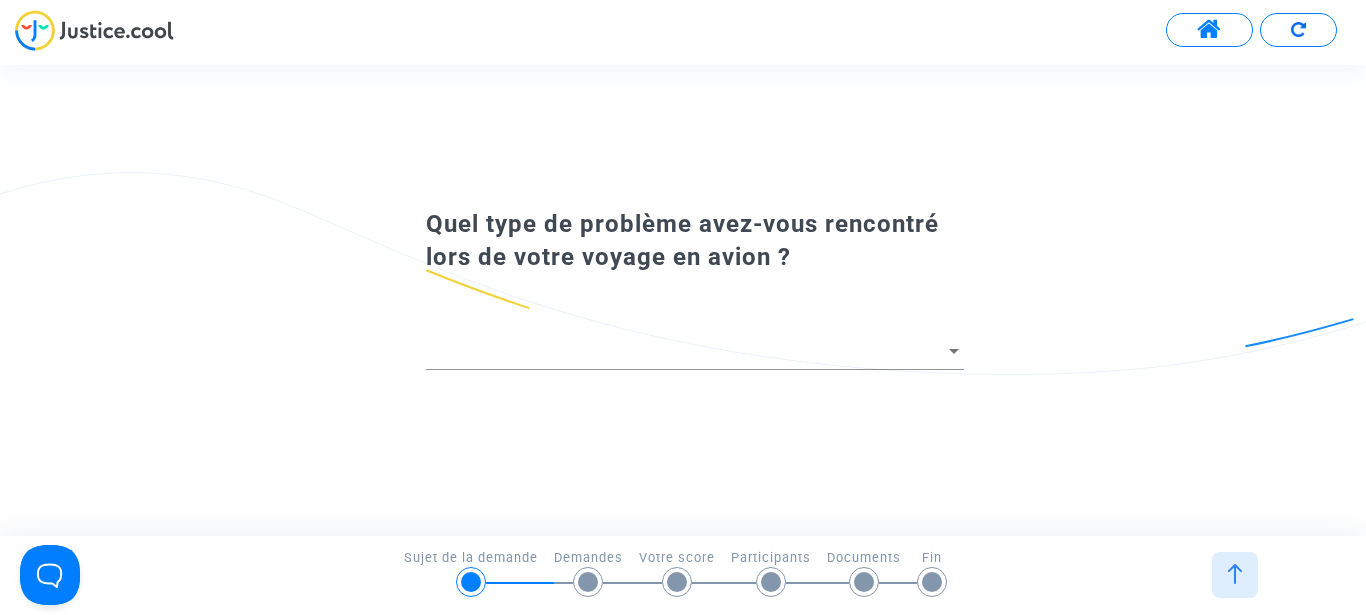 click at bounding box center [588, 582] 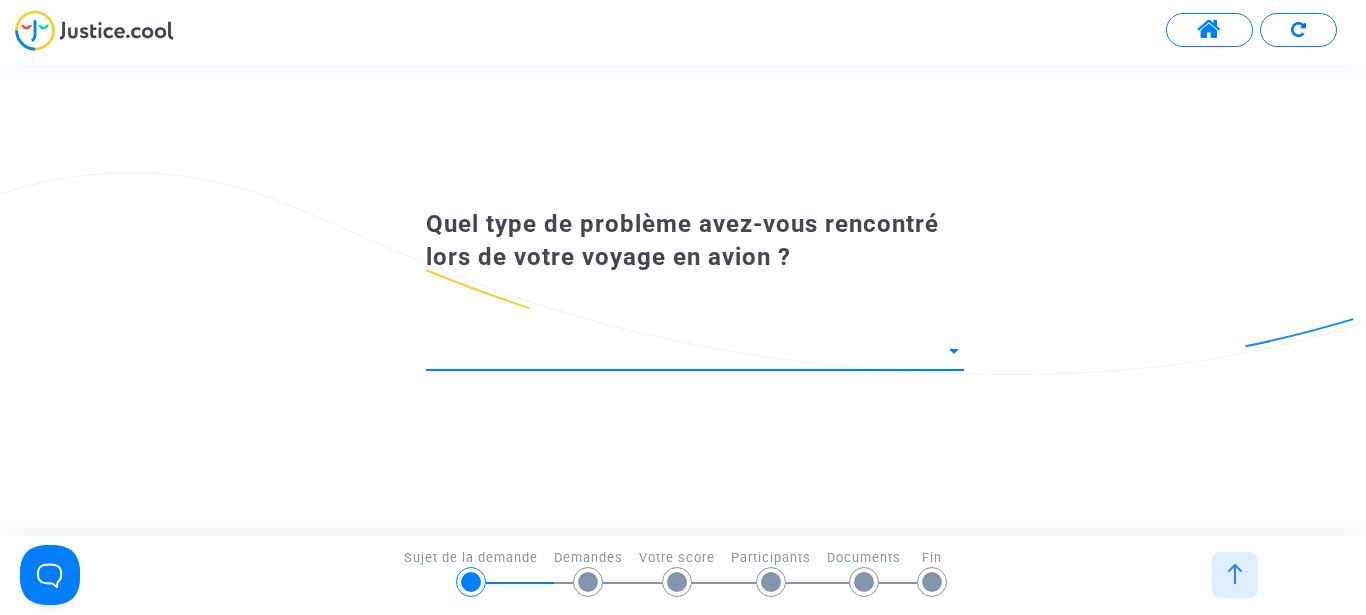 click at bounding box center (686, 352) 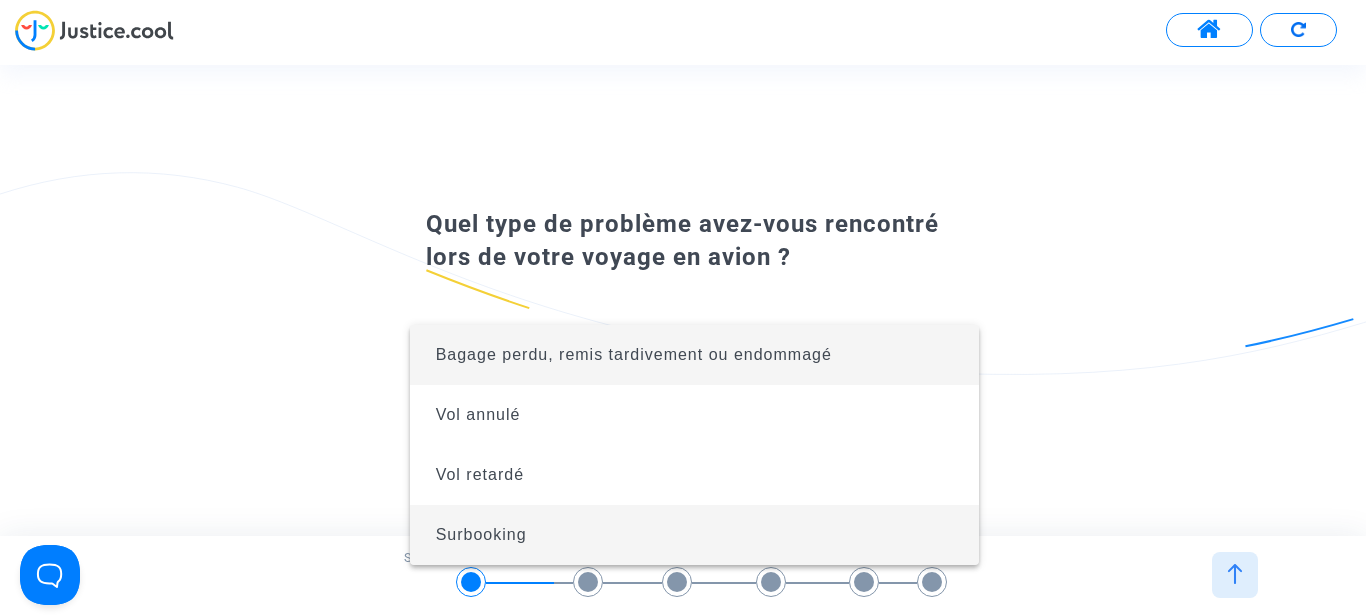 click on "Surbooking" at bounding box center (695, 535) 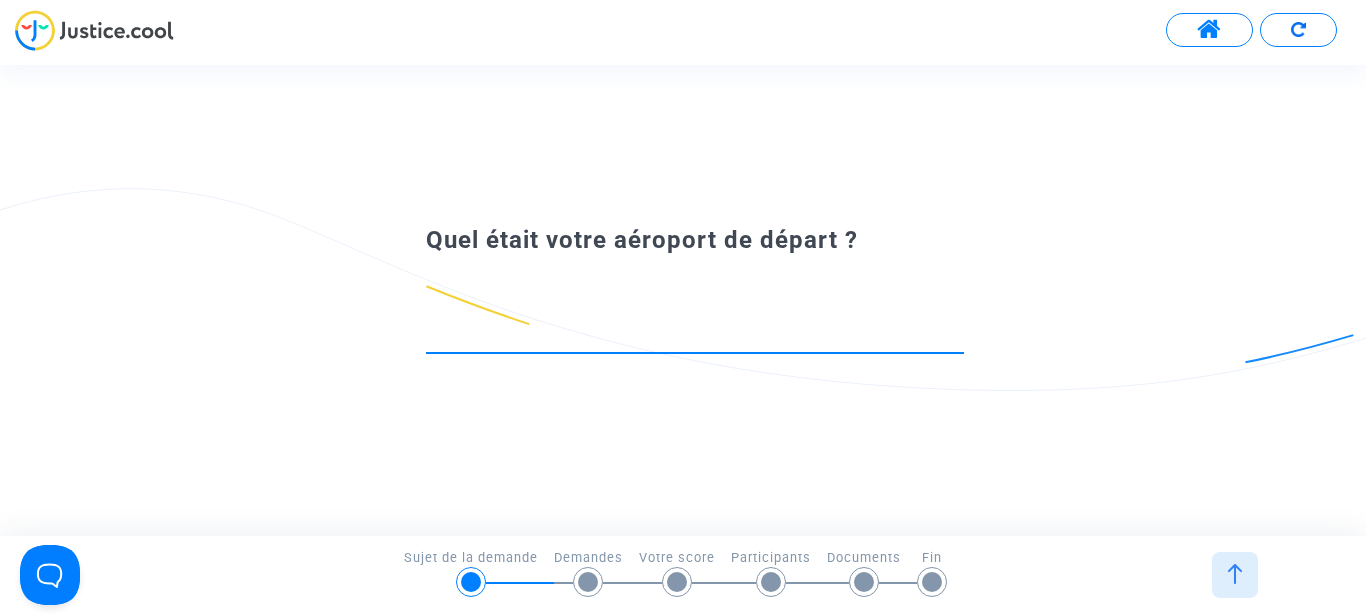 click at bounding box center [695, 335] 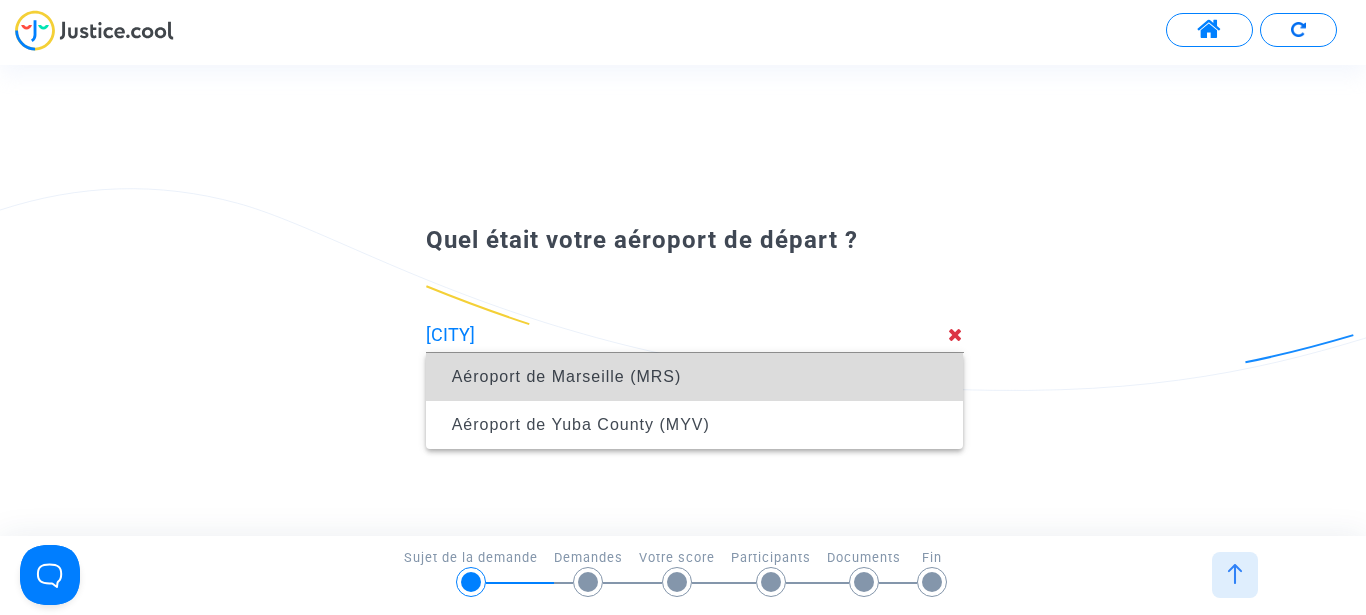 click on "Aéroport de Marseille (MRS)" at bounding box center [695, 377] 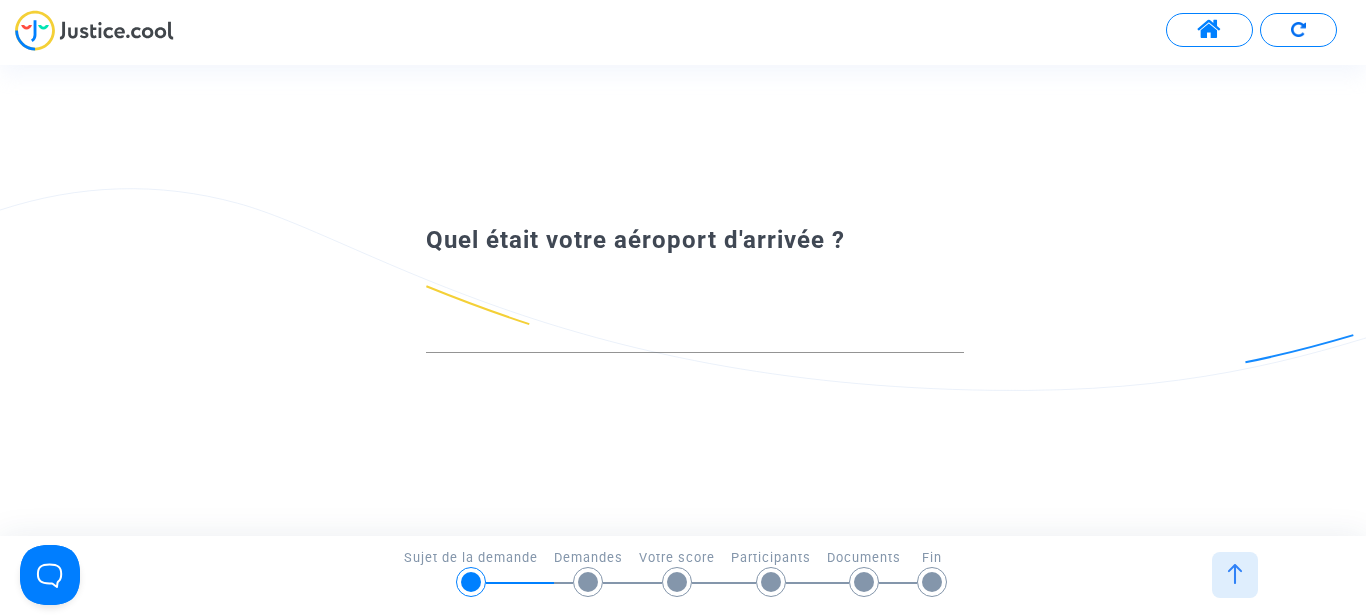 click 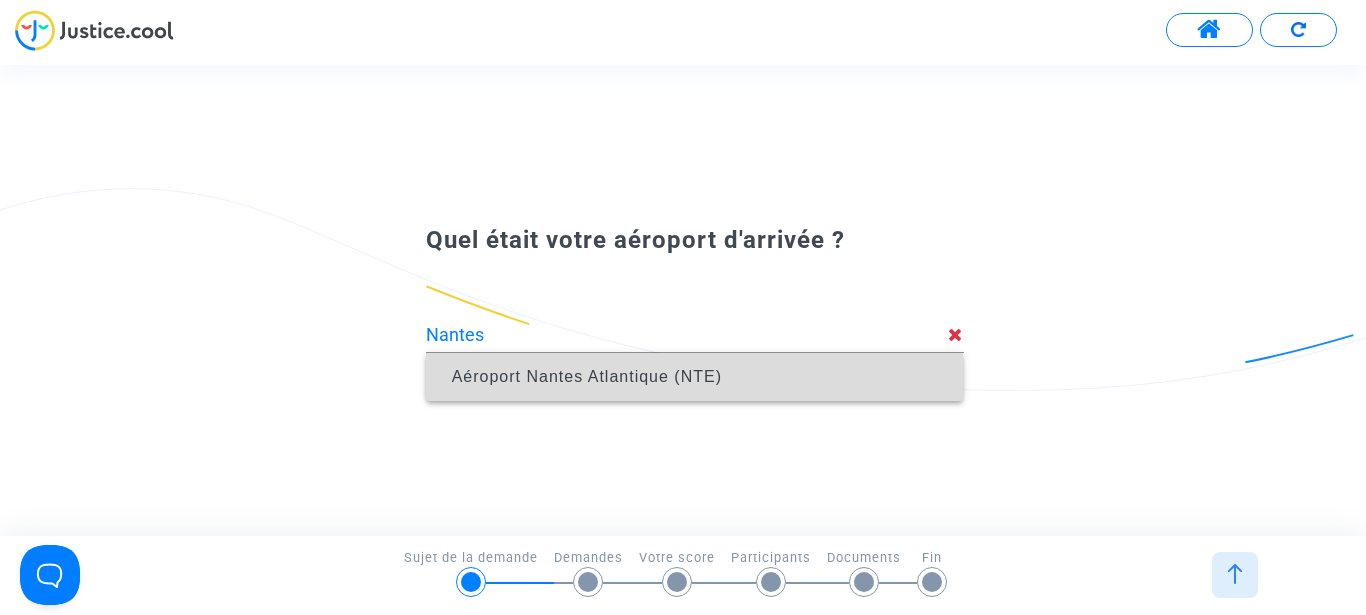 click on "Aéroport Nantes Atlantique (NTE)" at bounding box center [587, 376] 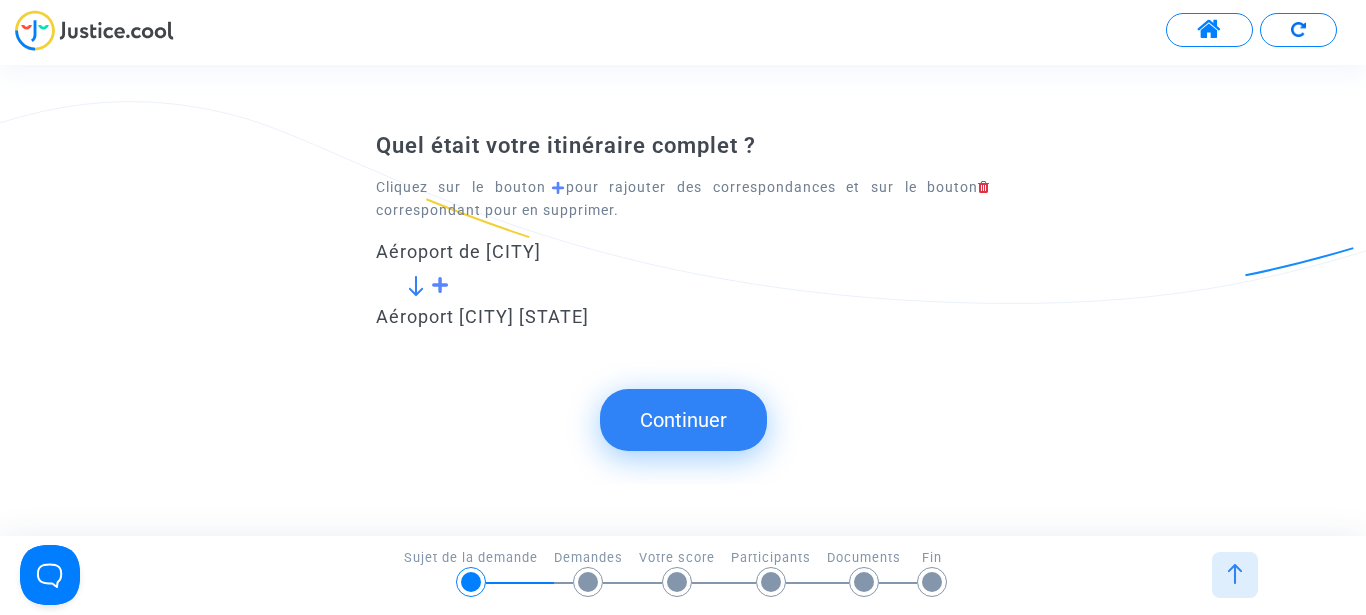 click on "Continuer" 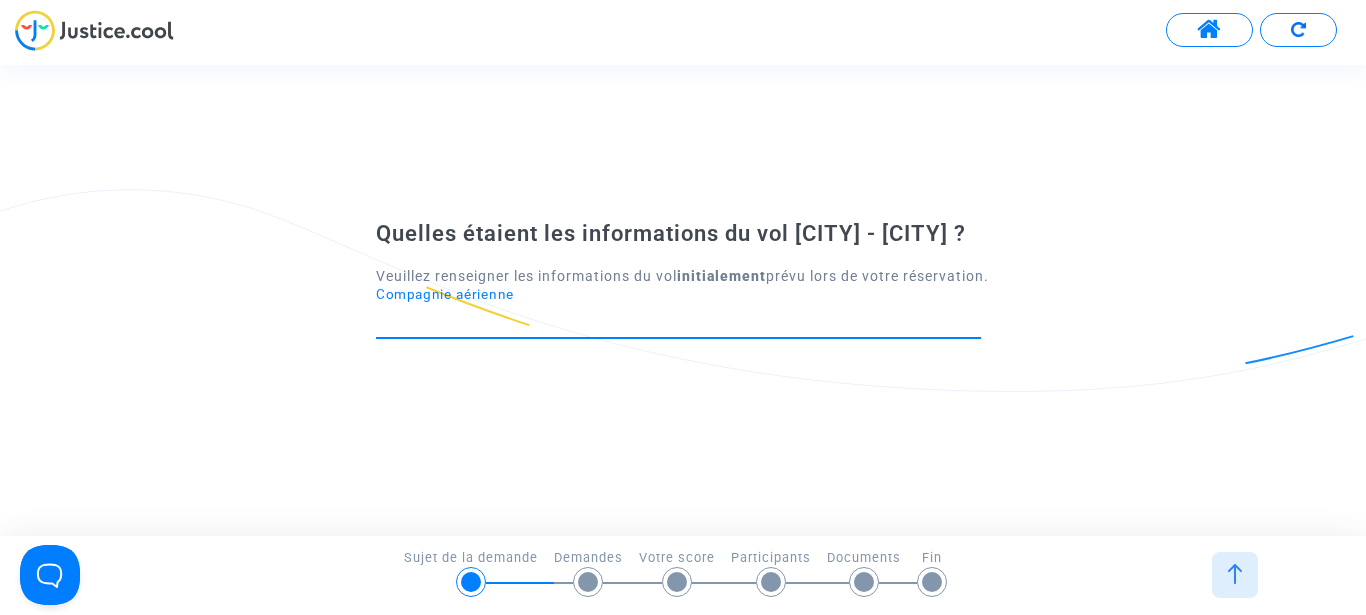 click on "Compagnie aérienne" at bounding box center [678, 320] 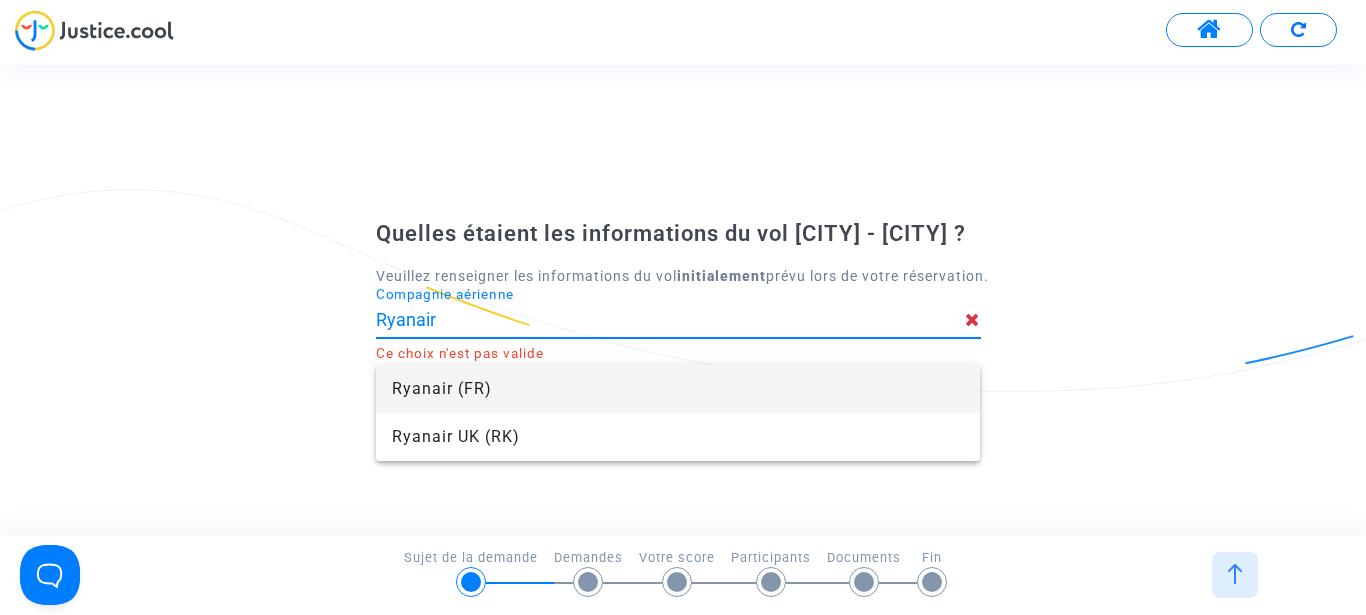 type on "Ryanair" 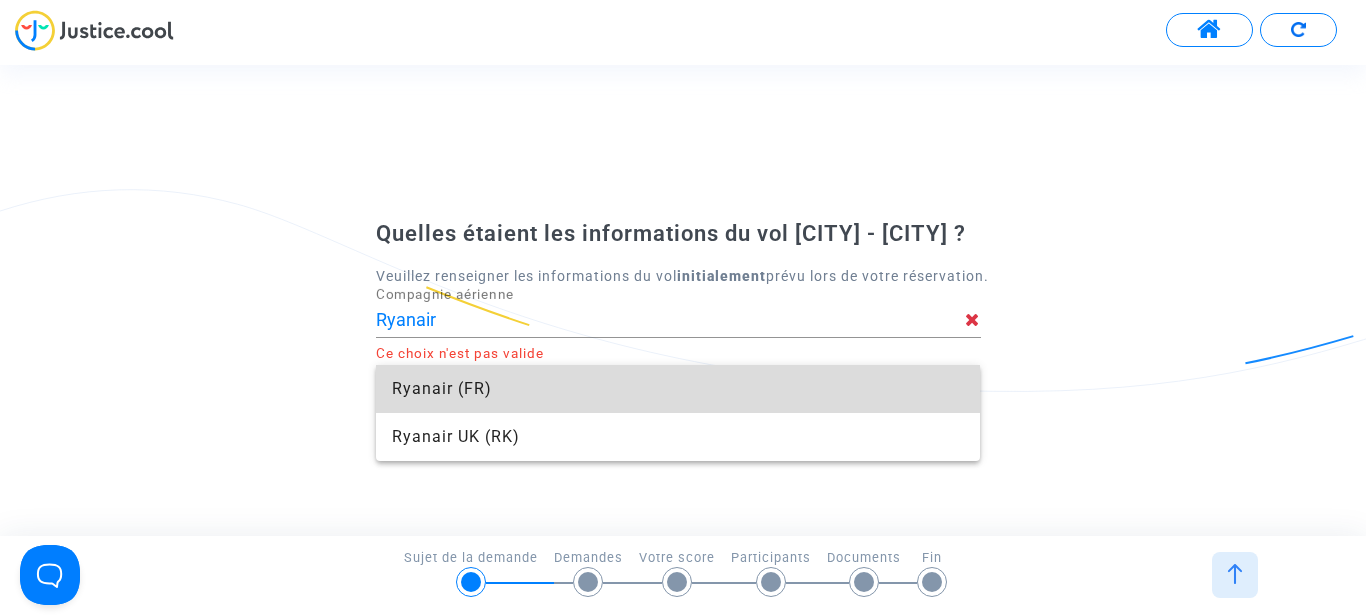 click on "Ryanair (FR)" at bounding box center [678, 389] 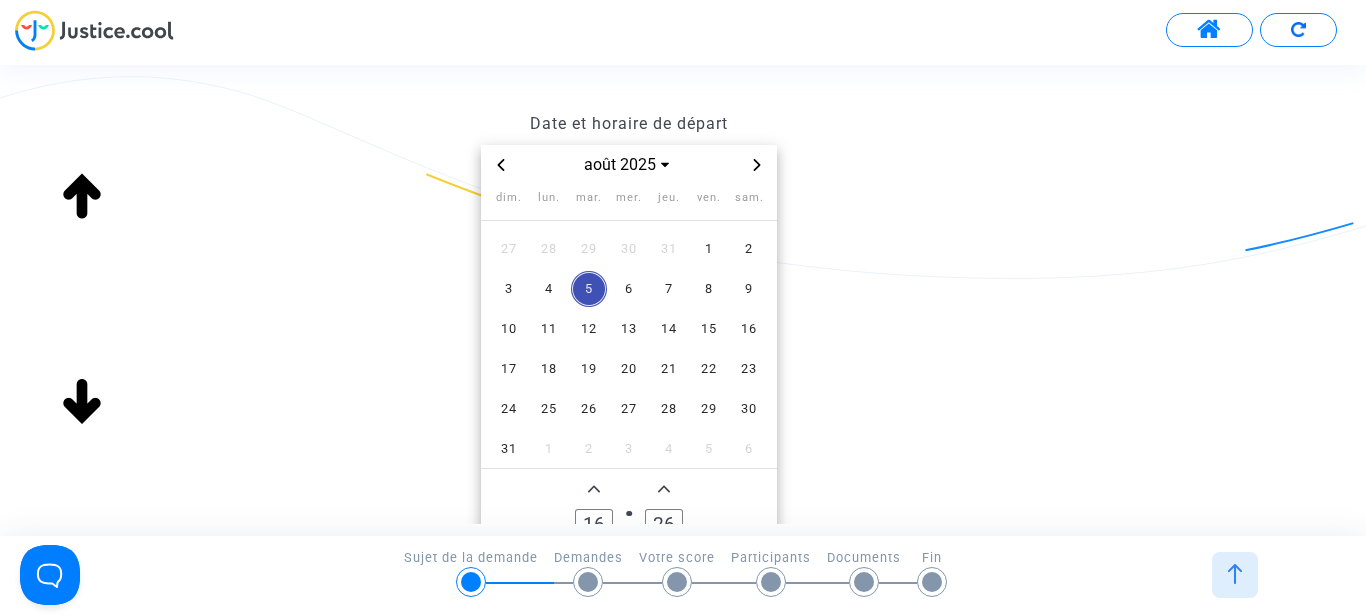 scroll, scrollTop: 212, scrollLeft: 0, axis: vertical 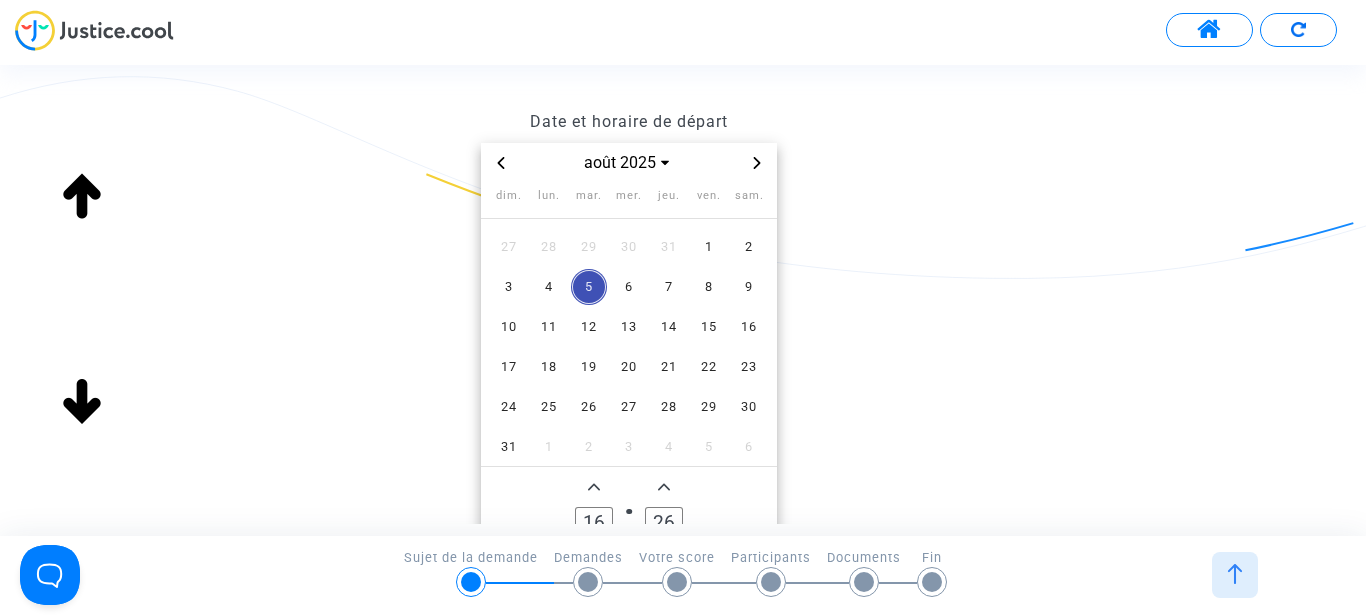 click 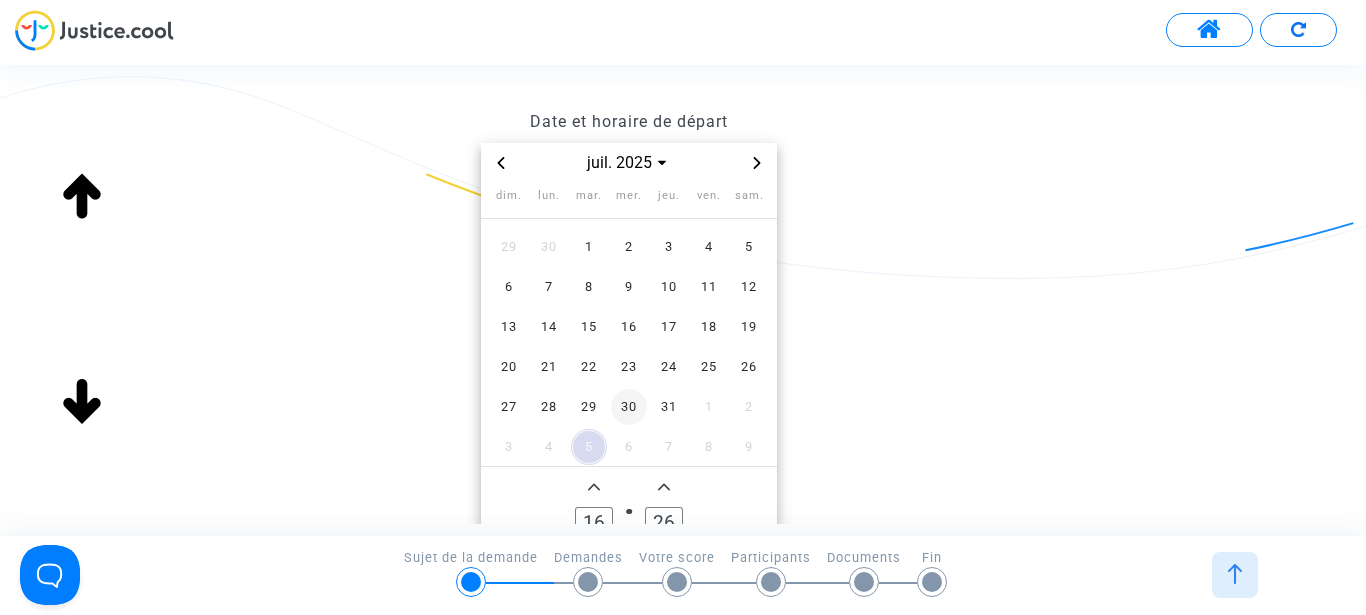 click on "30" at bounding box center (629, 407) 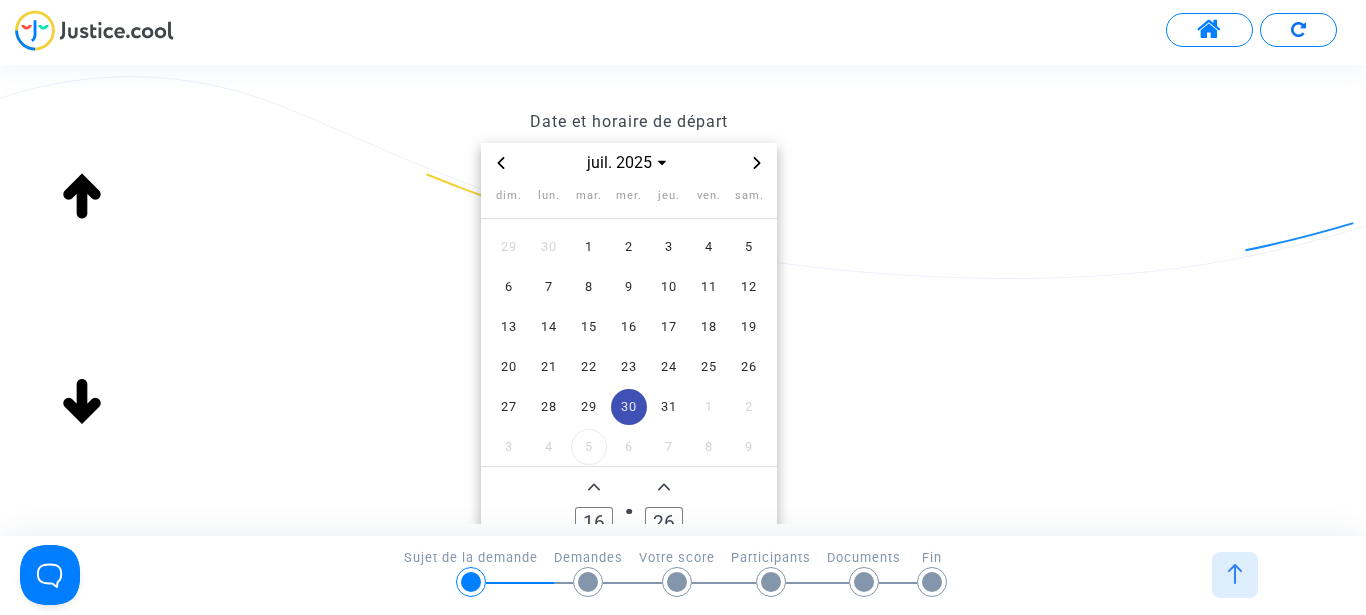 click on "Numéro de vol" at bounding box center [883, 60] 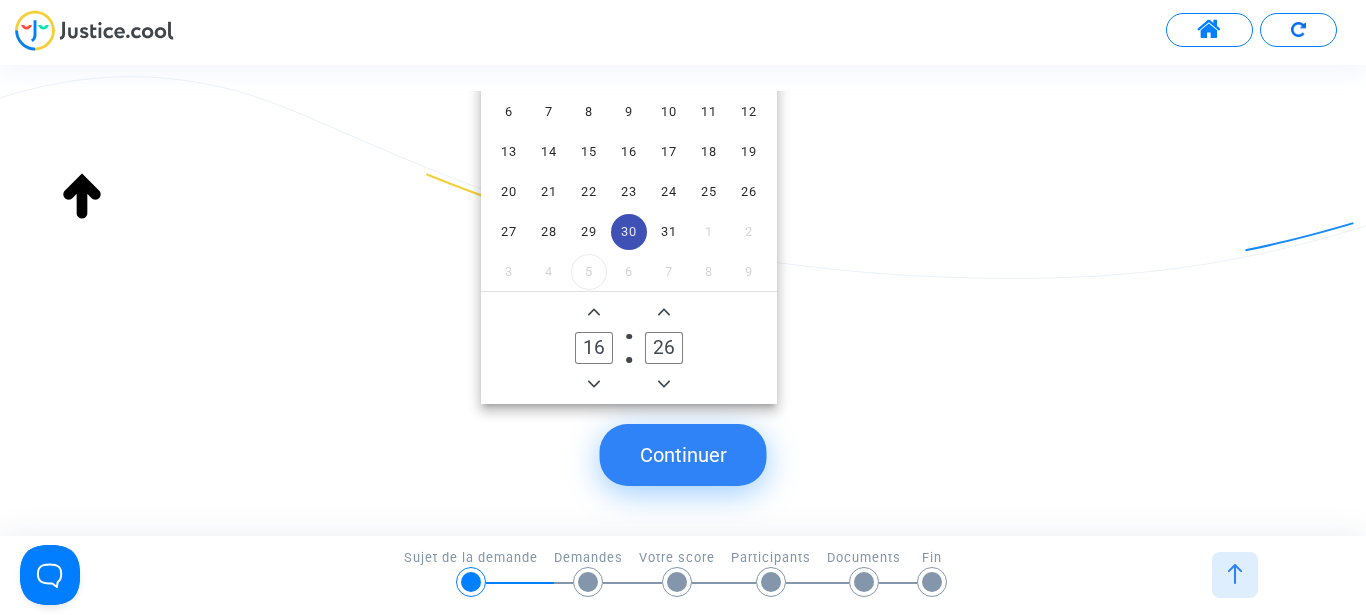 scroll, scrollTop: 441, scrollLeft: 0, axis: vertical 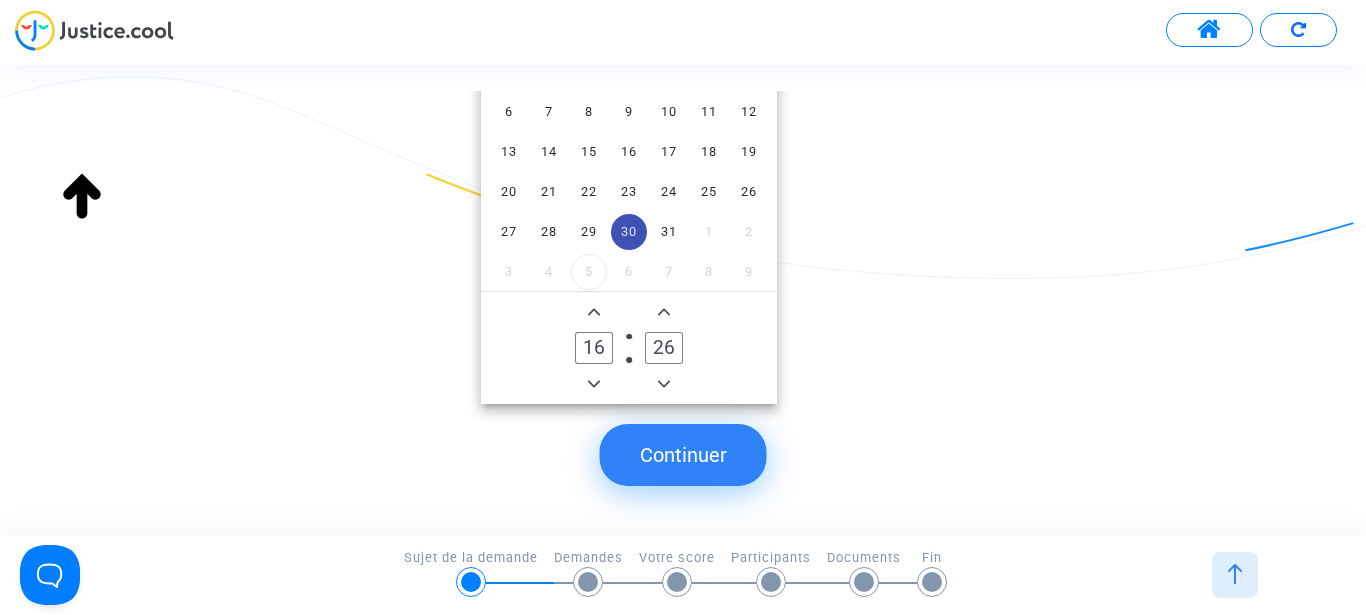 type on "CSQC5D" 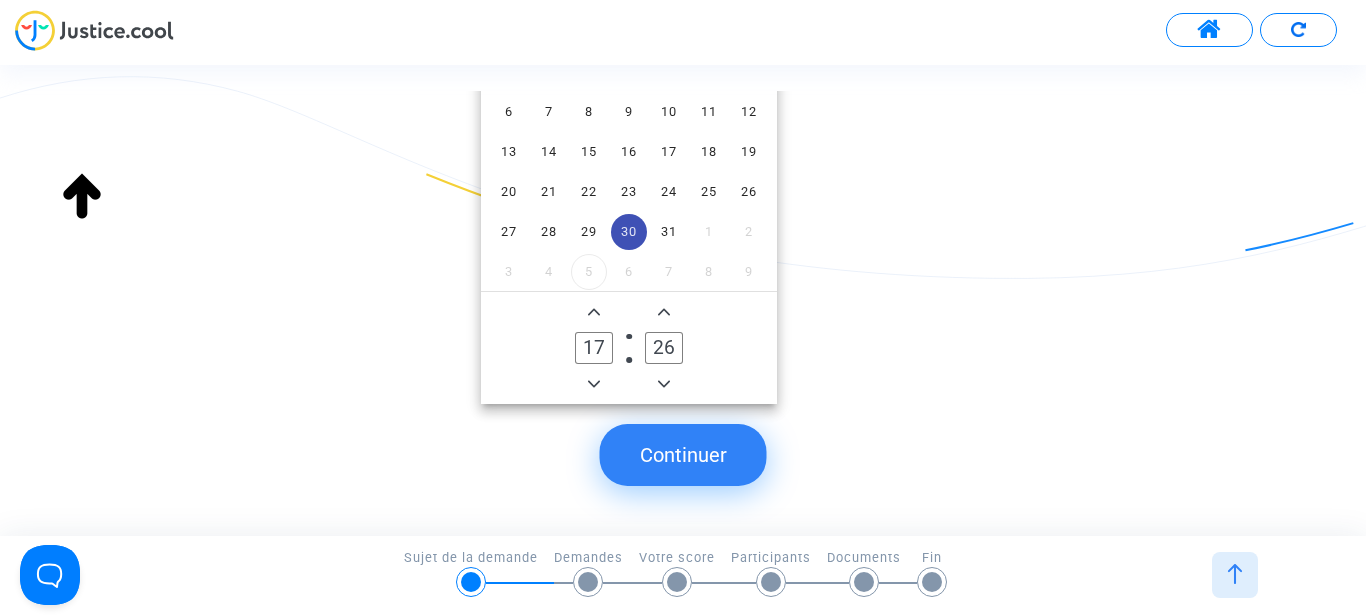 click 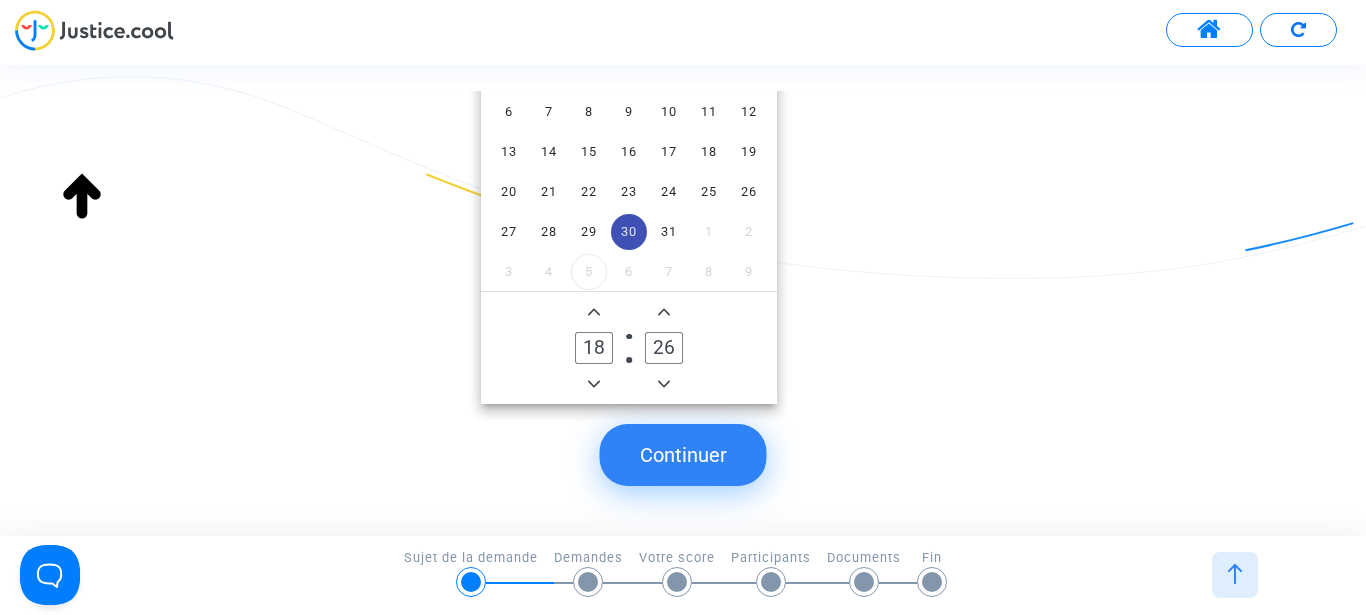 click 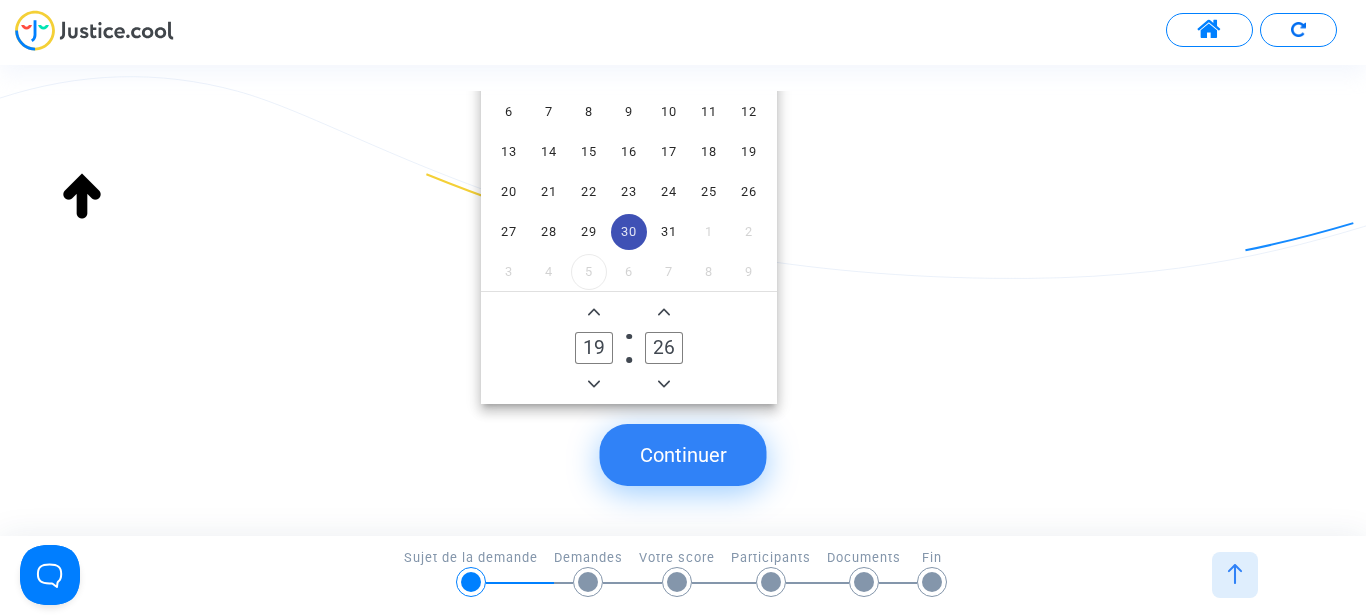 click 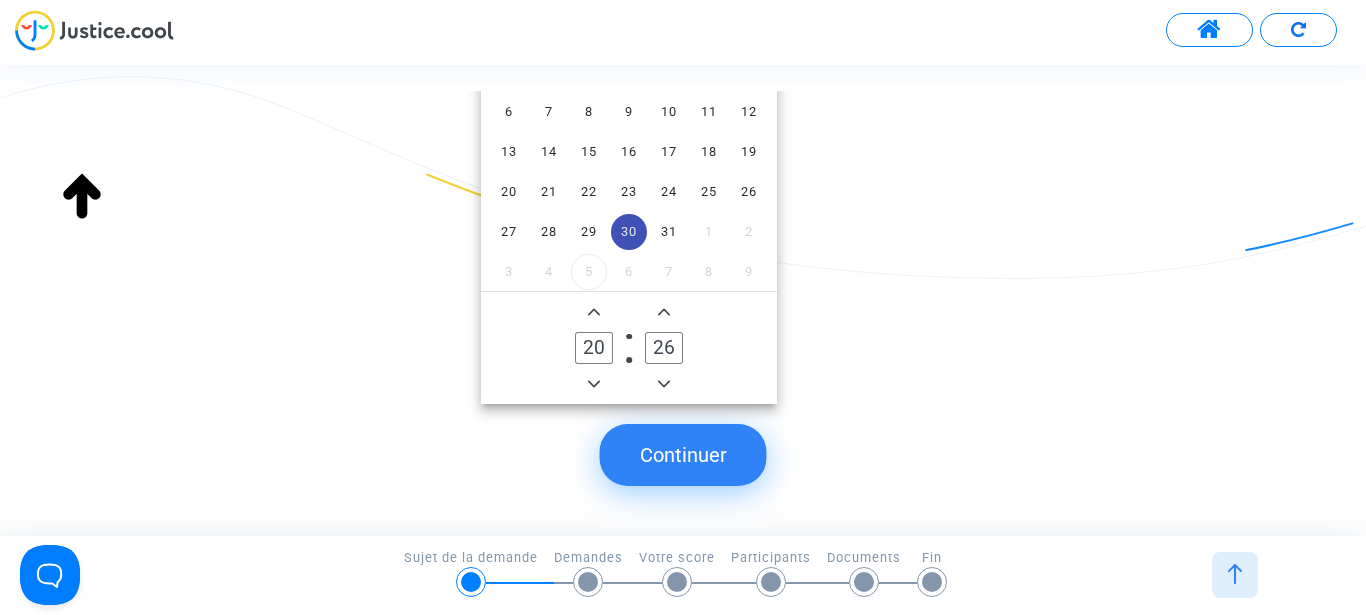 click 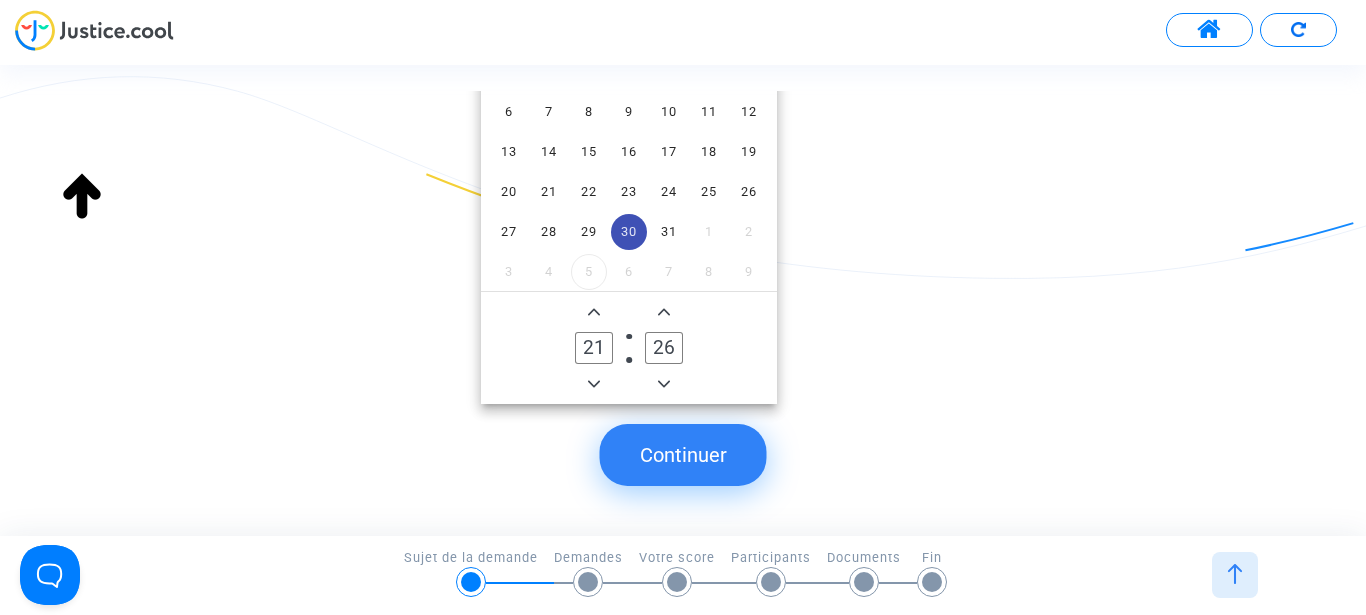 click 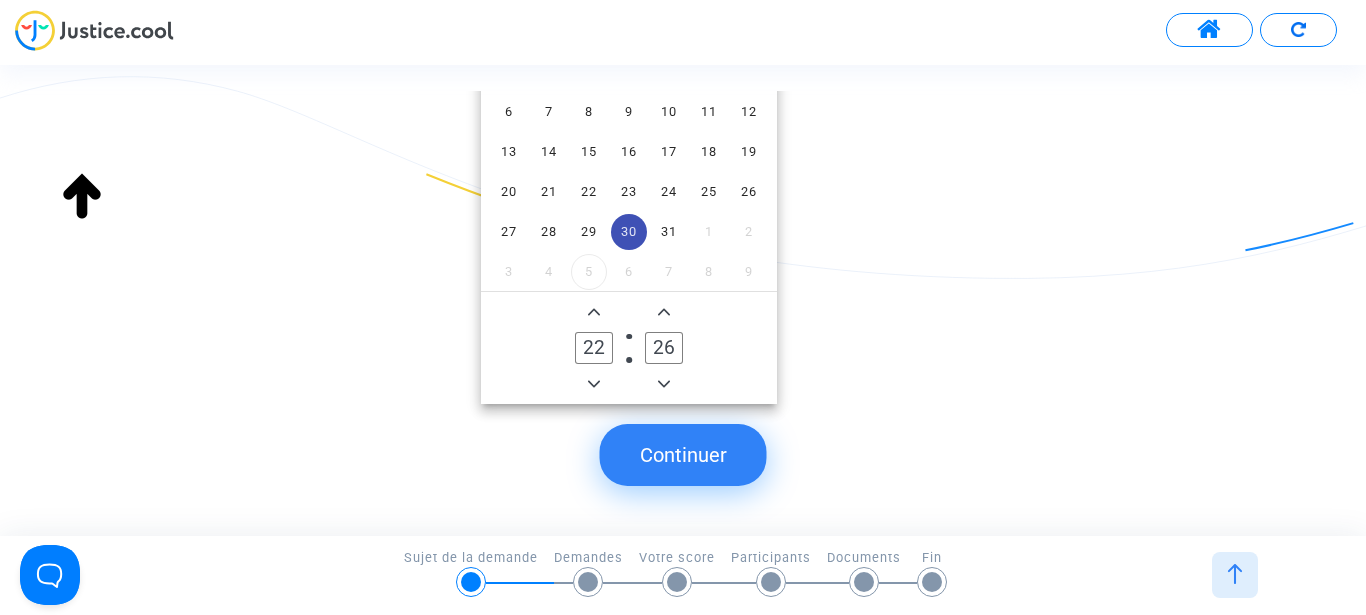 click 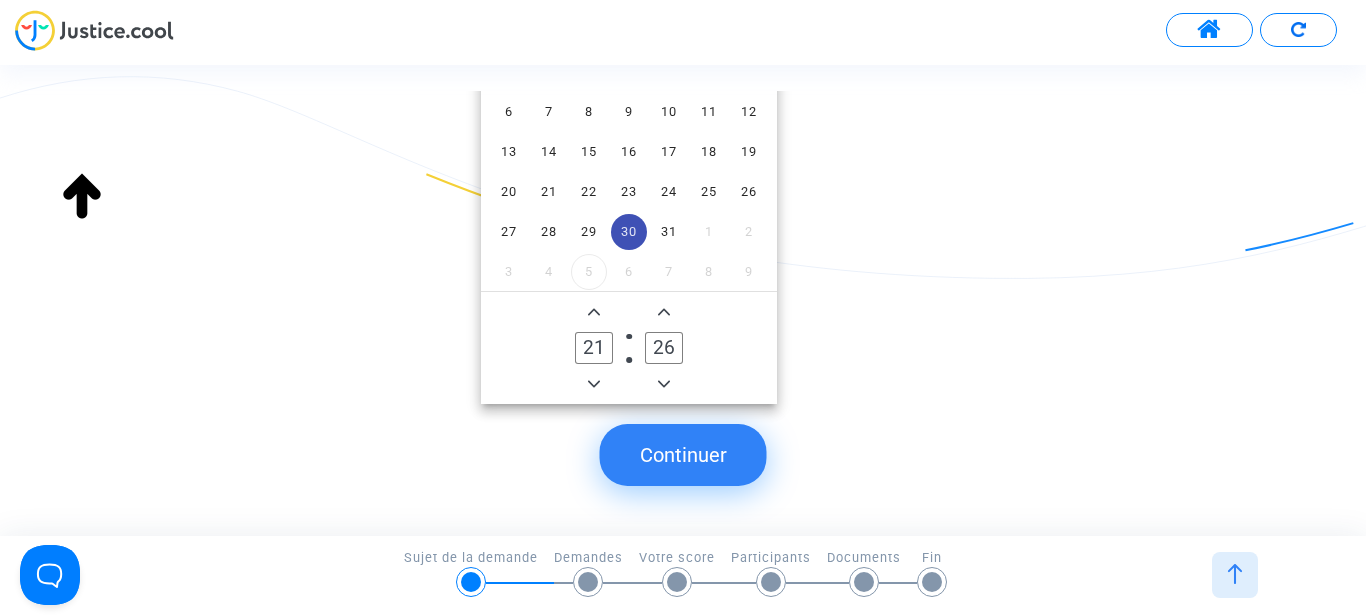 click 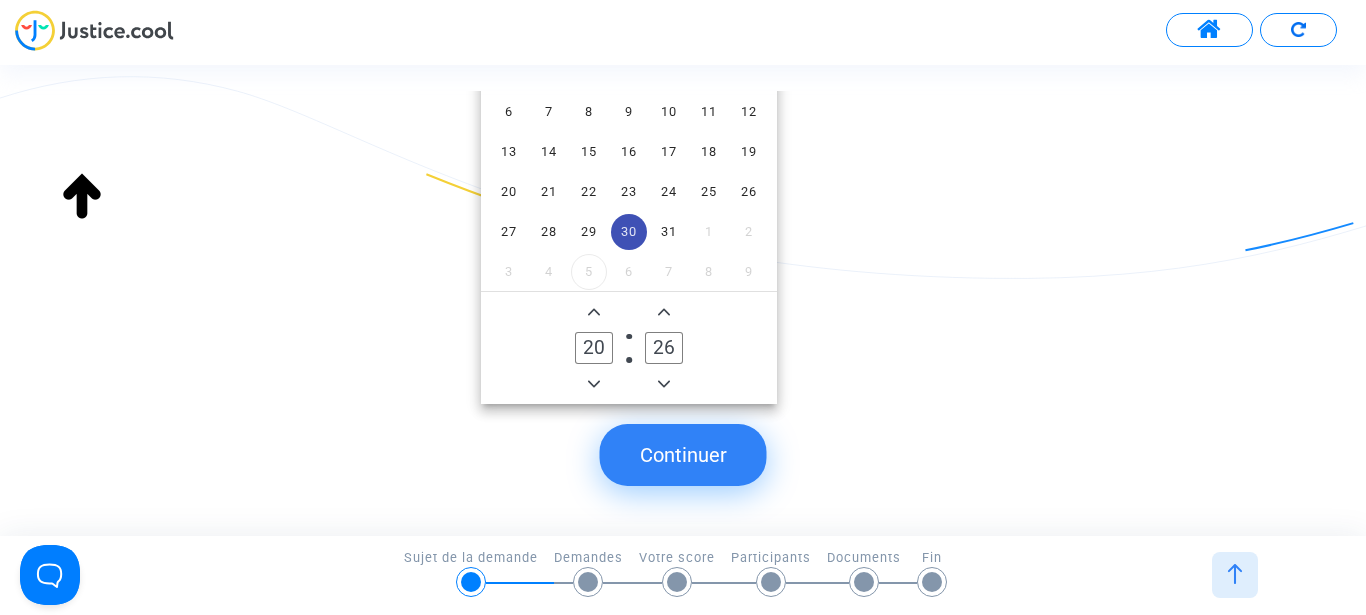 click 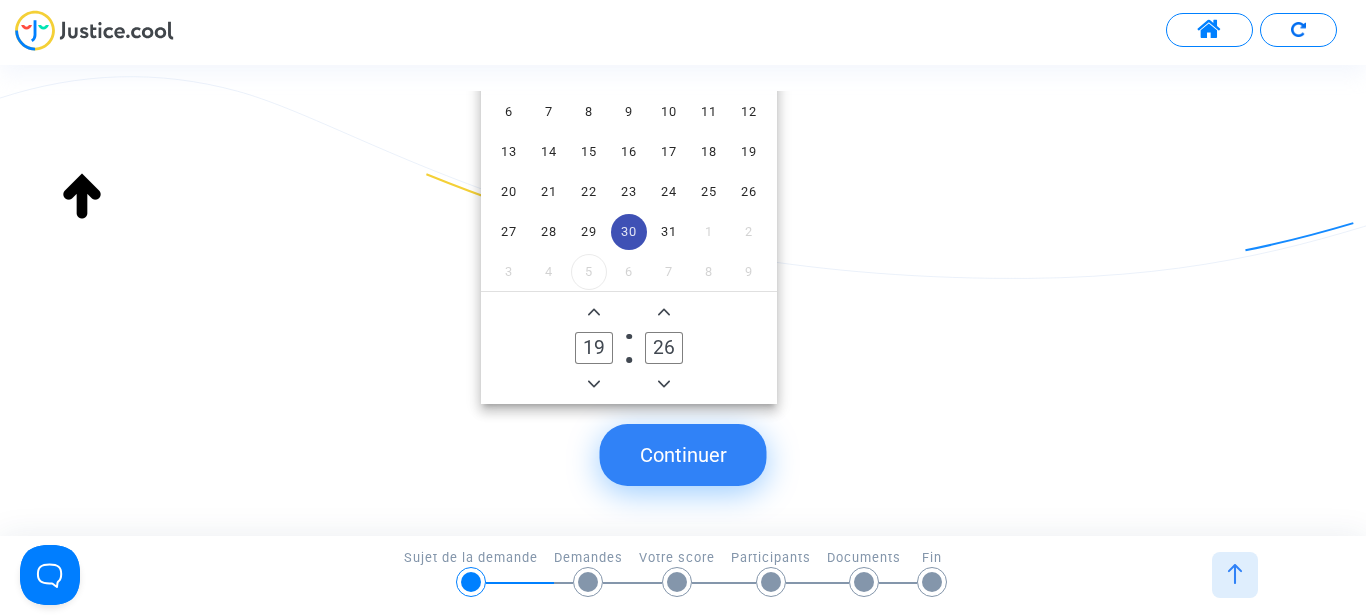 click 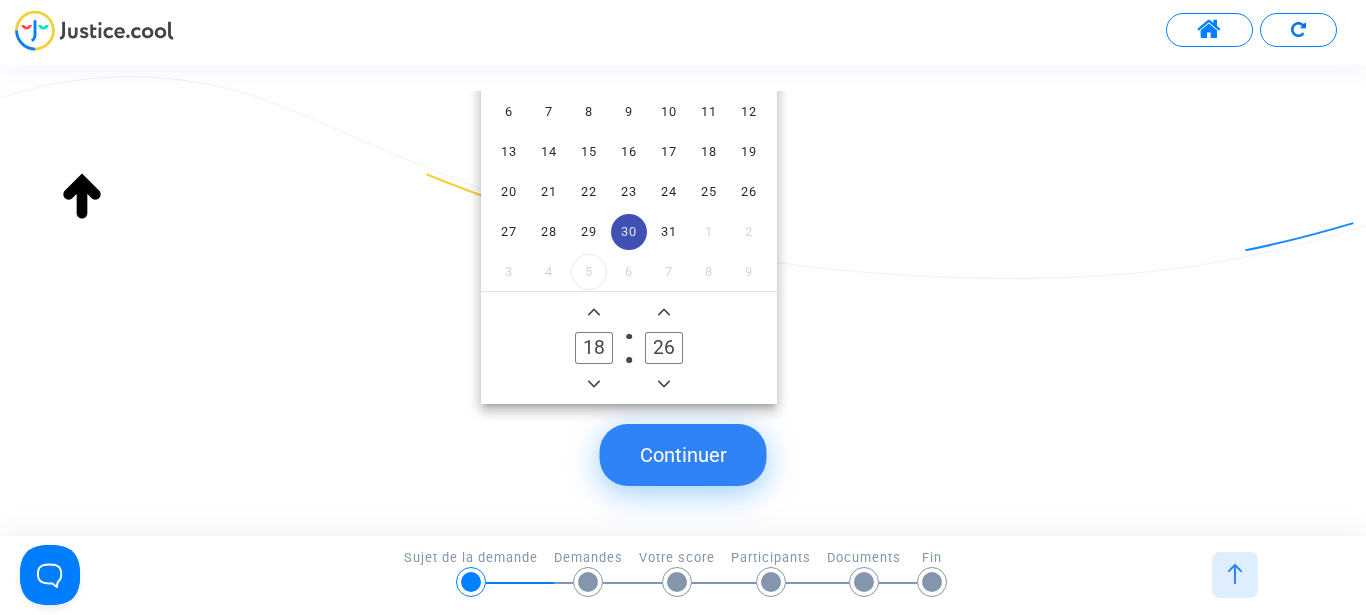 click 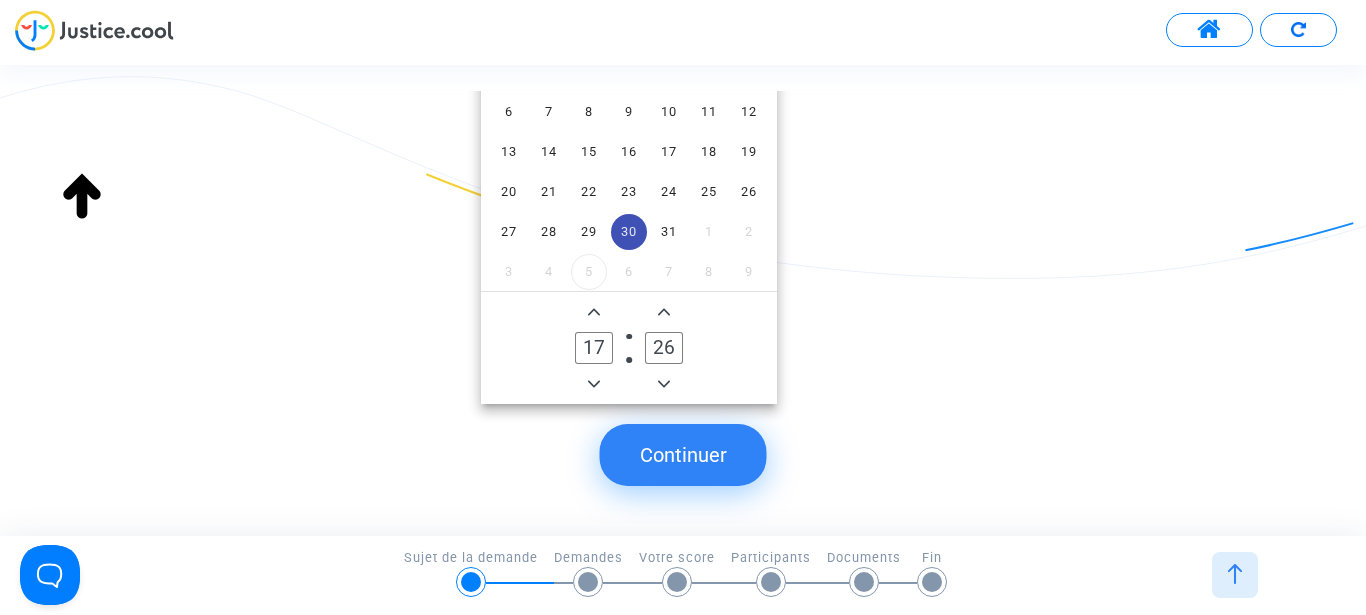 click 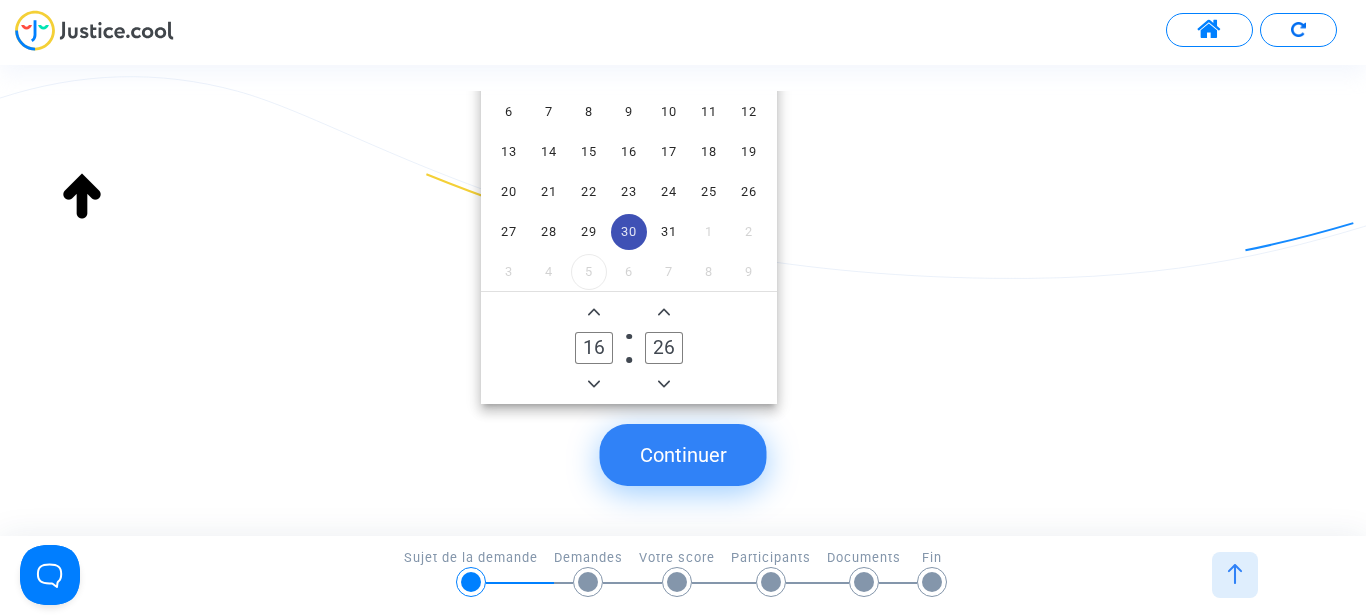 click 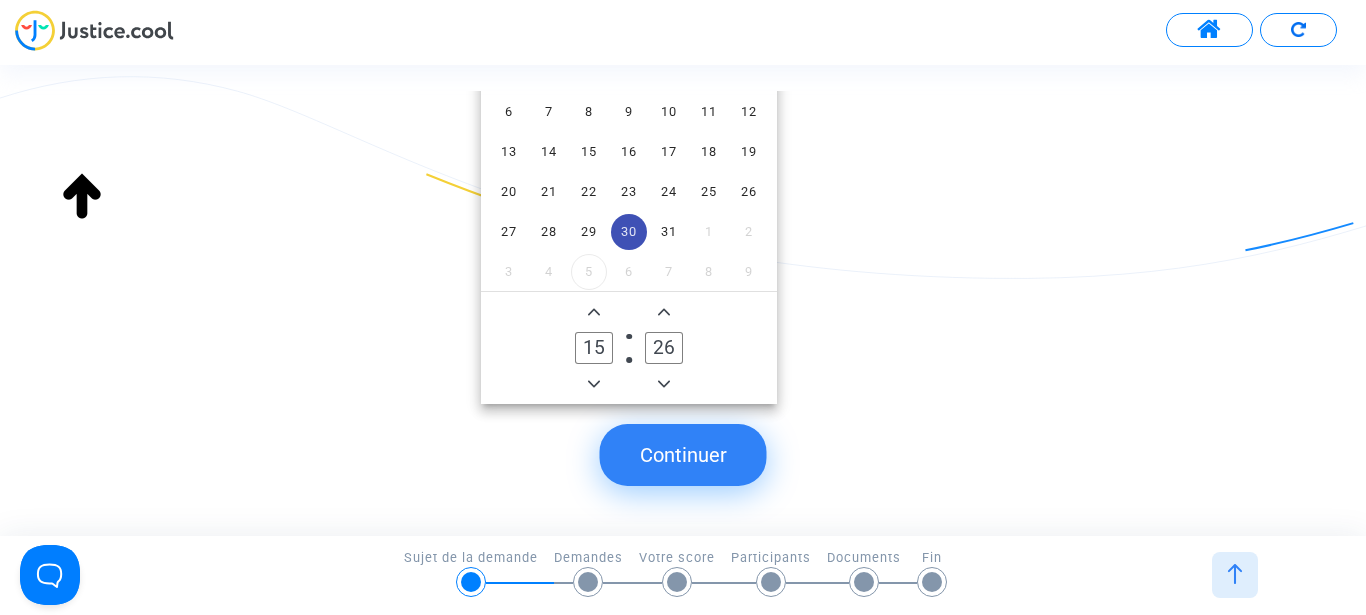click 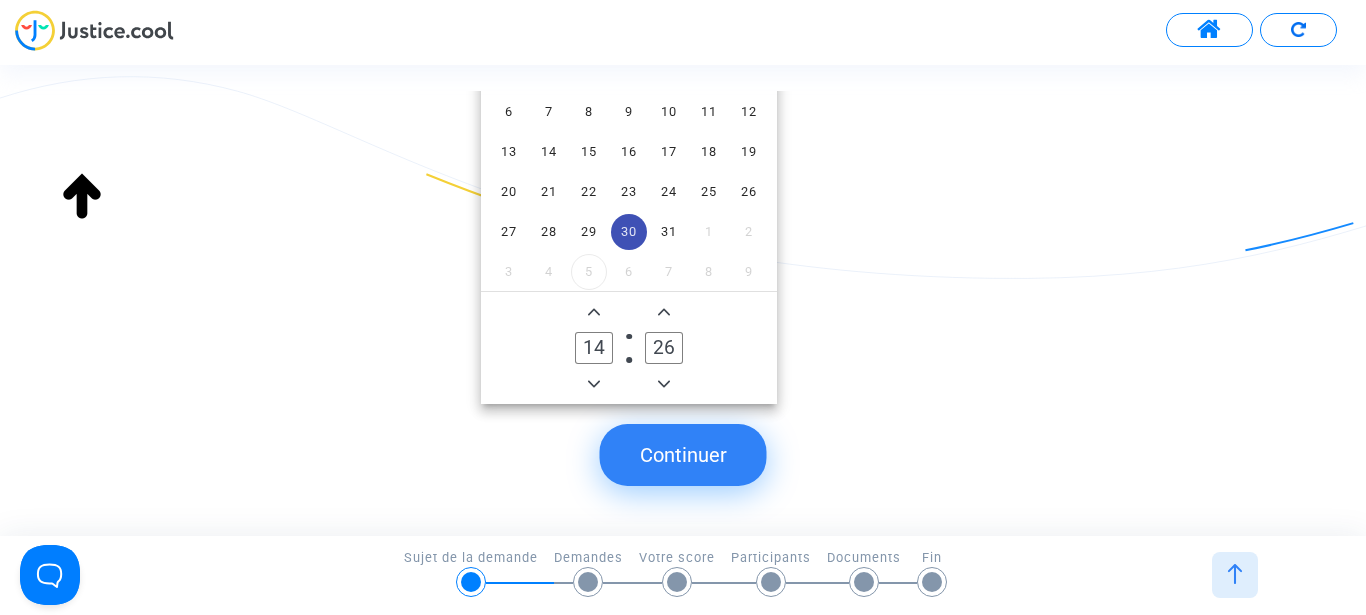 click 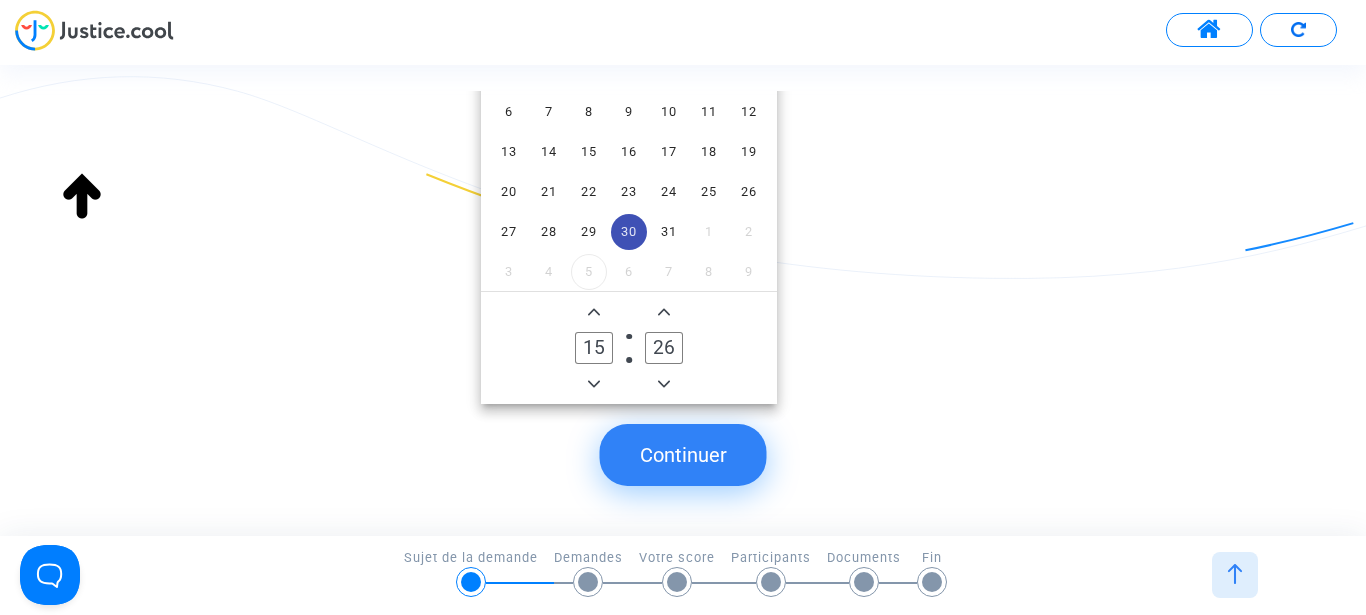 click 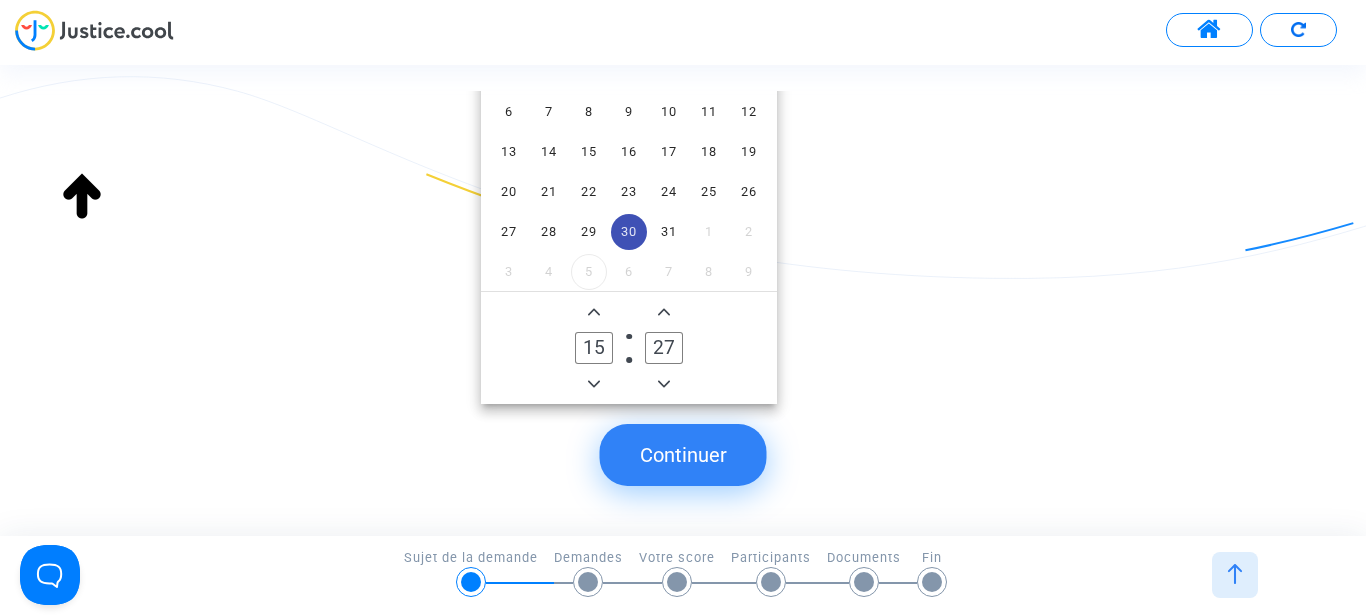 click 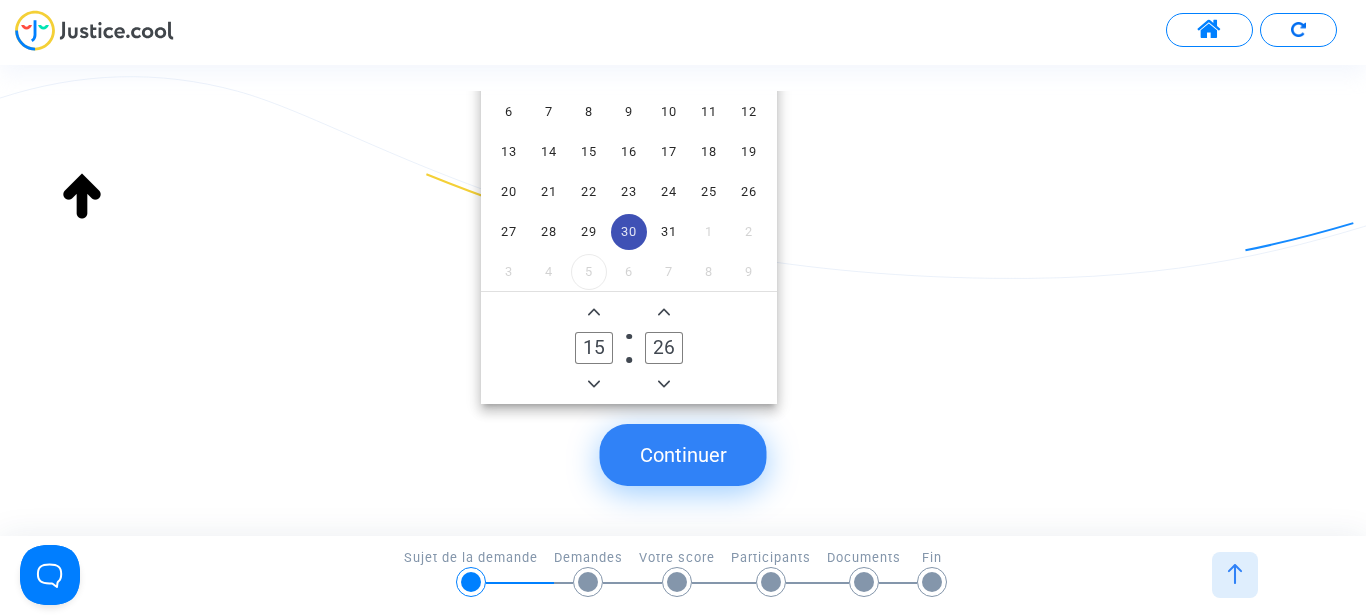 click 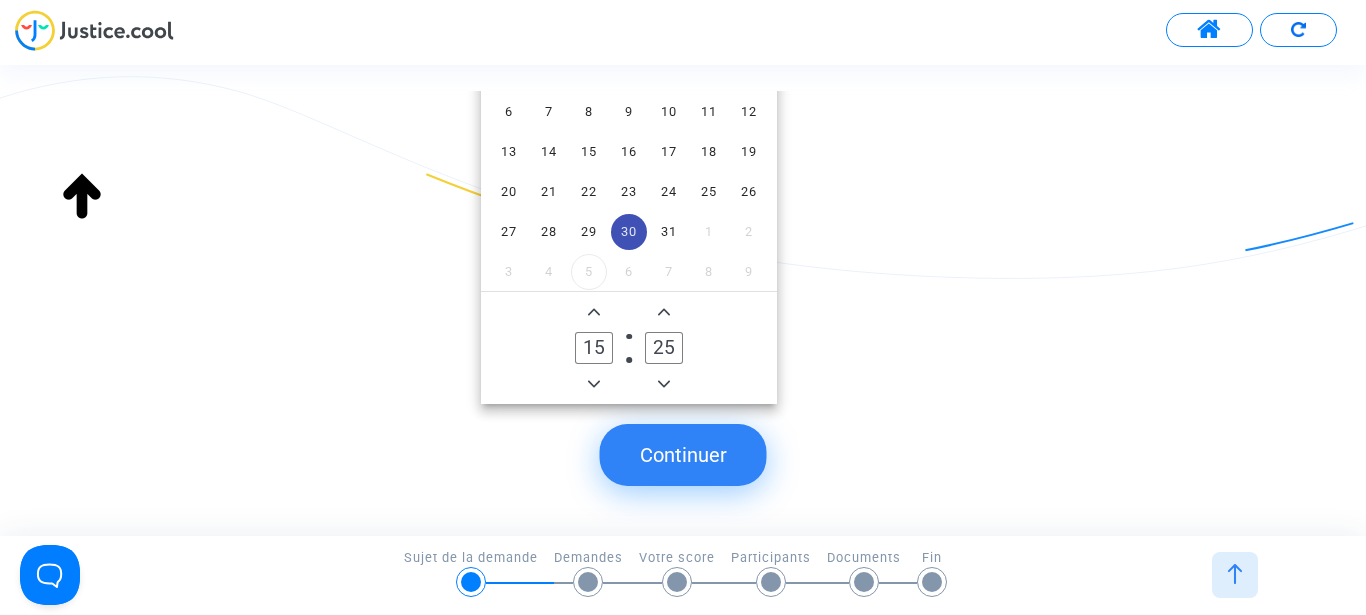 click on "Continuer" 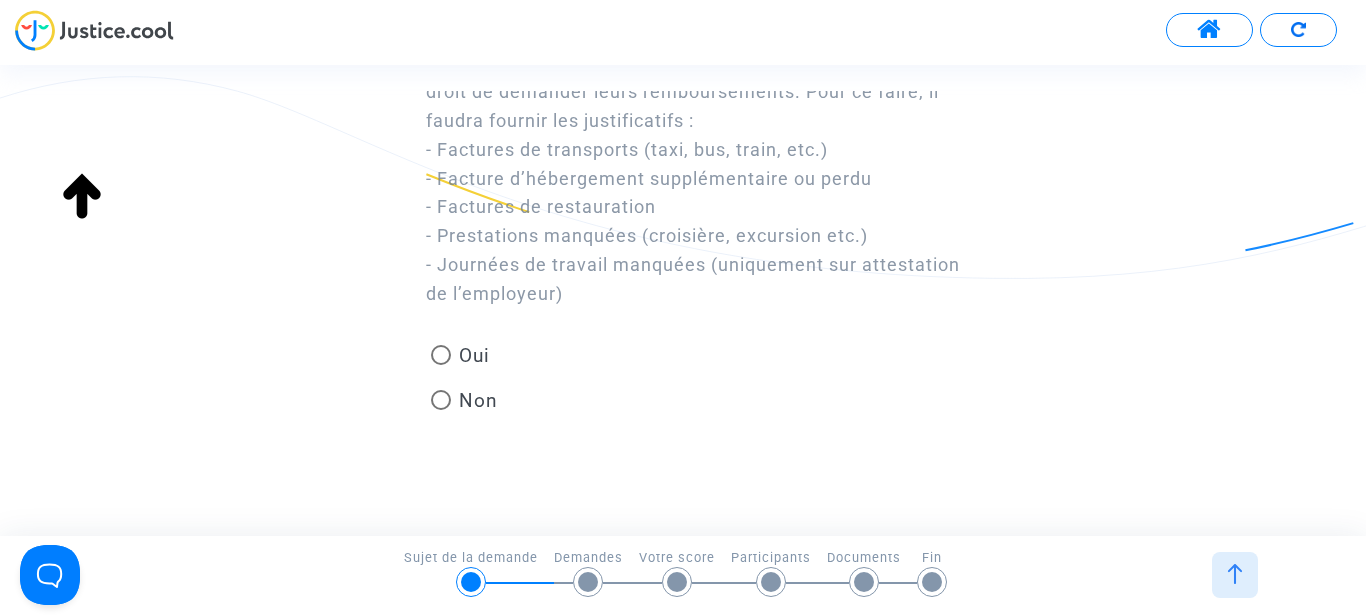 scroll, scrollTop: 214, scrollLeft: 0, axis: vertical 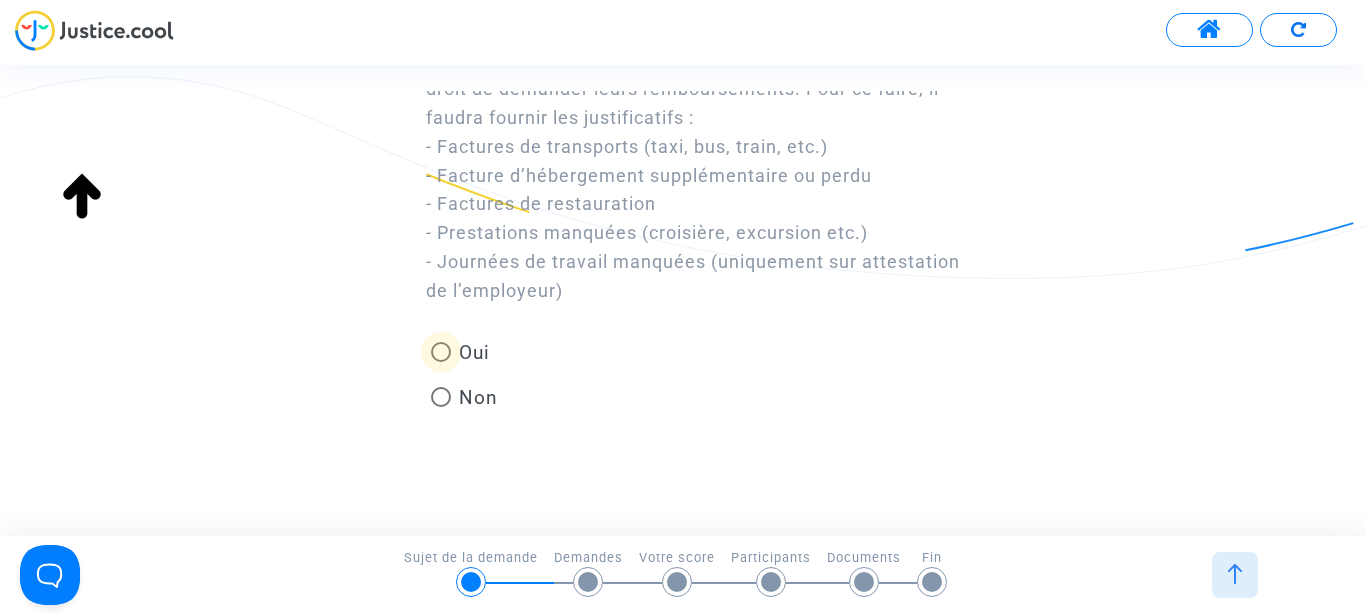 click at bounding box center (441, 352) 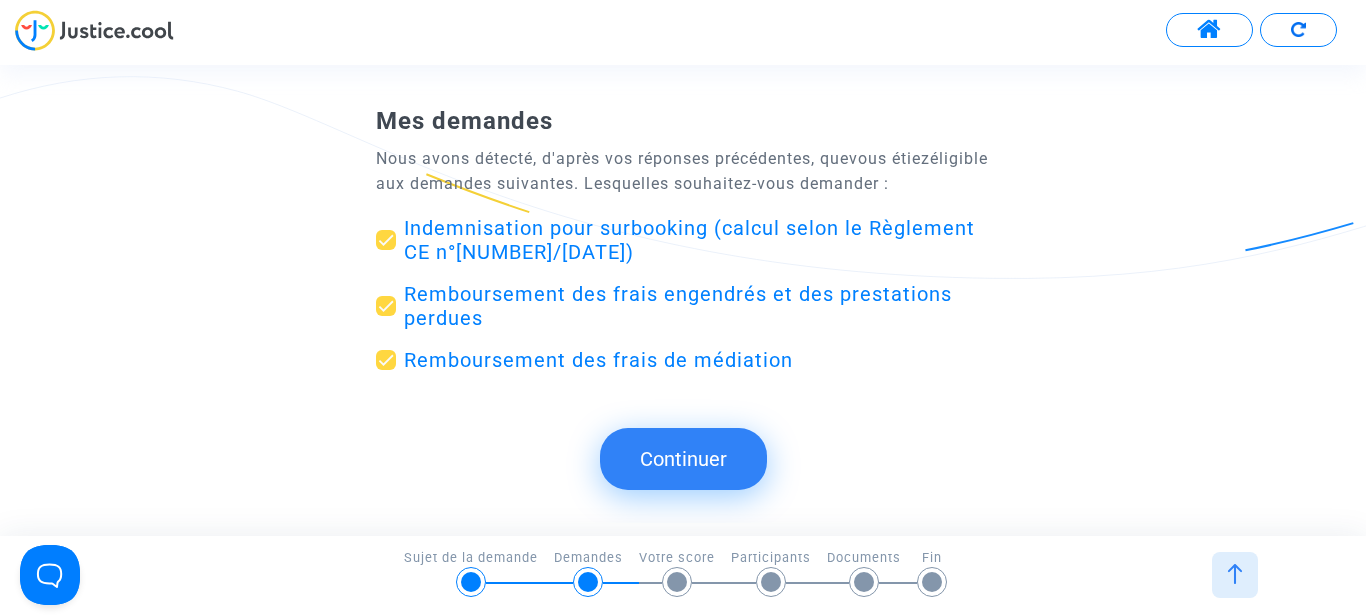 click on "Continuer" 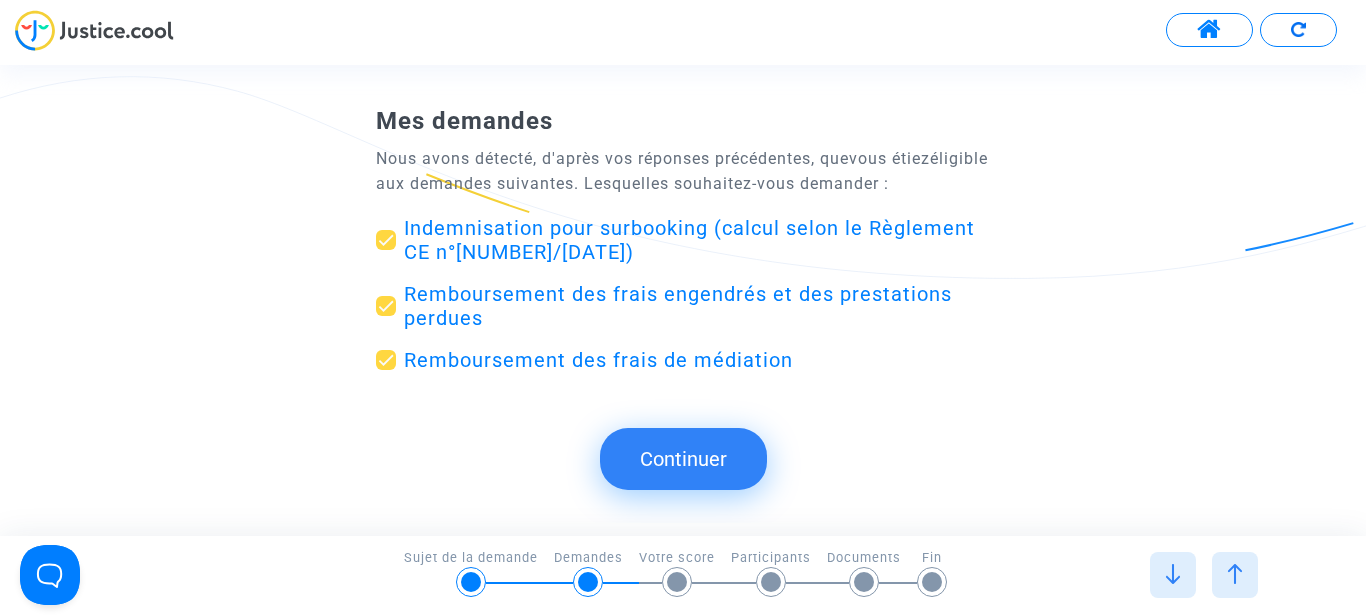 scroll, scrollTop: 0, scrollLeft: 0, axis: both 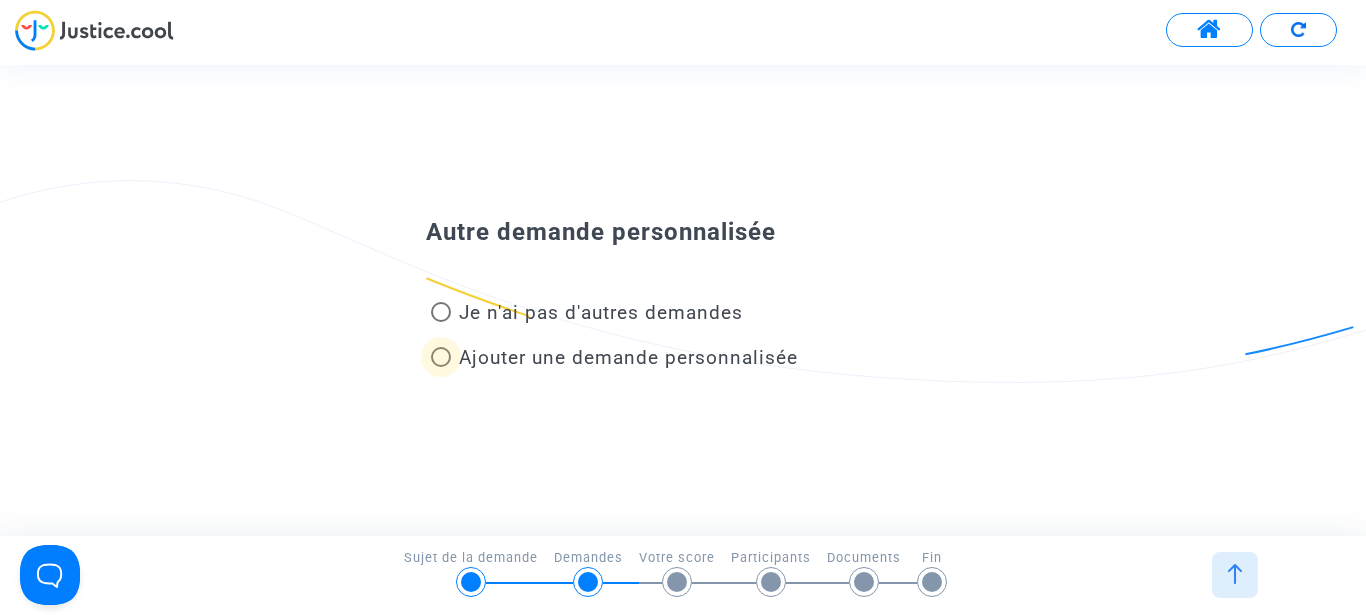 click at bounding box center [441, 357] 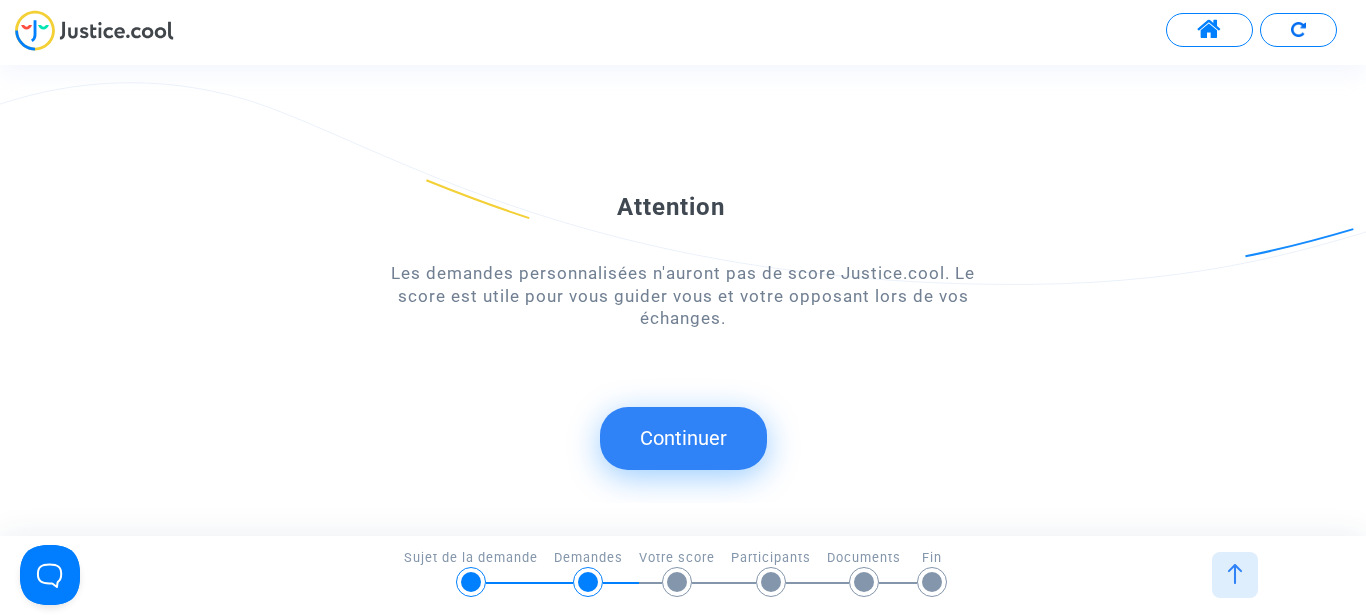 click on "Continuer" 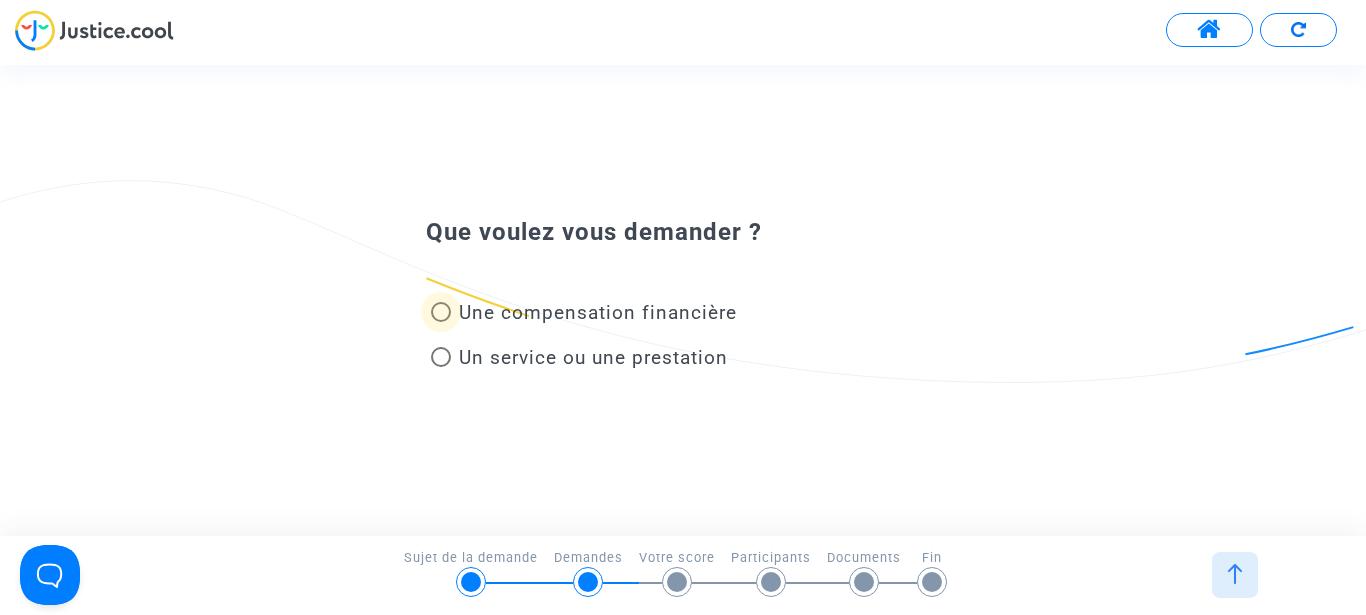 click at bounding box center [441, 312] 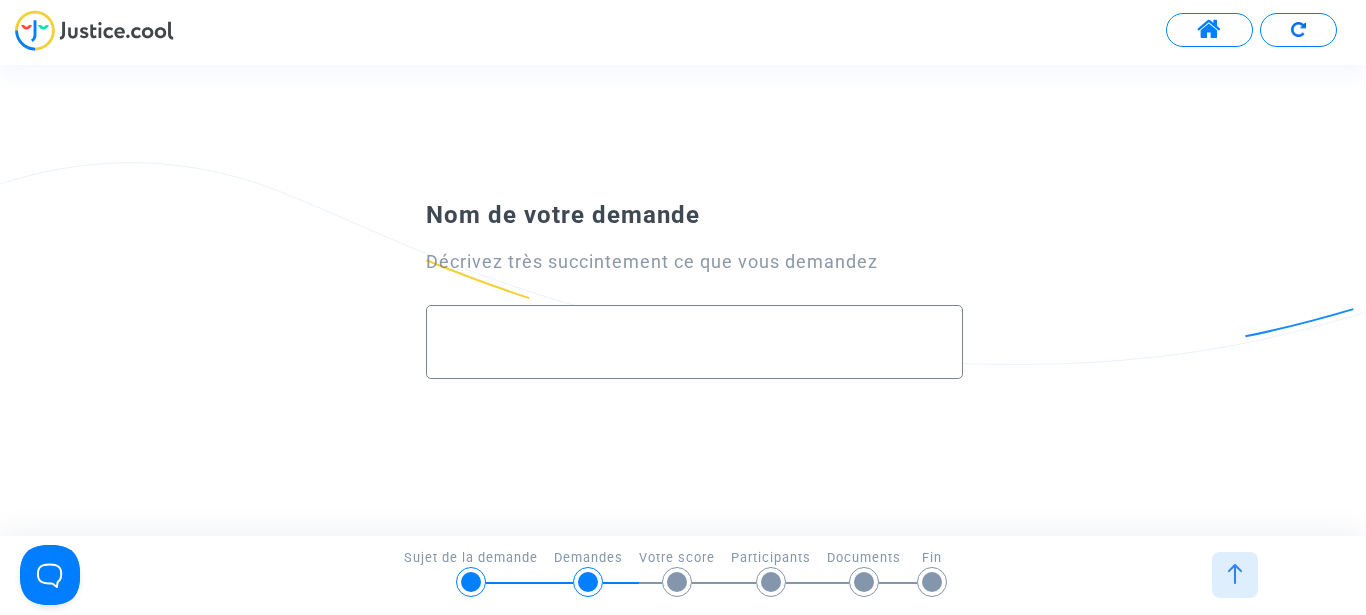 click at bounding box center [695, 342] 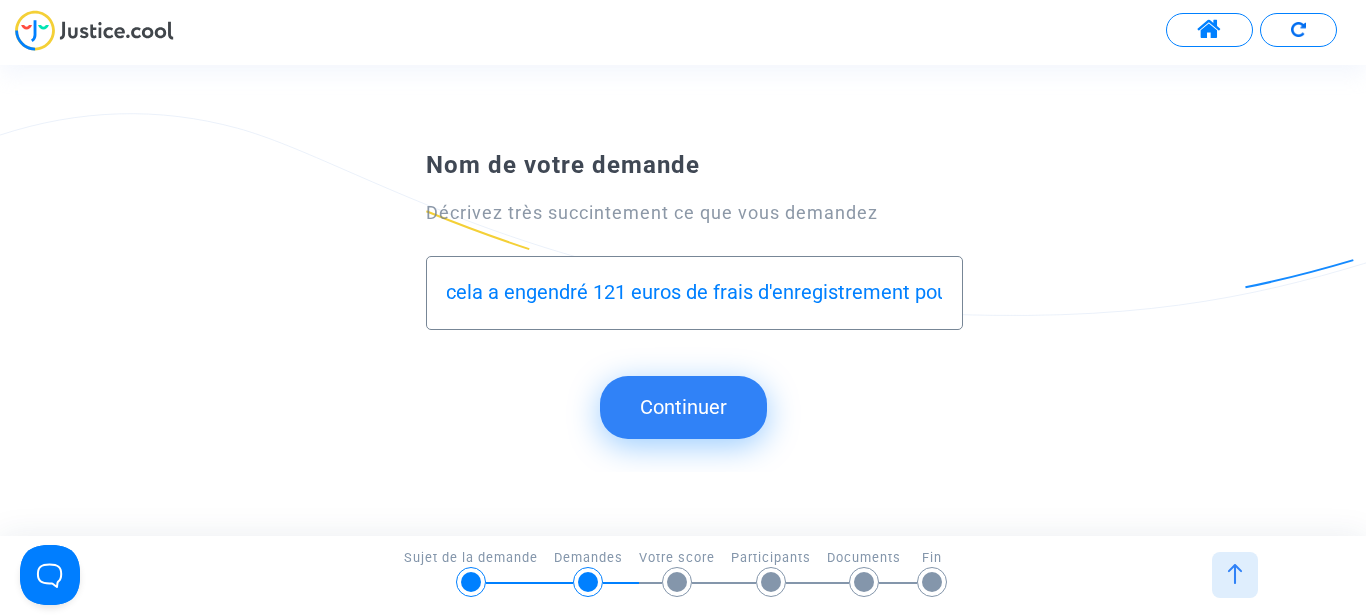 scroll, scrollTop: 0, scrollLeft: 2461, axis: horizontal 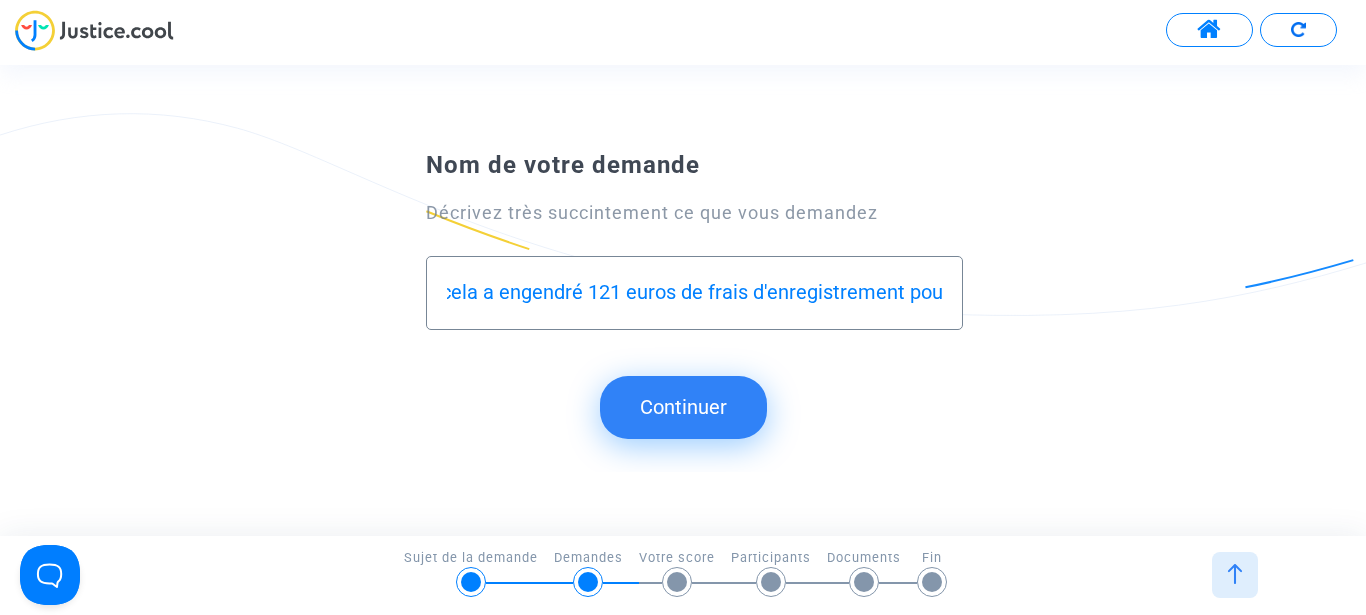 type on "remboursement des frais d'enregistrement alors que j'avais pris l'option de recevoir ma carte d'embarquement. Un jour avant, on me dit que c'est impossible en raison de changement de politique. l'enregistrement sur le site ne reconnaissait ni adresse mail, ni référence de vol; cela a engendré 121 euros de frais d'enregistrement pour 2." 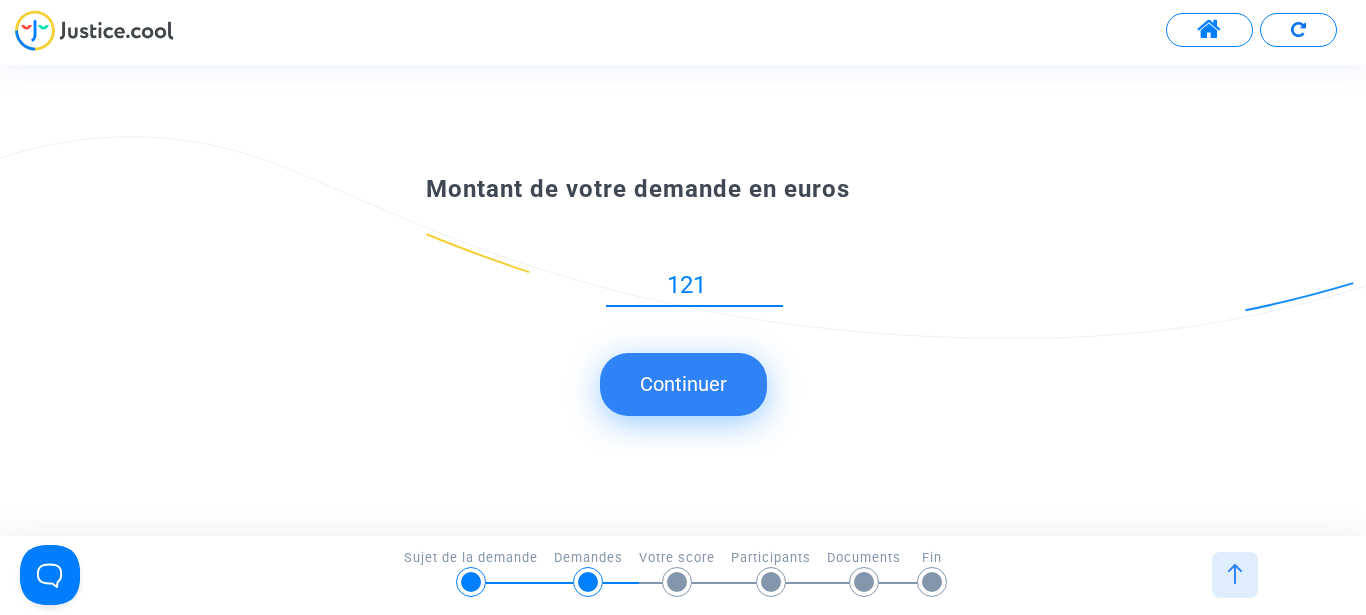 type on "121" 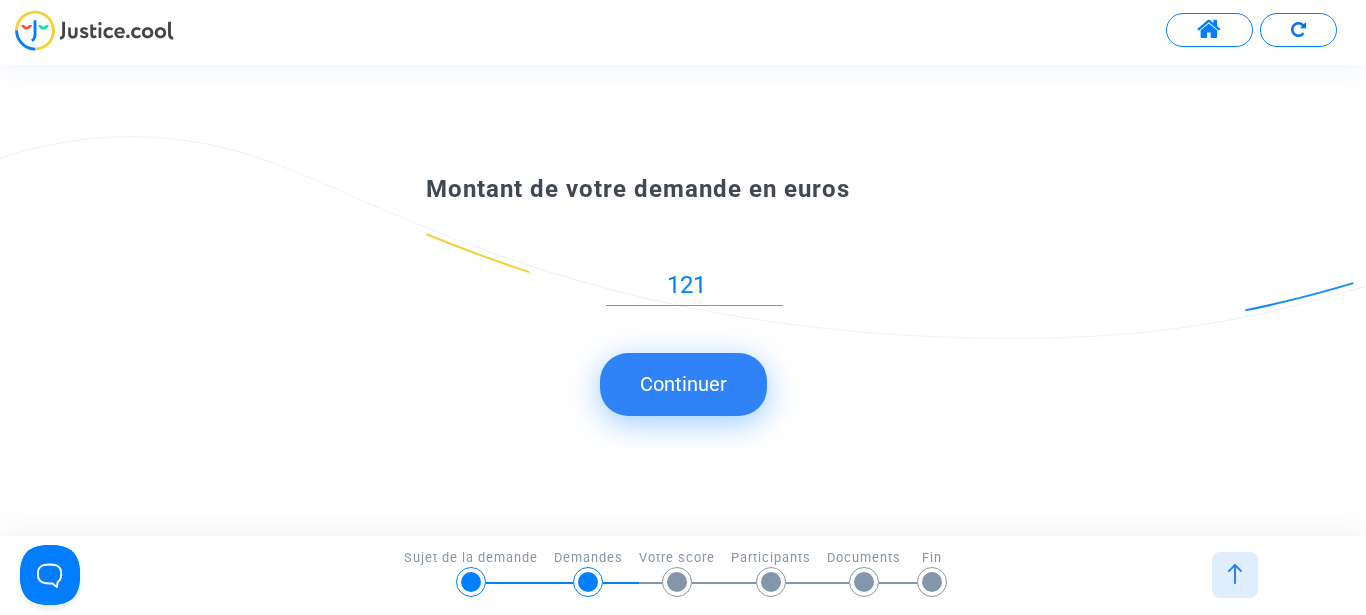 click on "Continuer" 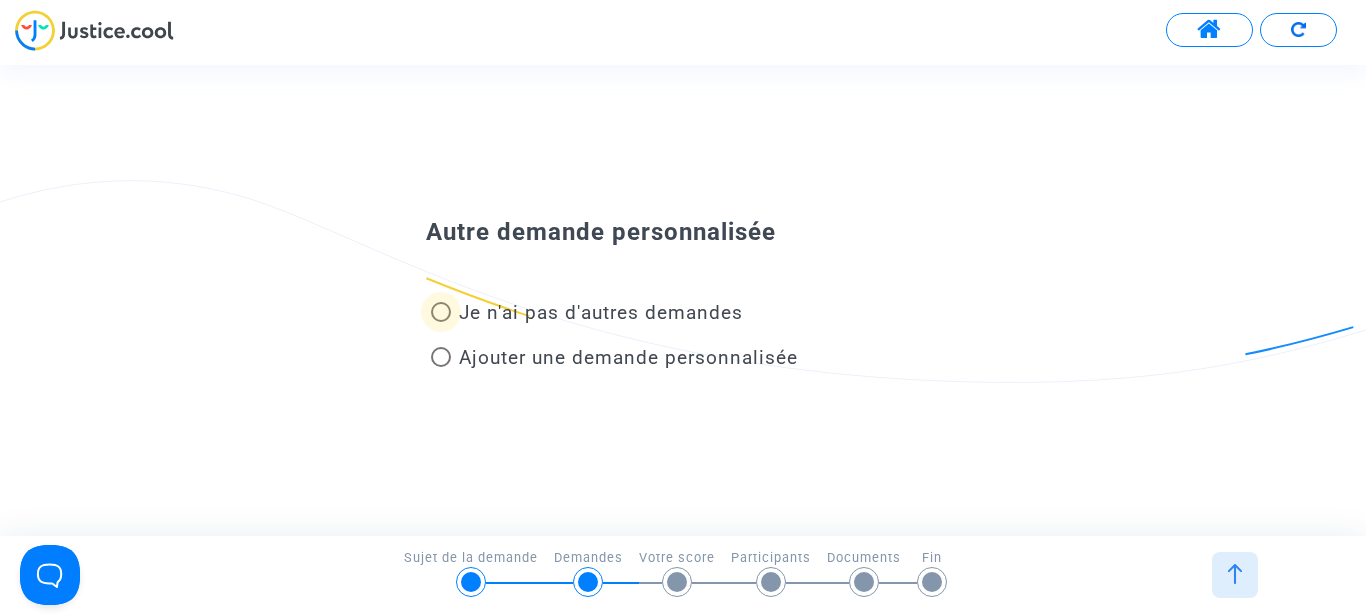 click at bounding box center [441, 312] 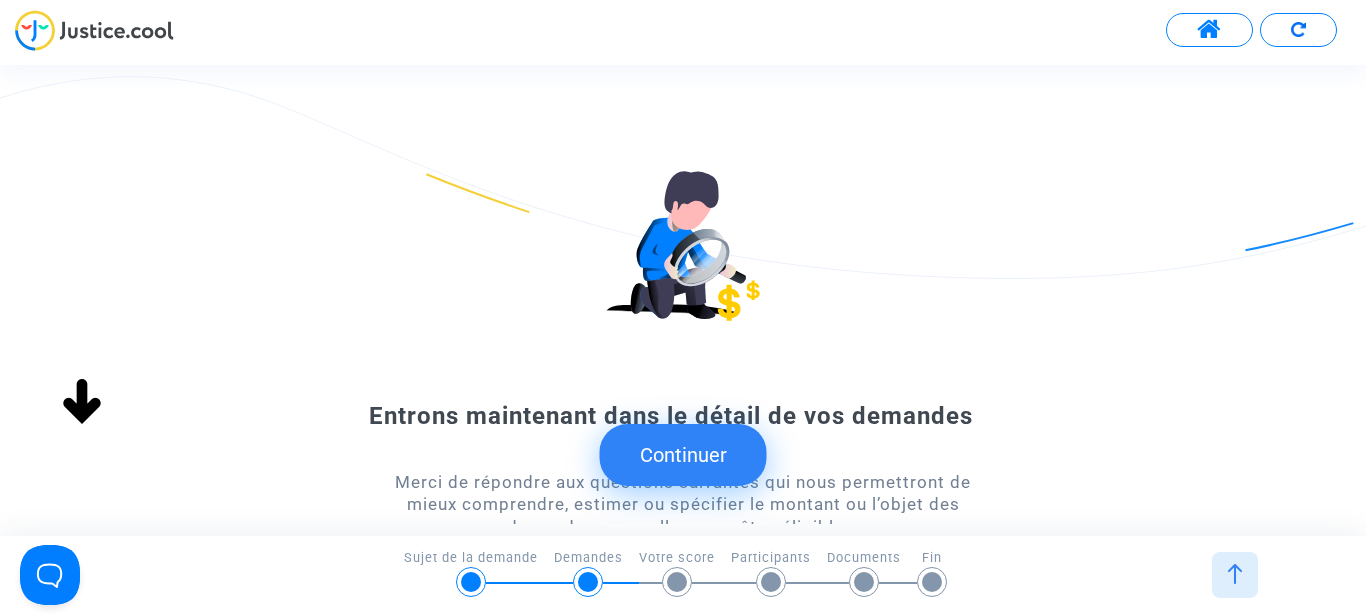 click on "Continuer" 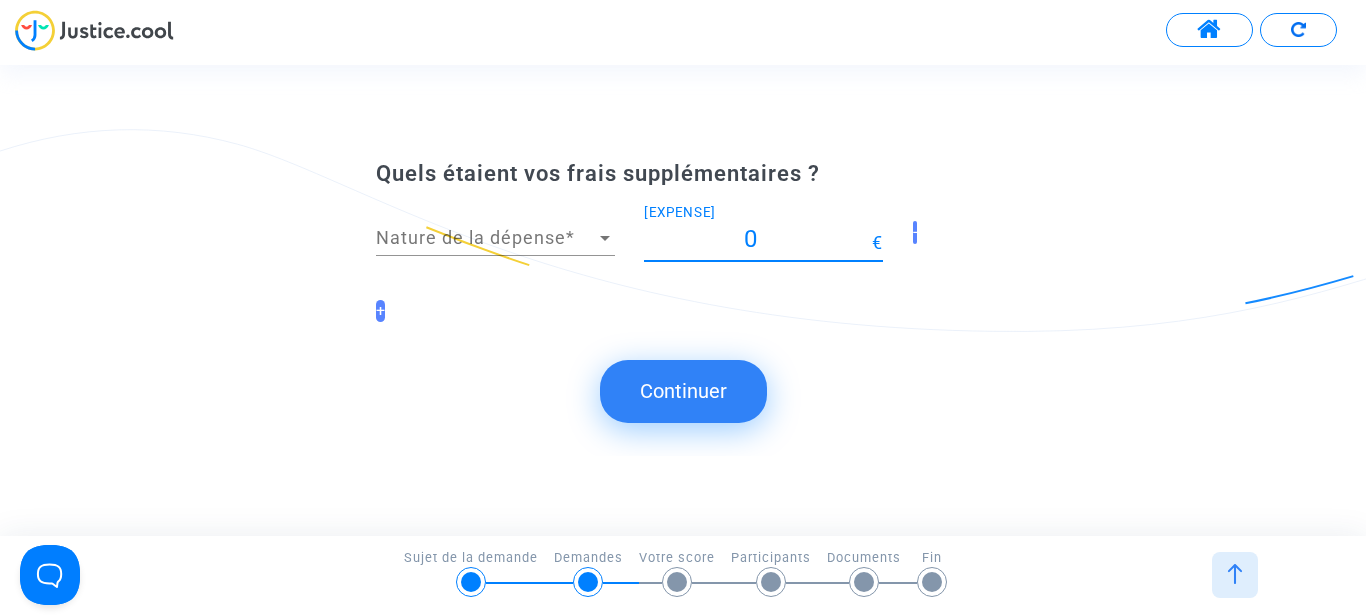 click on "0" at bounding box center (758, 239) 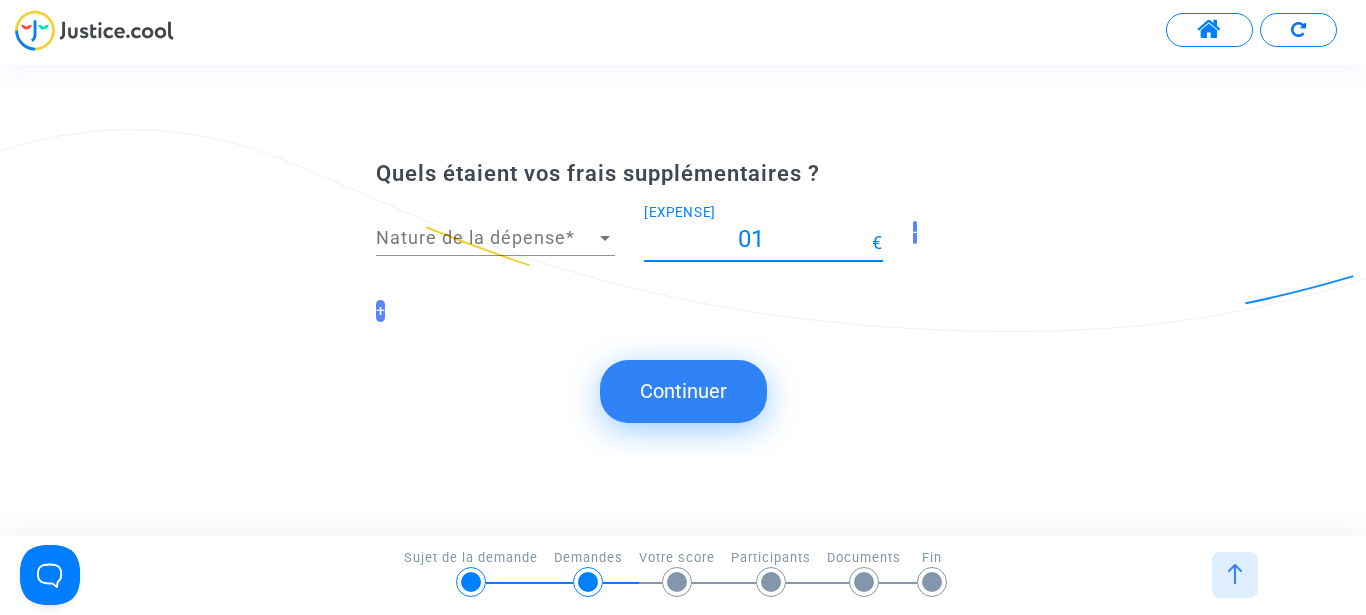 type on "0" 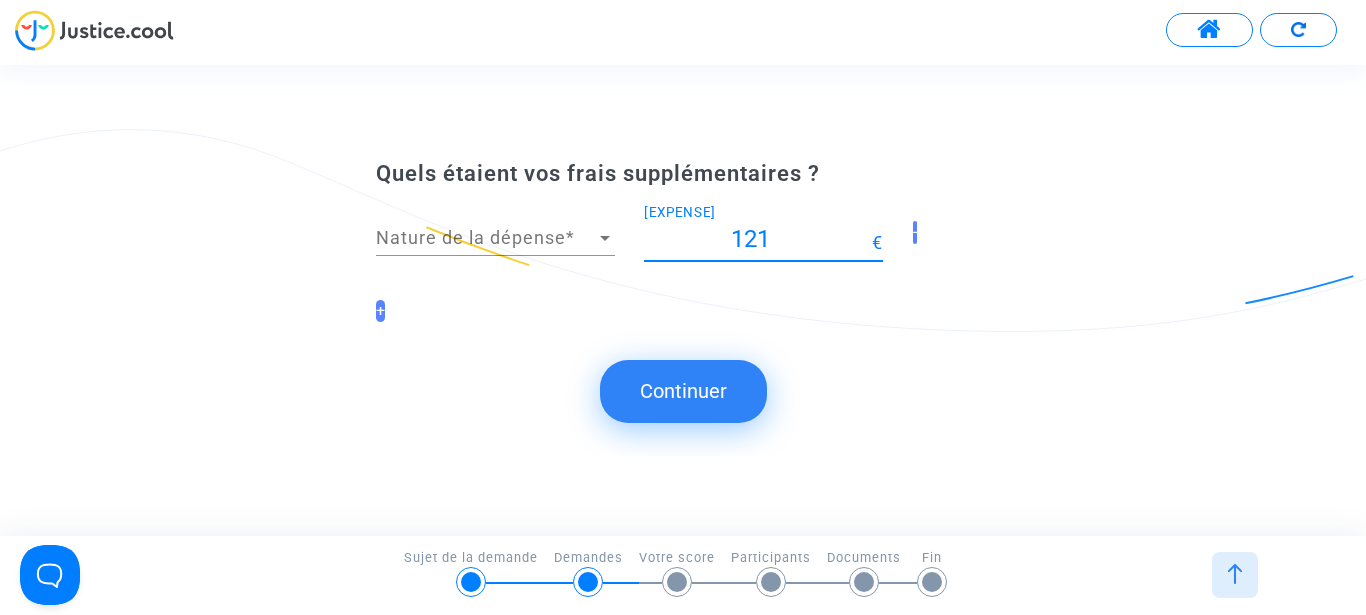 type on "121" 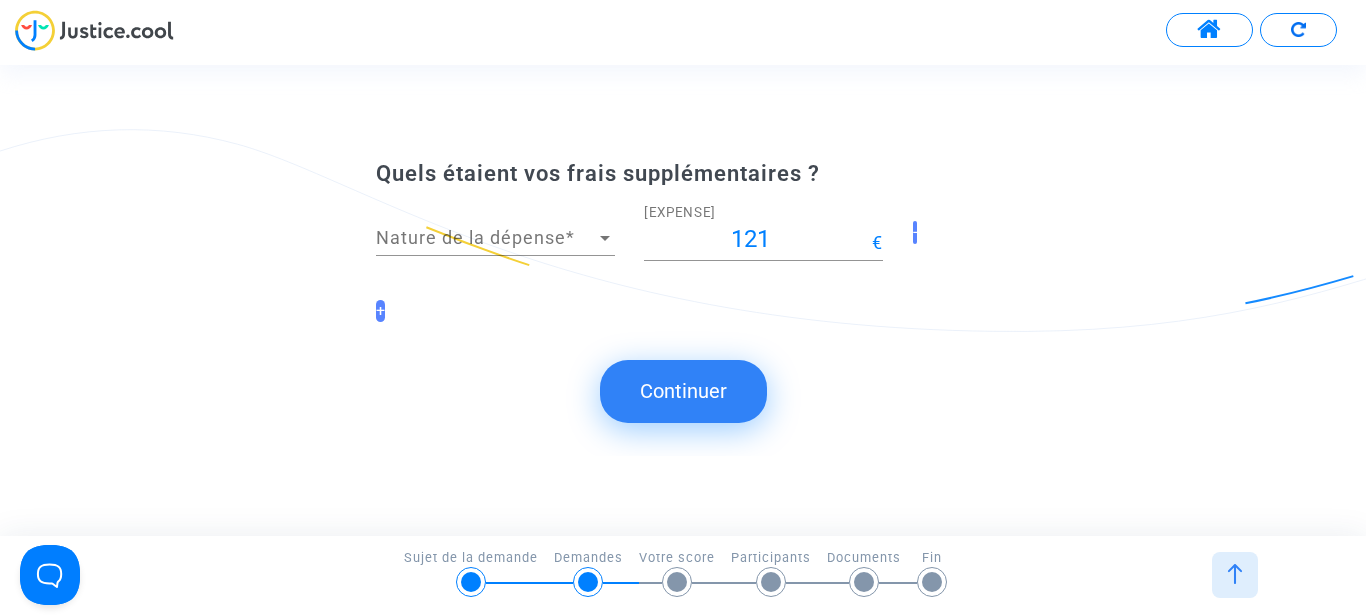 click on "Continuer" 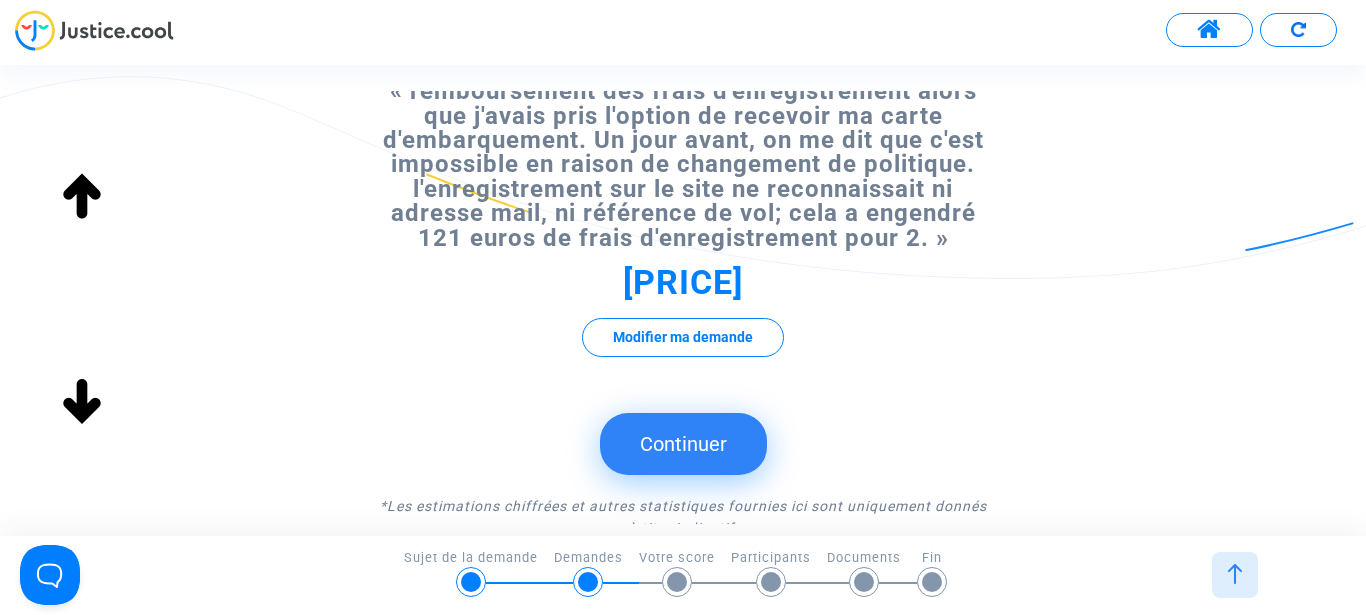 scroll, scrollTop: 984, scrollLeft: 0, axis: vertical 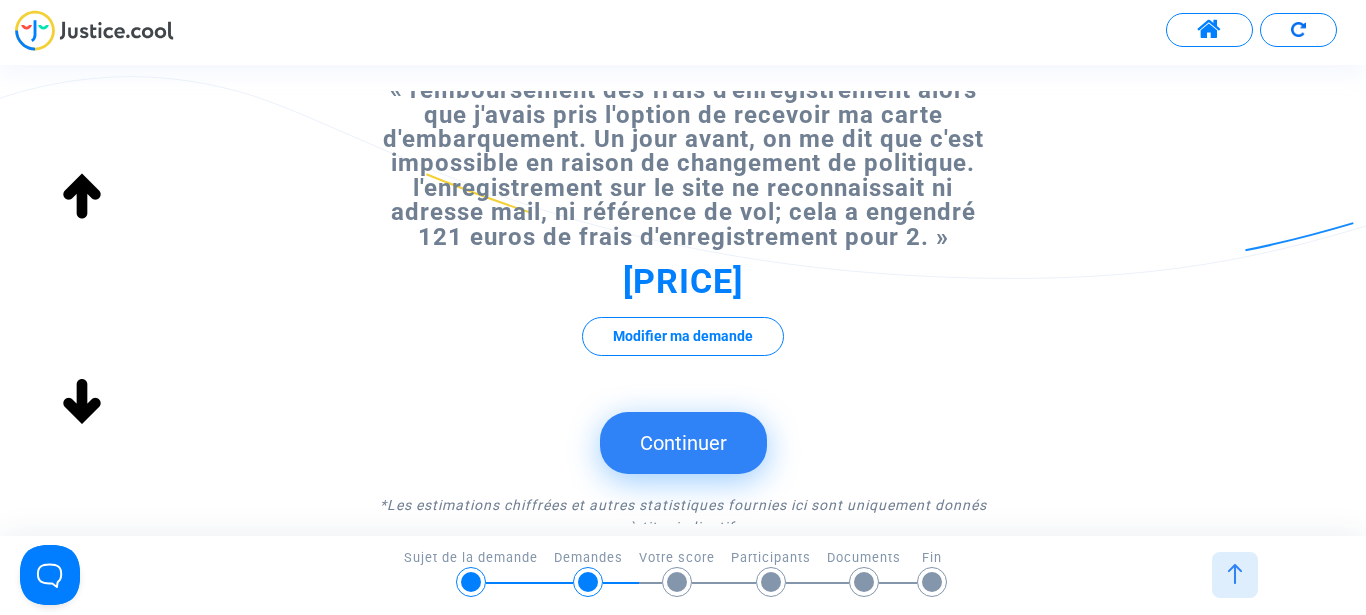 click on "Continuer" 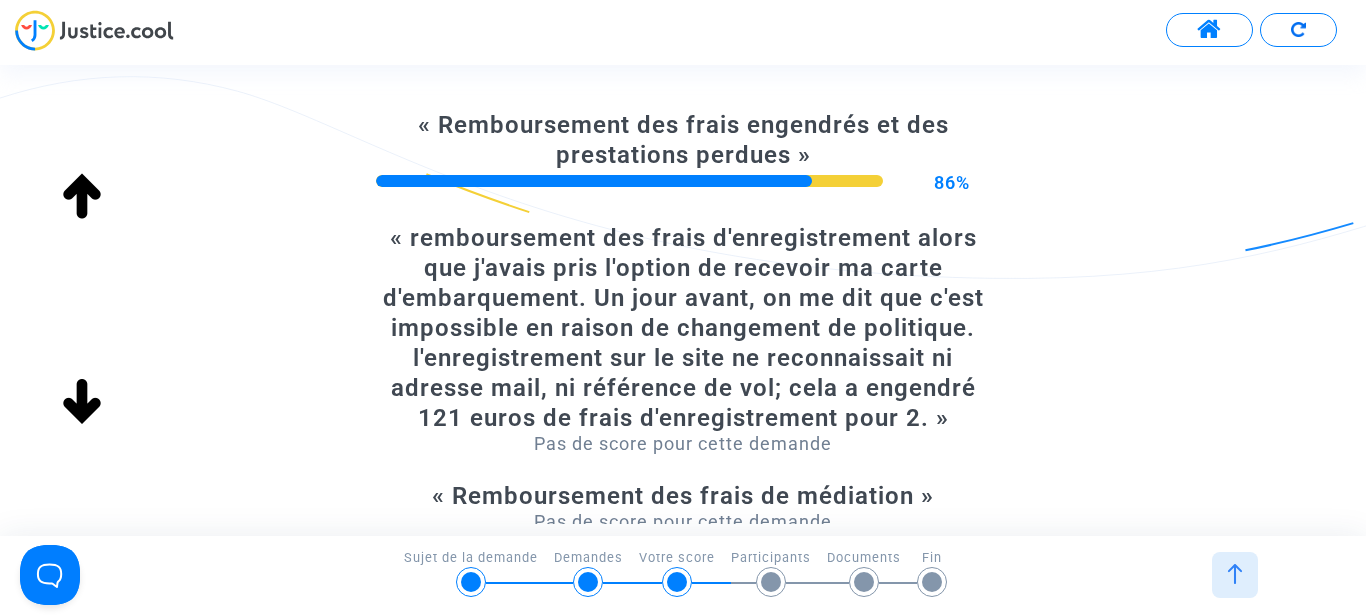scroll, scrollTop: 904, scrollLeft: 0, axis: vertical 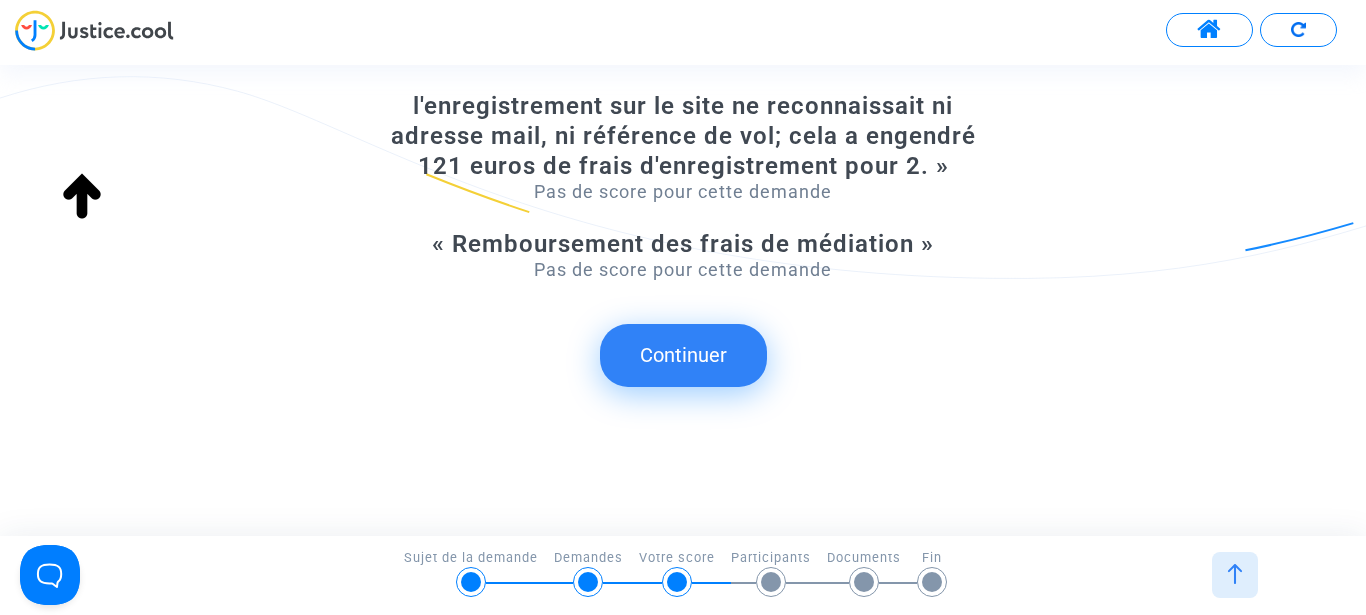 click on "Continuer" 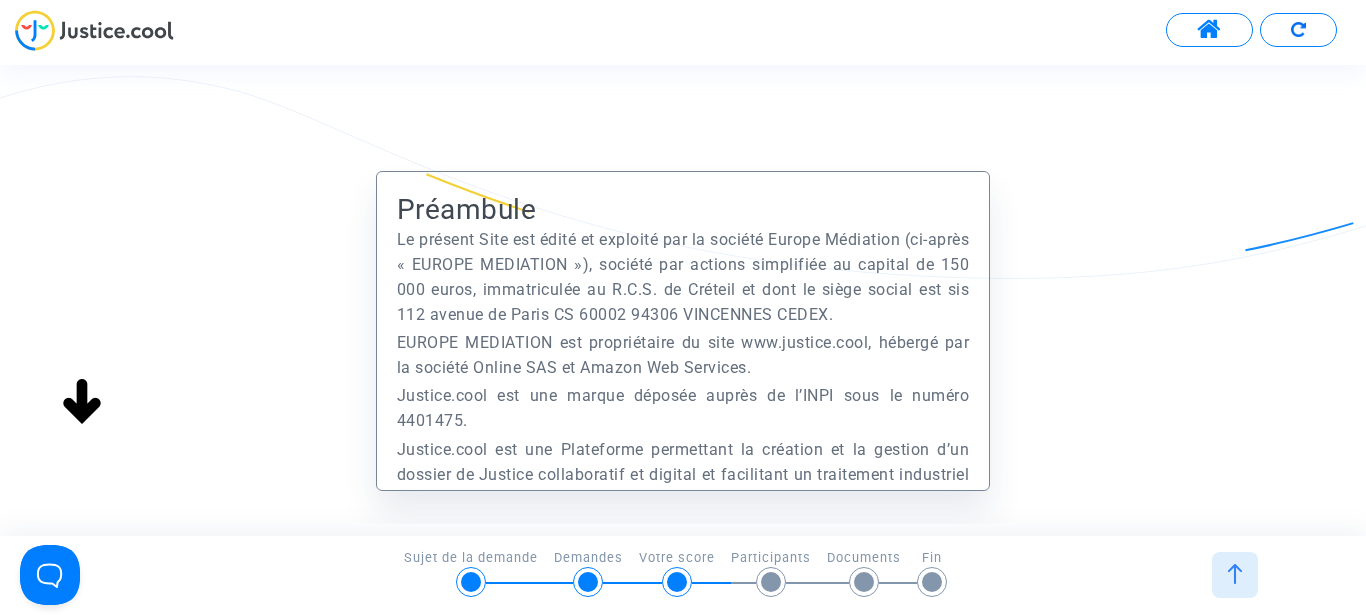 scroll, scrollTop: 0, scrollLeft: 0, axis: both 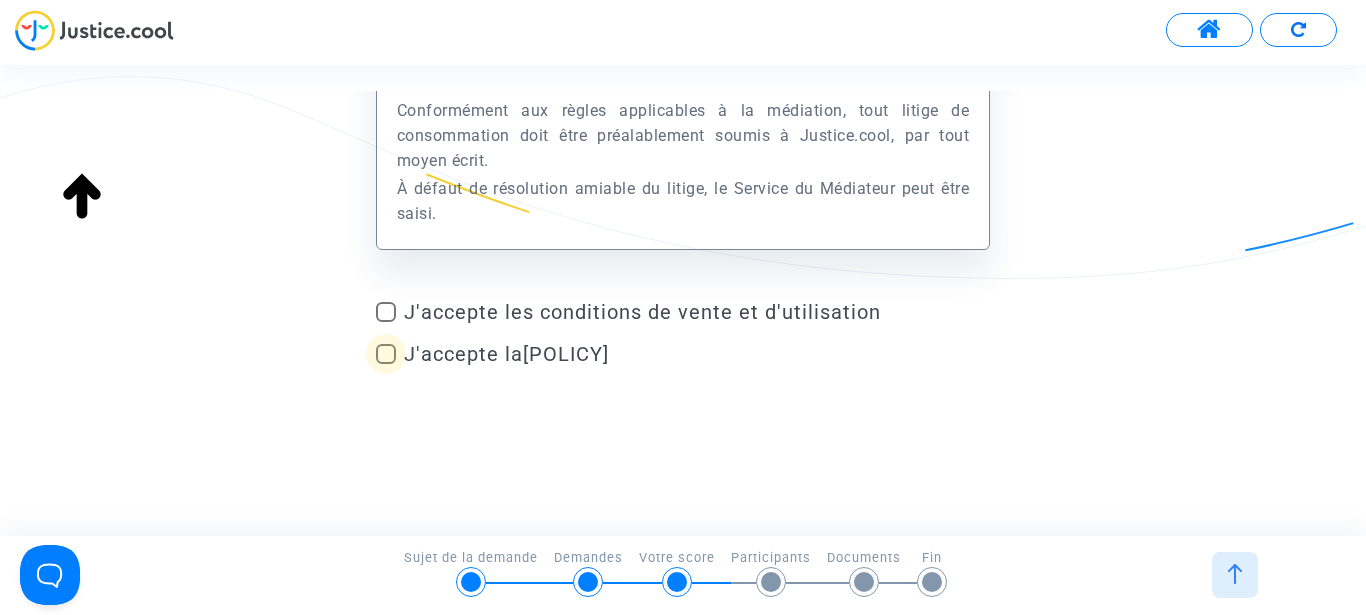 click at bounding box center (386, 354) 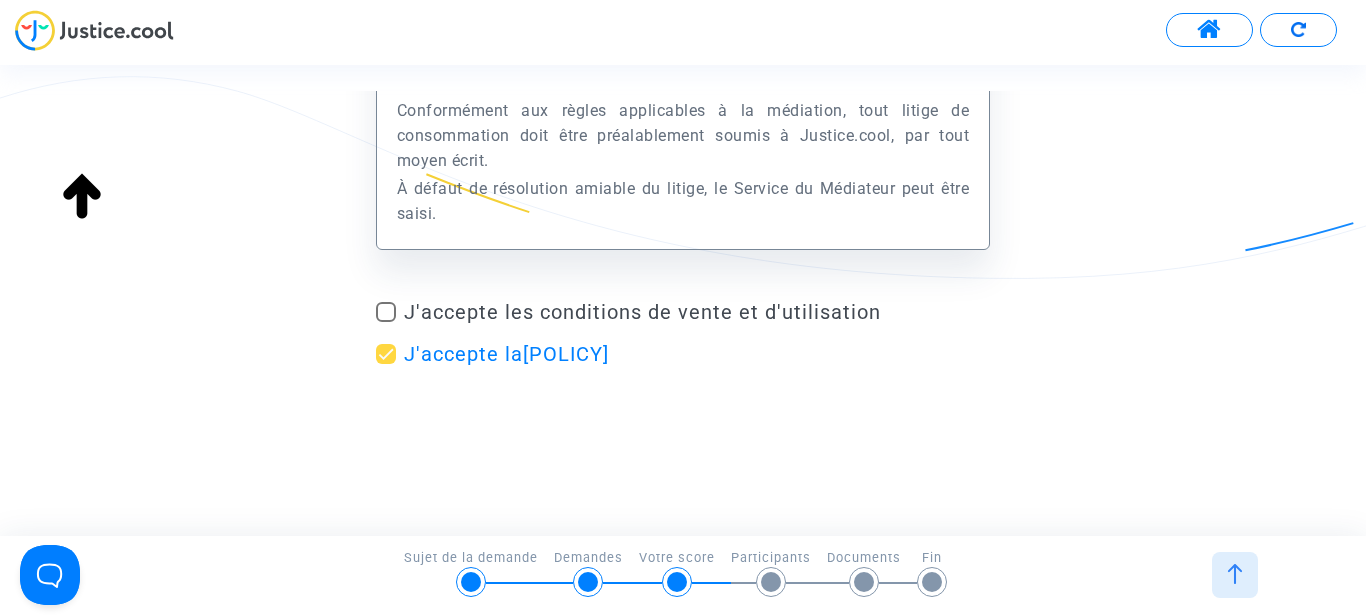 click at bounding box center (386, 312) 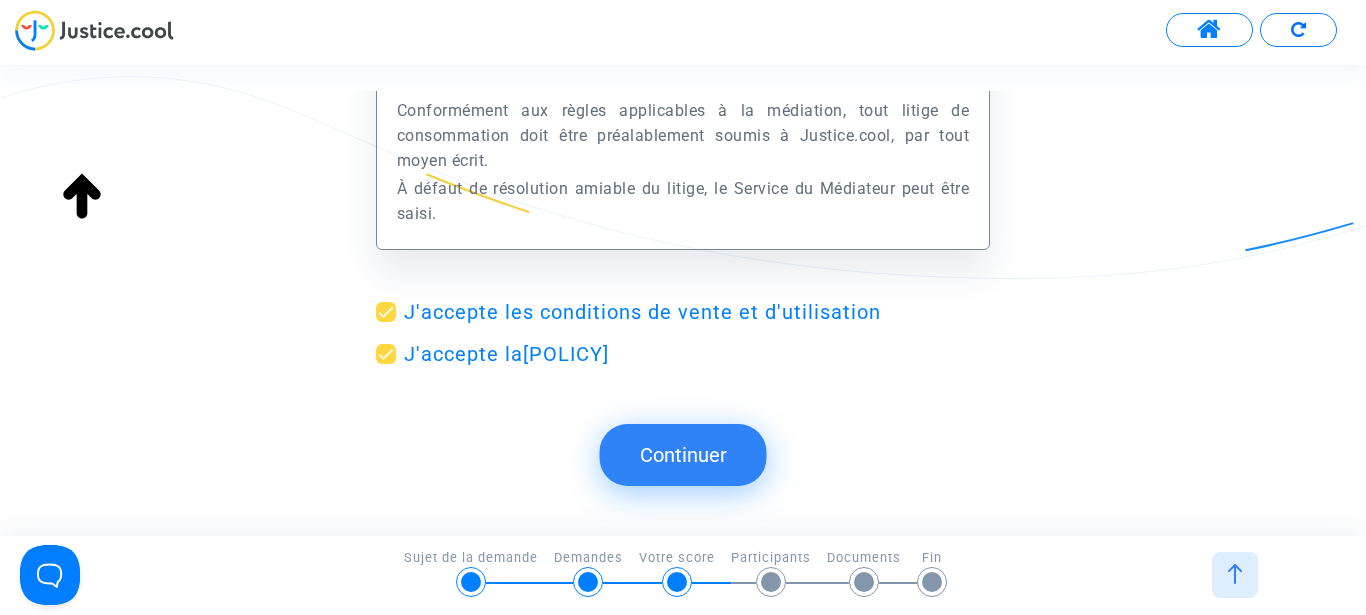 click on "Continuer" 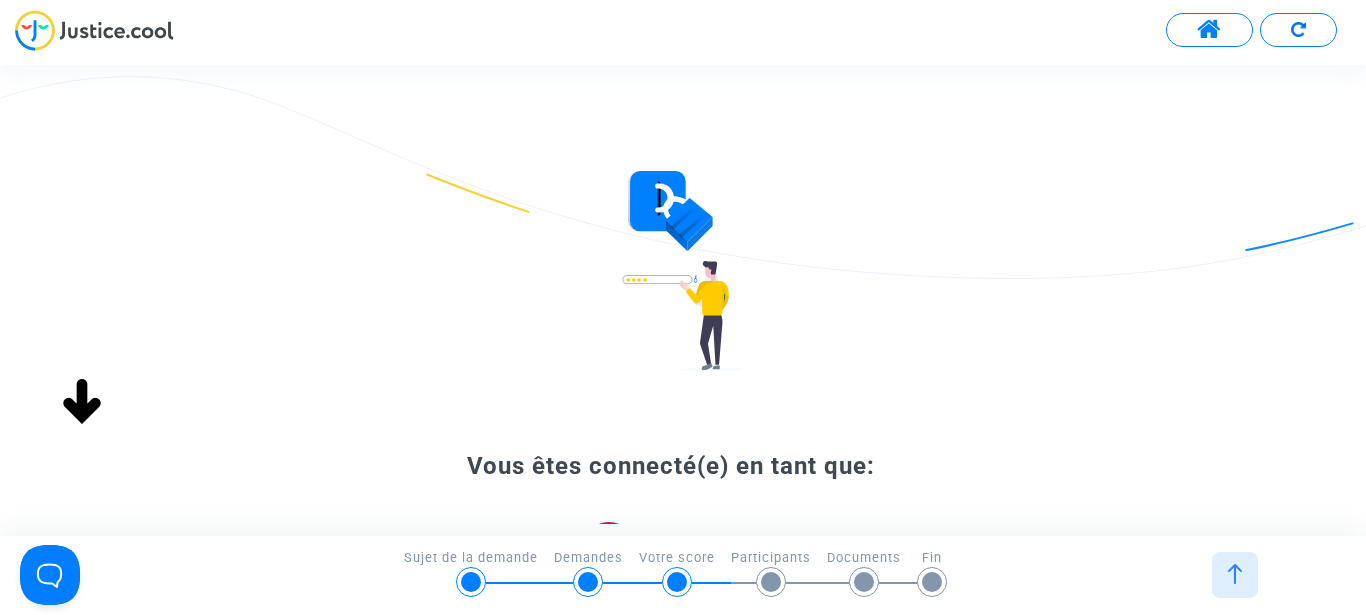 scroll, scrollTop: 0, scrollLeft: 0, axis: both 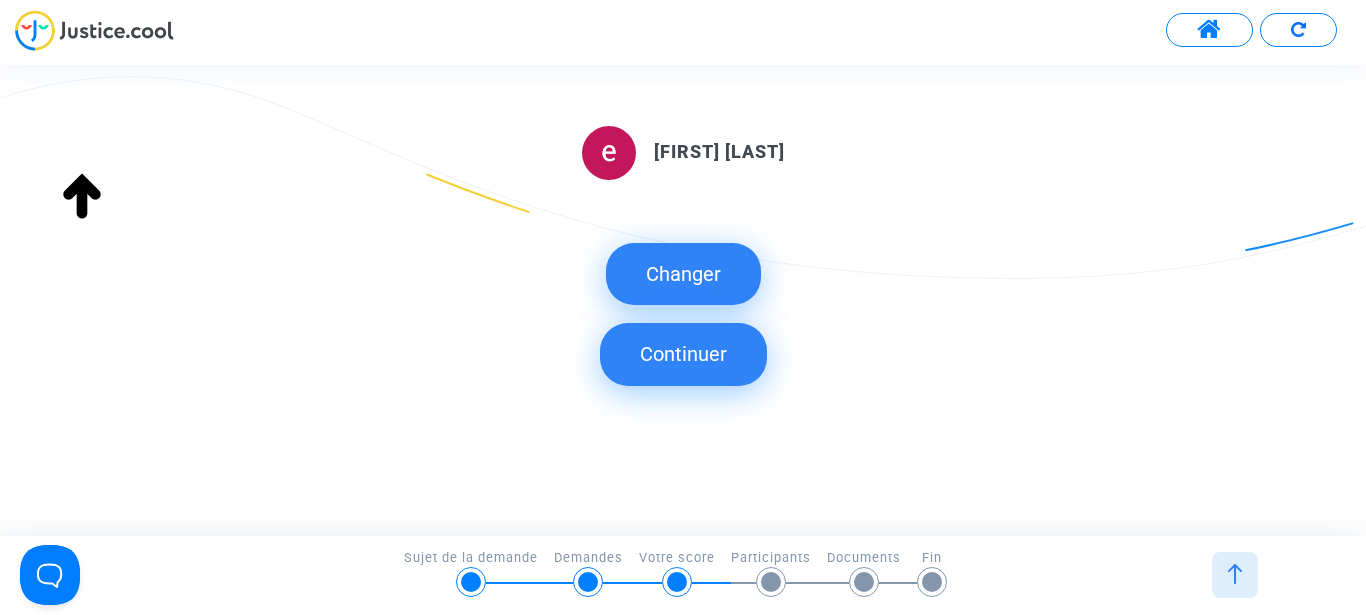 click on "Continuer" 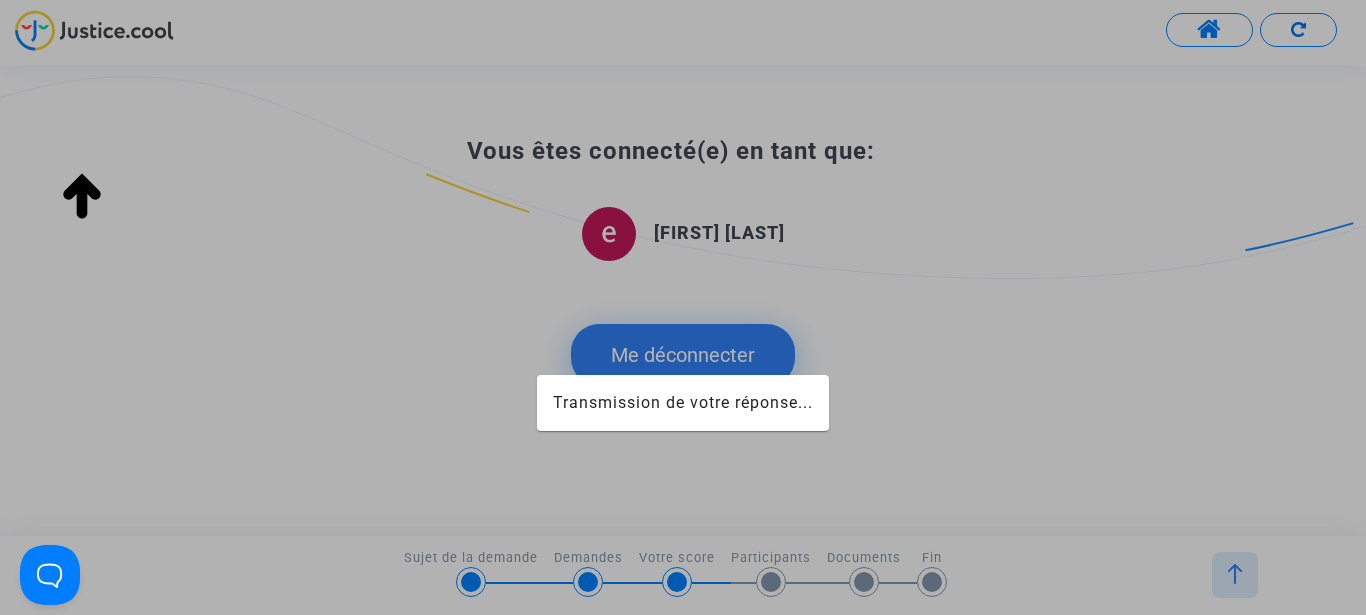 scroll, scrollTop: 315, scrollLeft: 0, axis: vertical 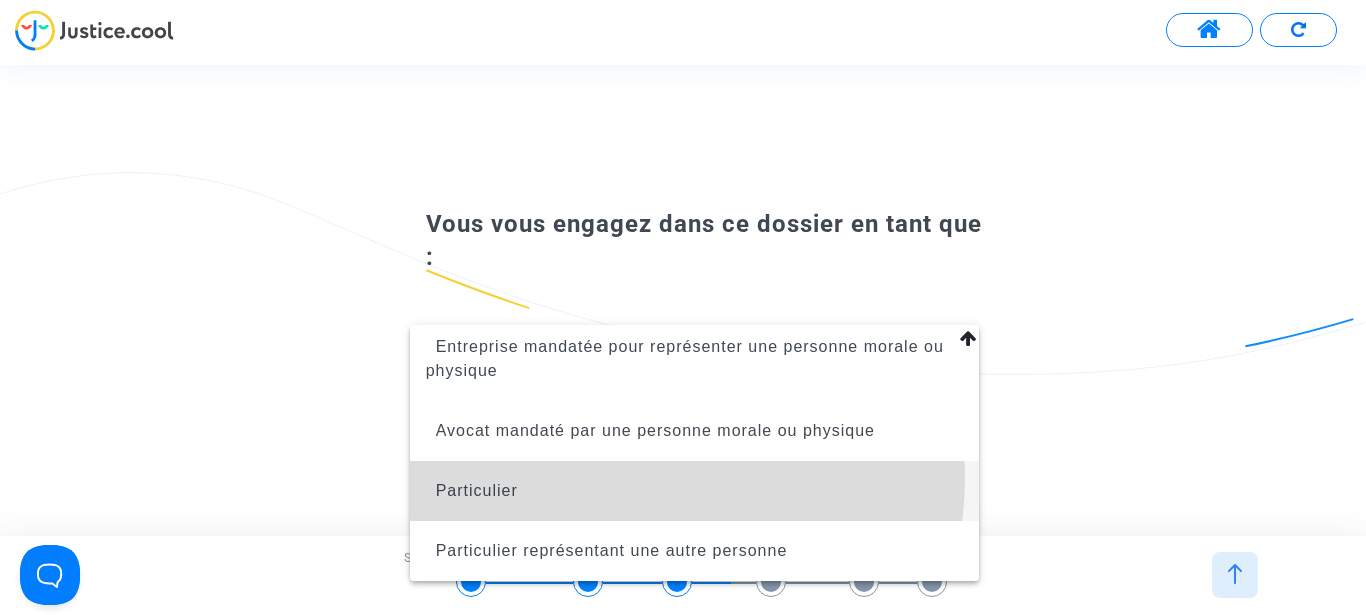 click on "Particulier" at bounding box center [695, 491] 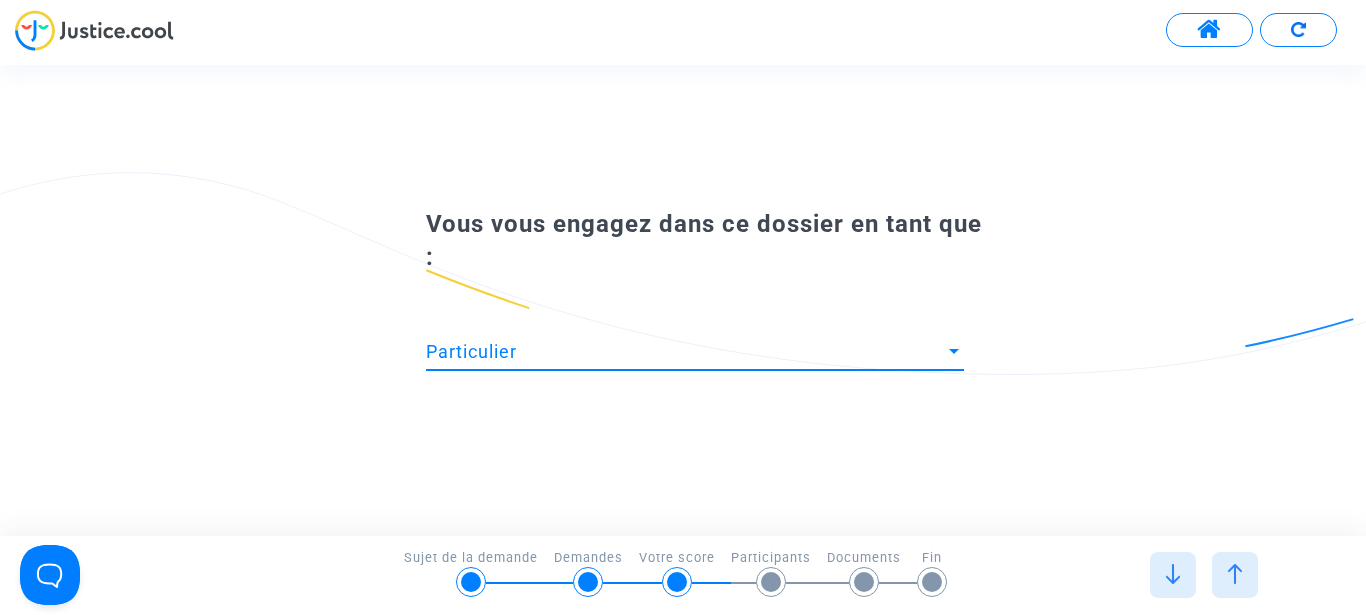 scroll, scrollTop: 0, scrollLeft: 0, axis: both 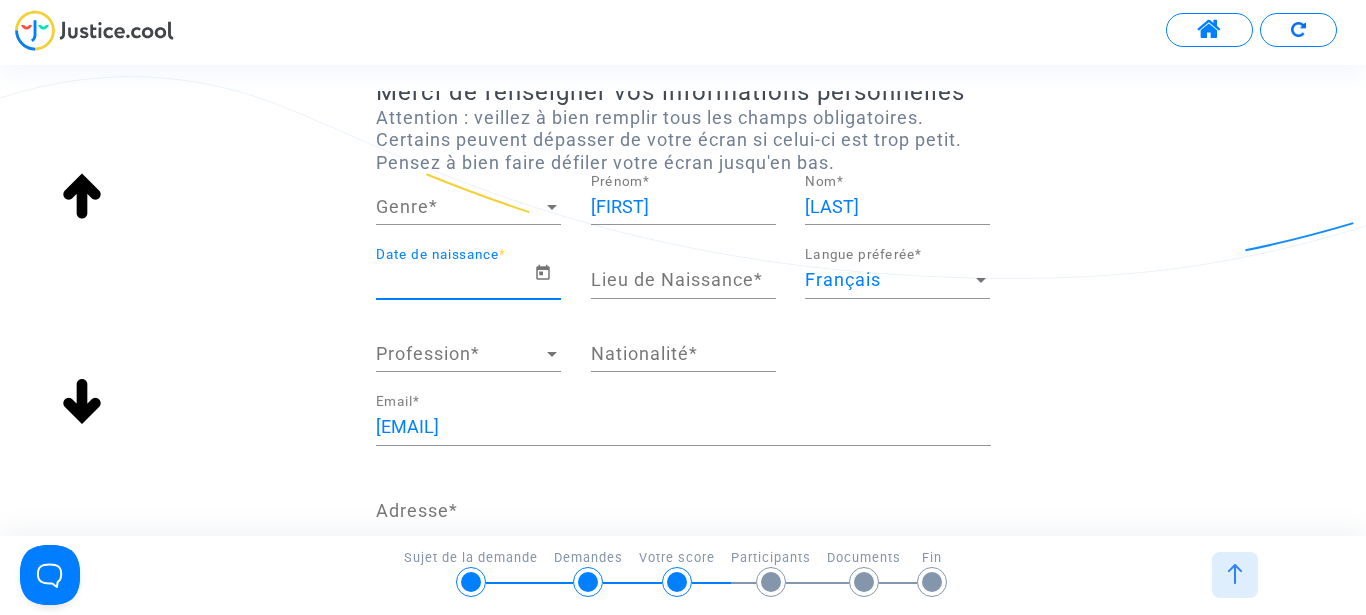 click on "Date de naissance  *" at bounding box center [455, 280] 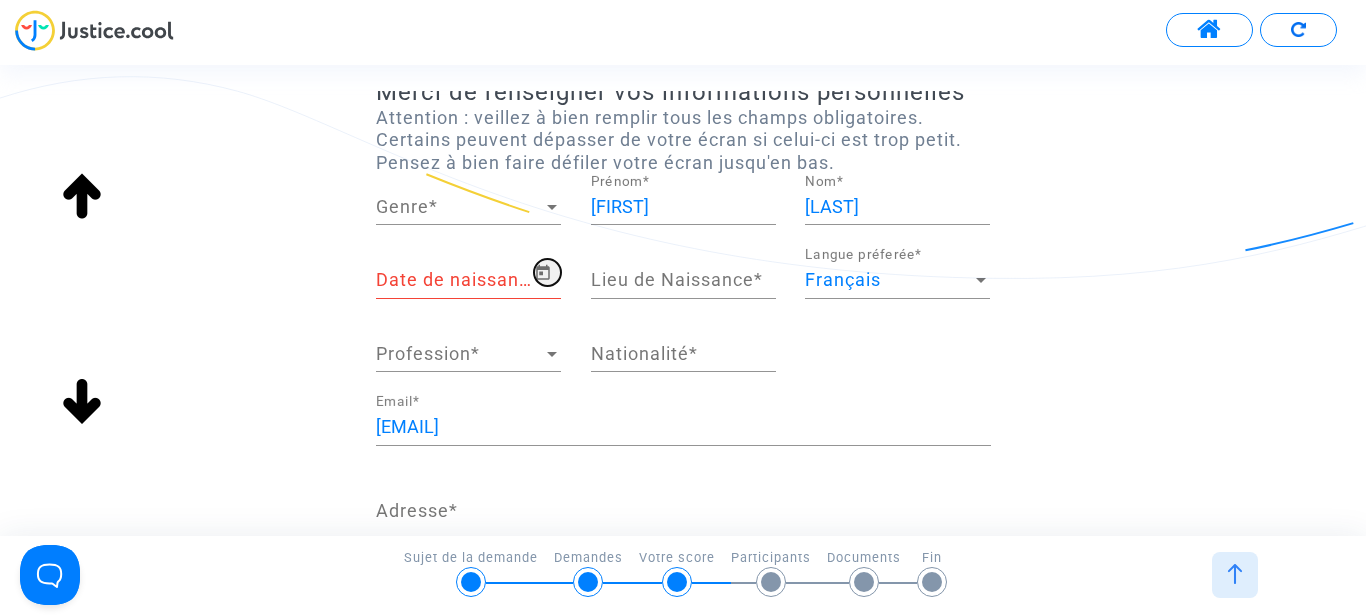 click 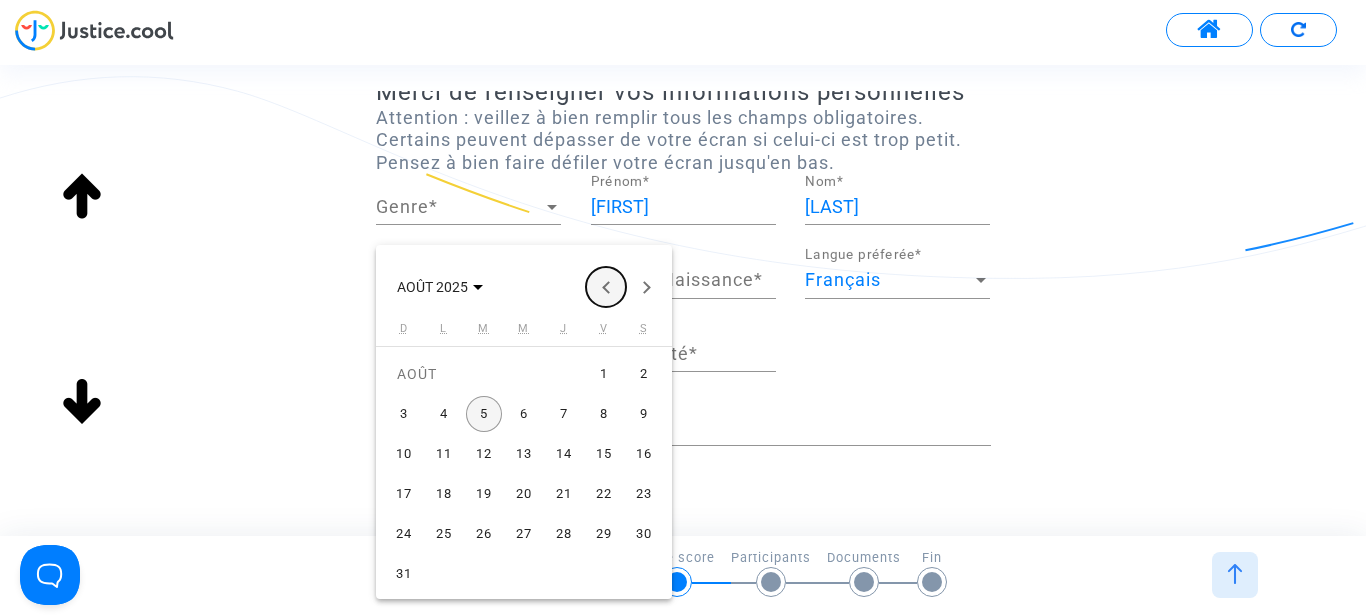 click at bounding box center [606, 287] 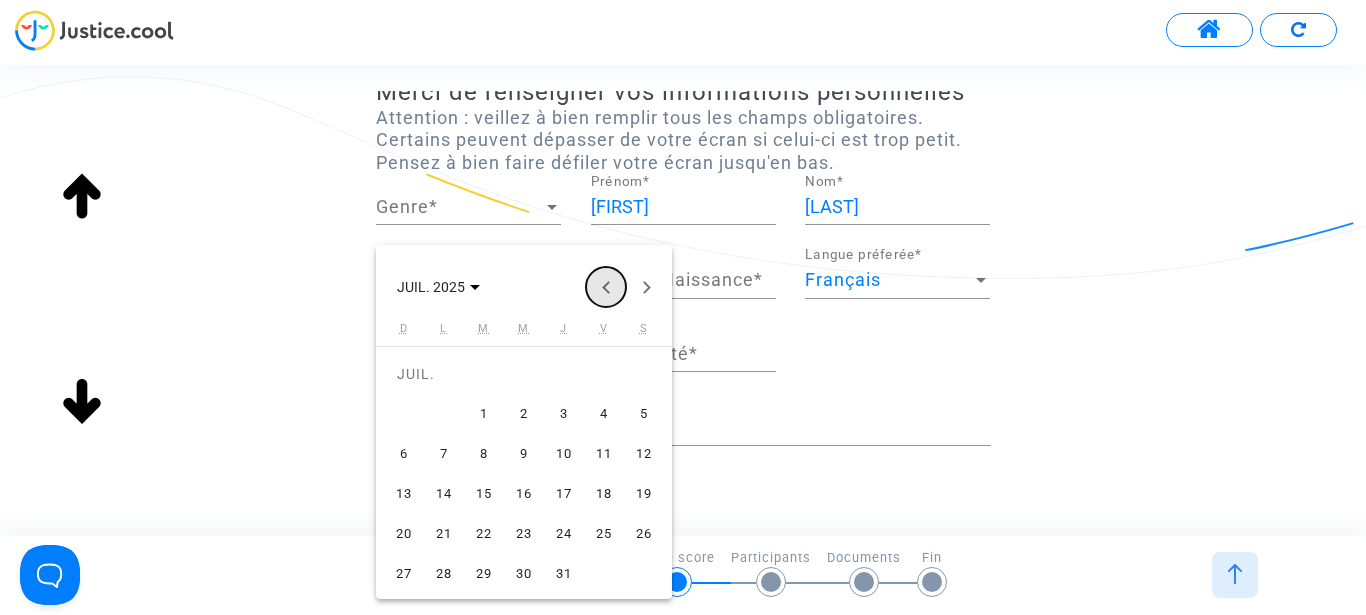 click at bounding box center [606, 287] 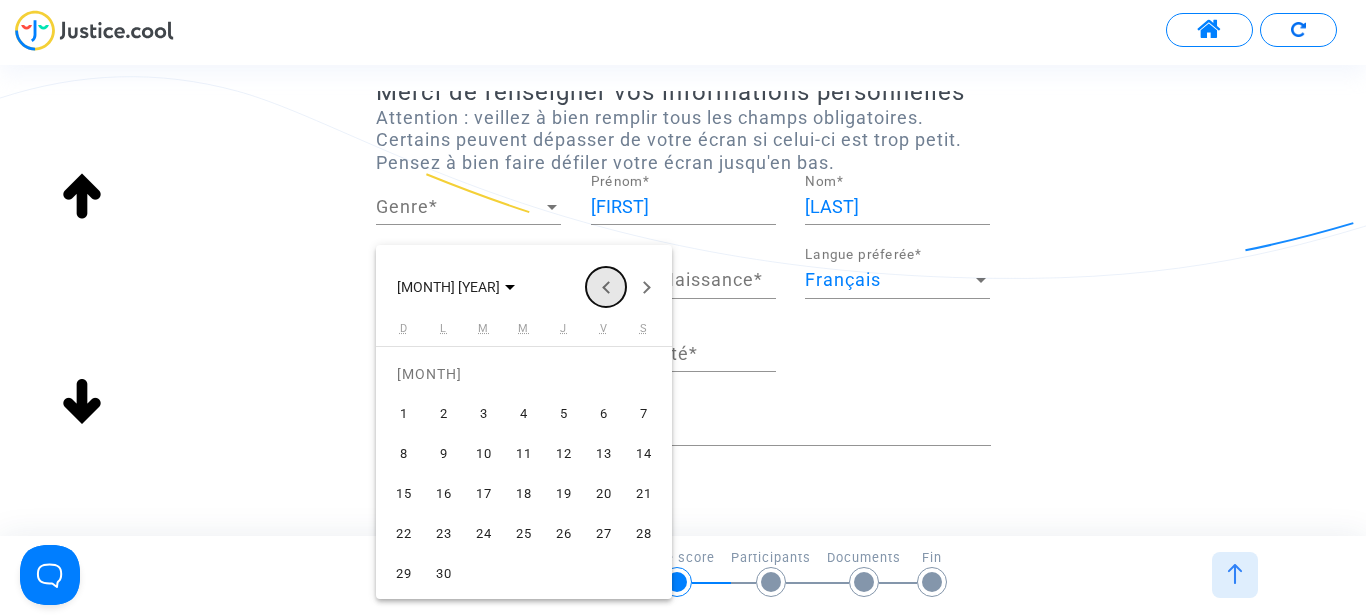 click at bounding box center [606, 287] 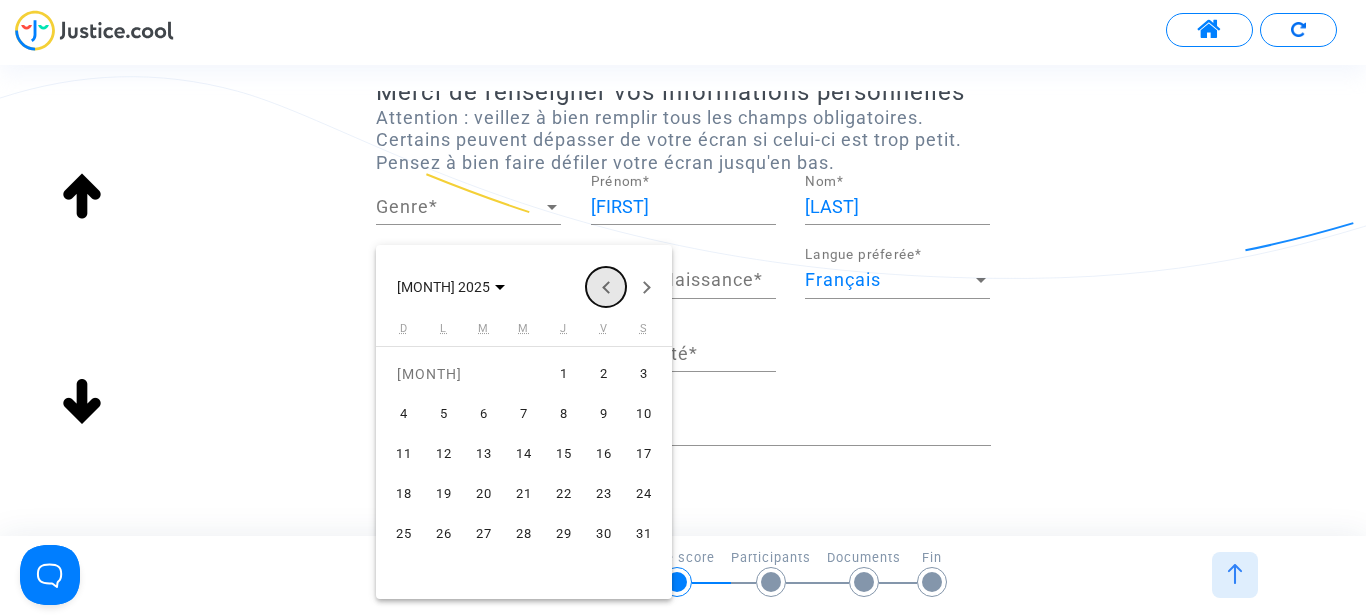 click at bounding box center (606, 287) 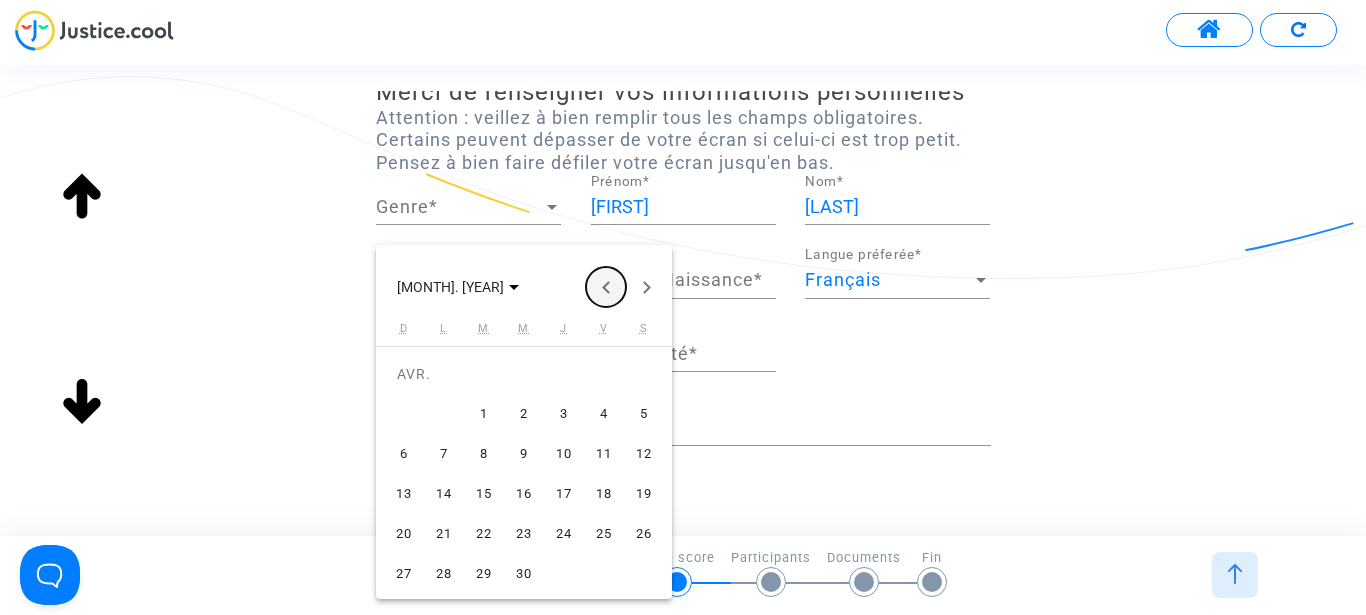 click at bounding box center (606, 287) 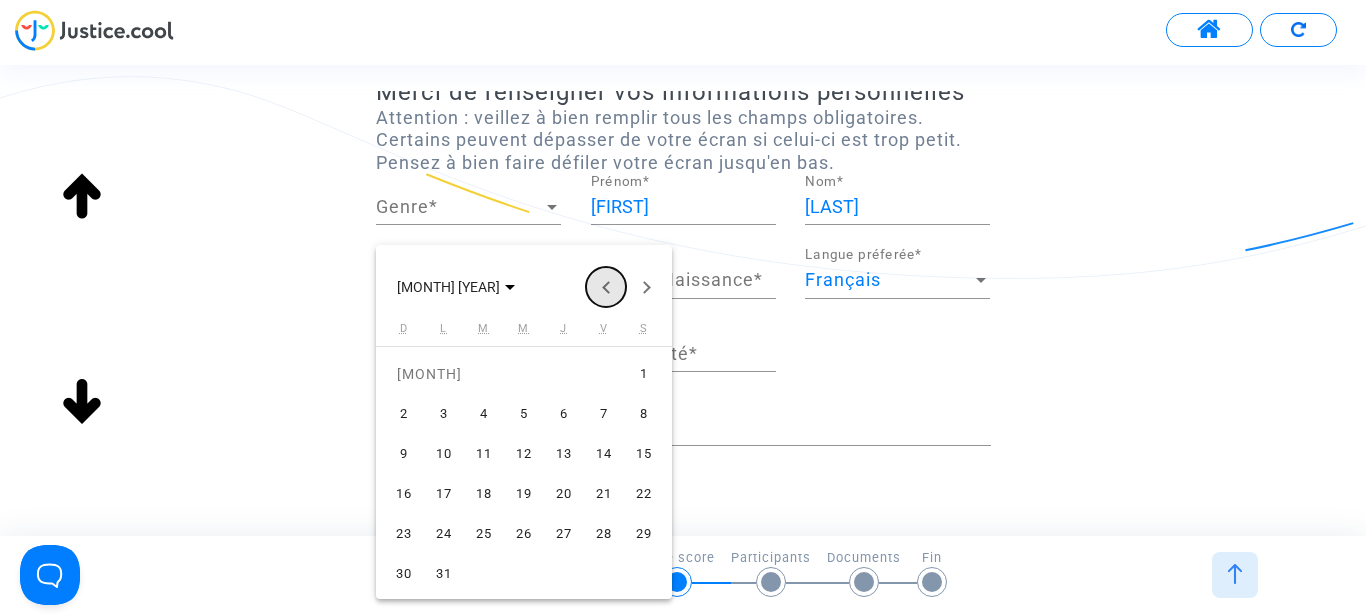 click at bounding box center (606, 287) 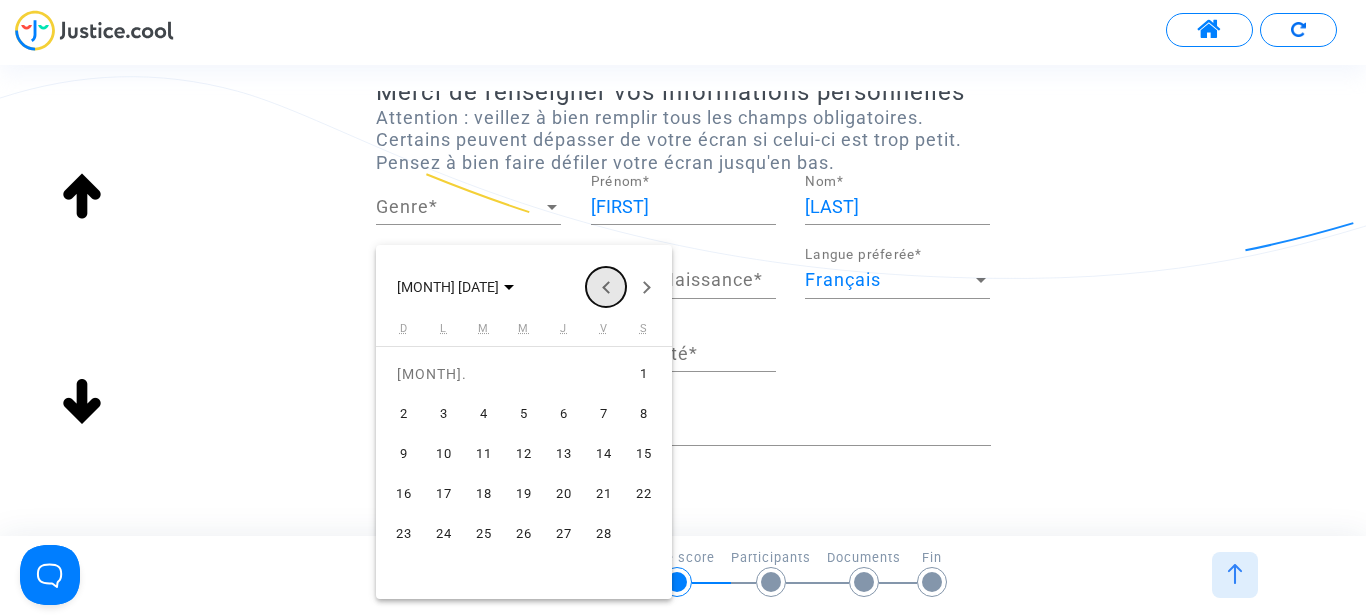 click at bounding box center [606, 287] 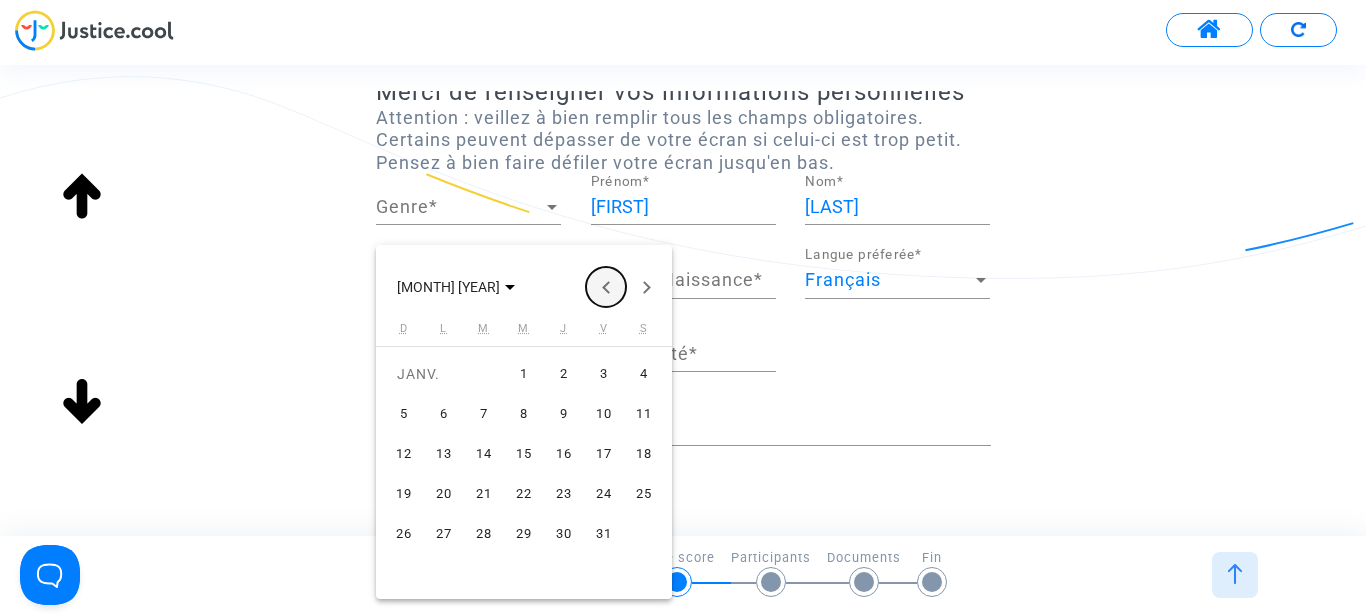 click at bounding box center [606, 287] 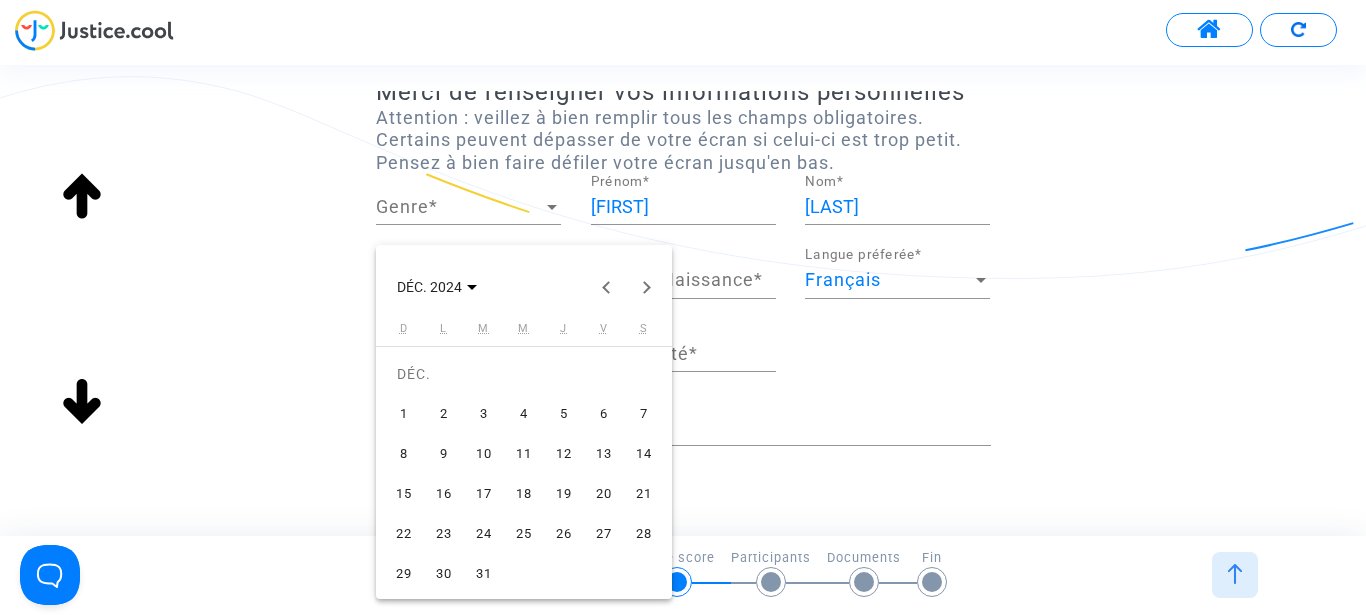 click on "17" at bounding box center (484, 494) 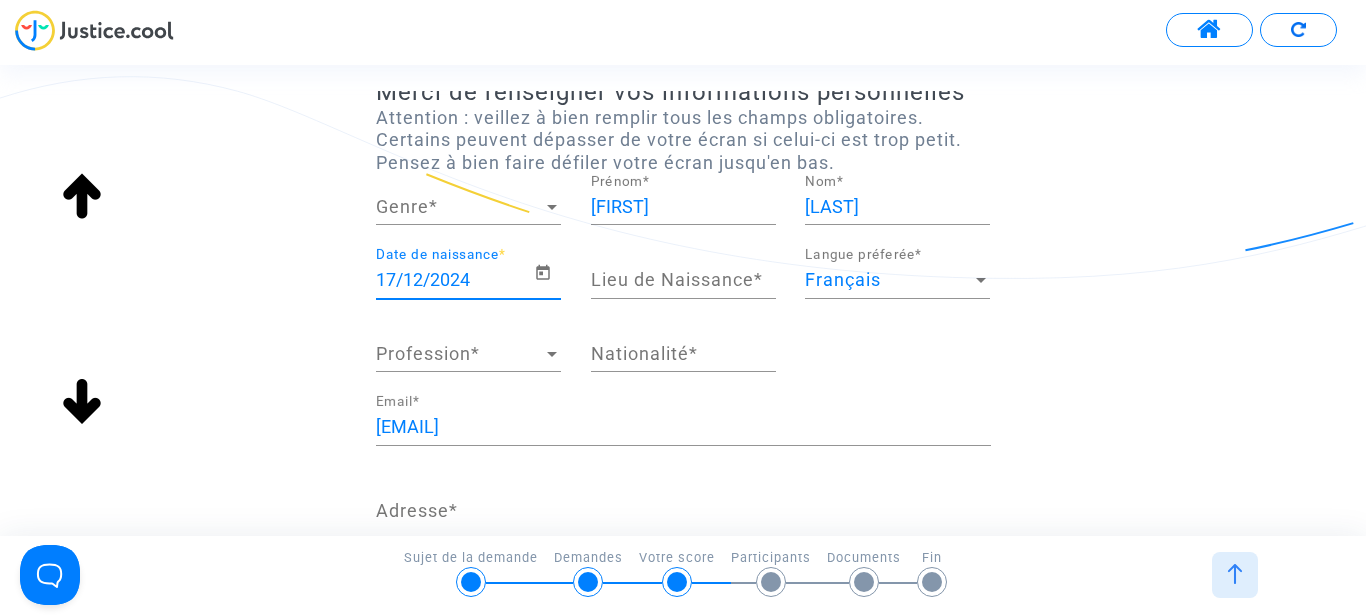 click on "17/12/2024" at bounding box center (455, 280) 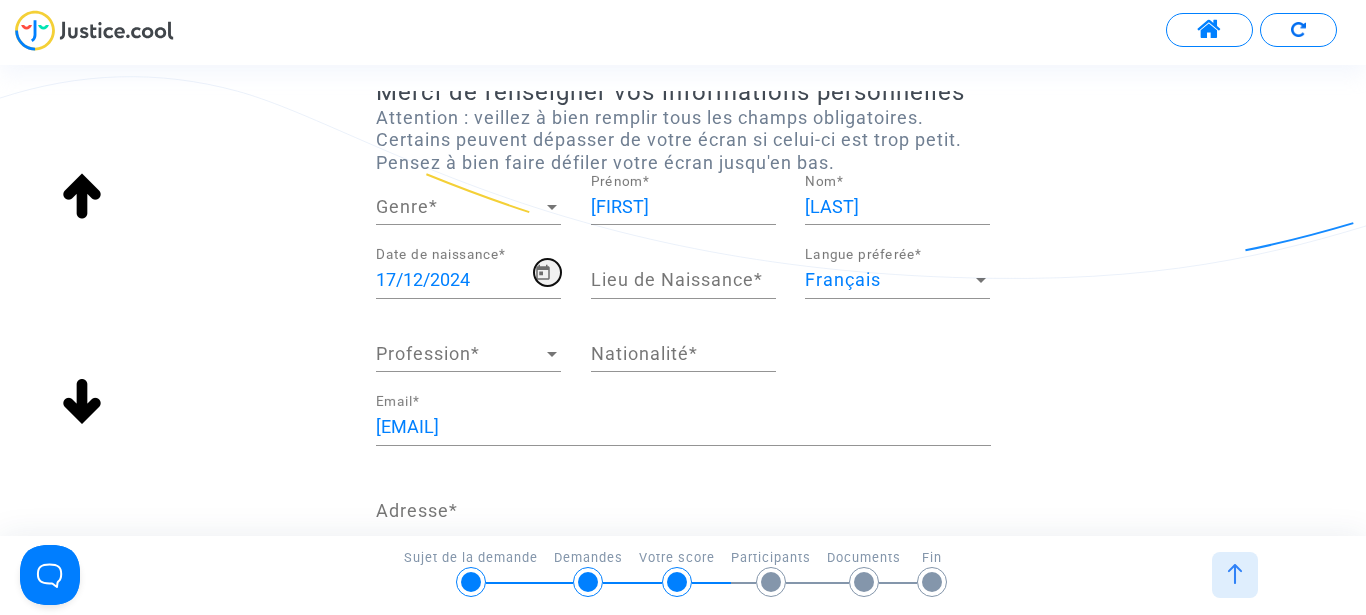click 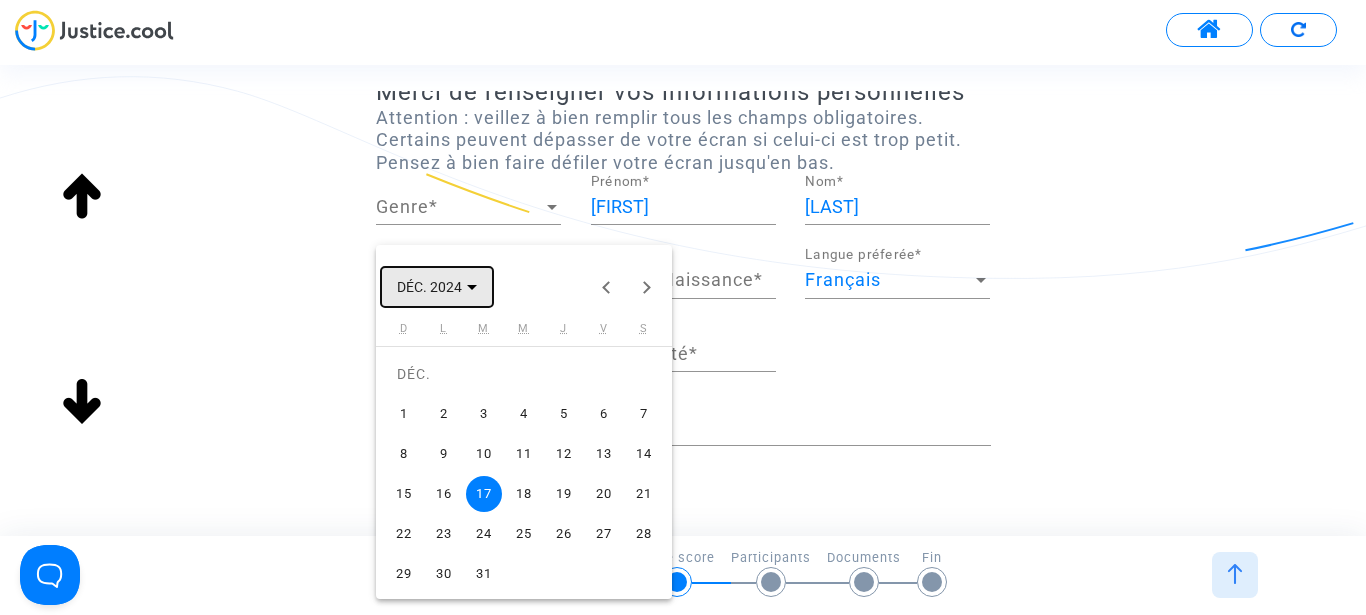 click 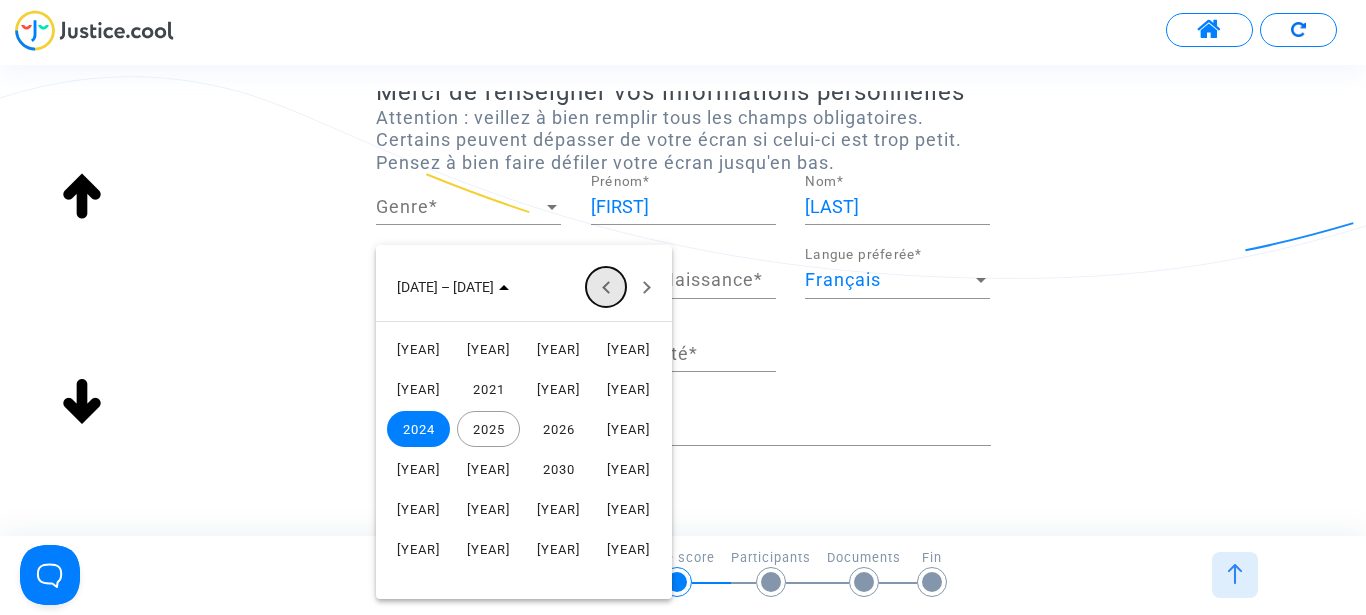 click at bounding box center [606, 287] 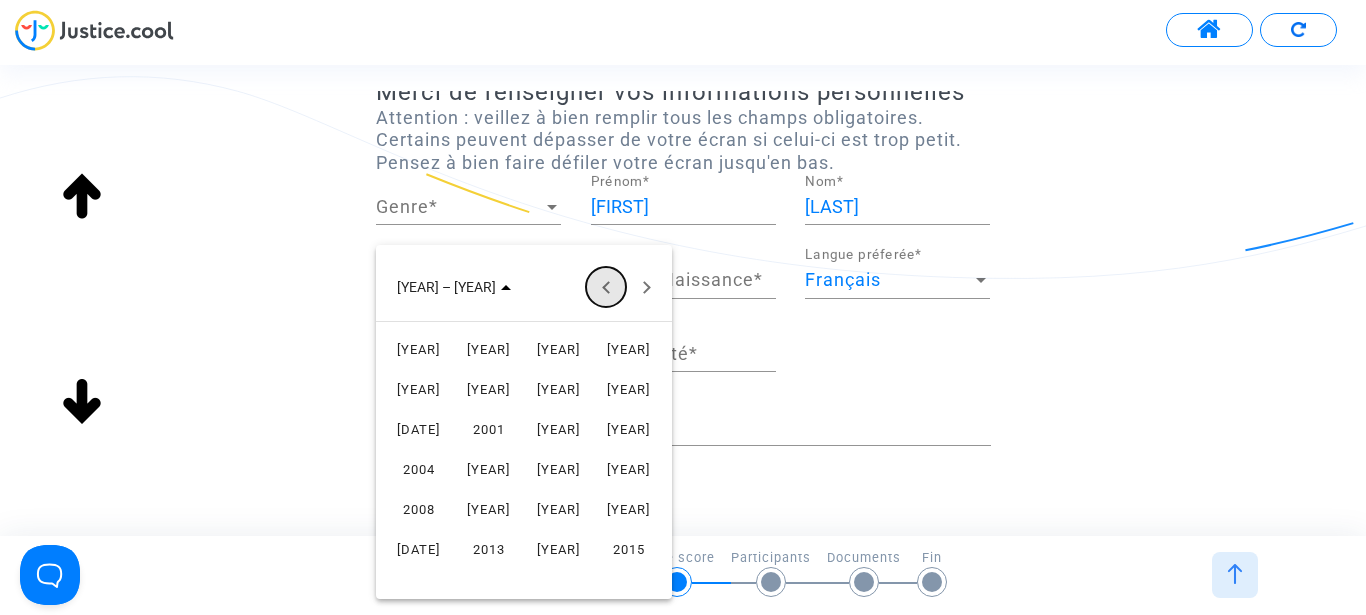 click at bounding box center [606, 287] 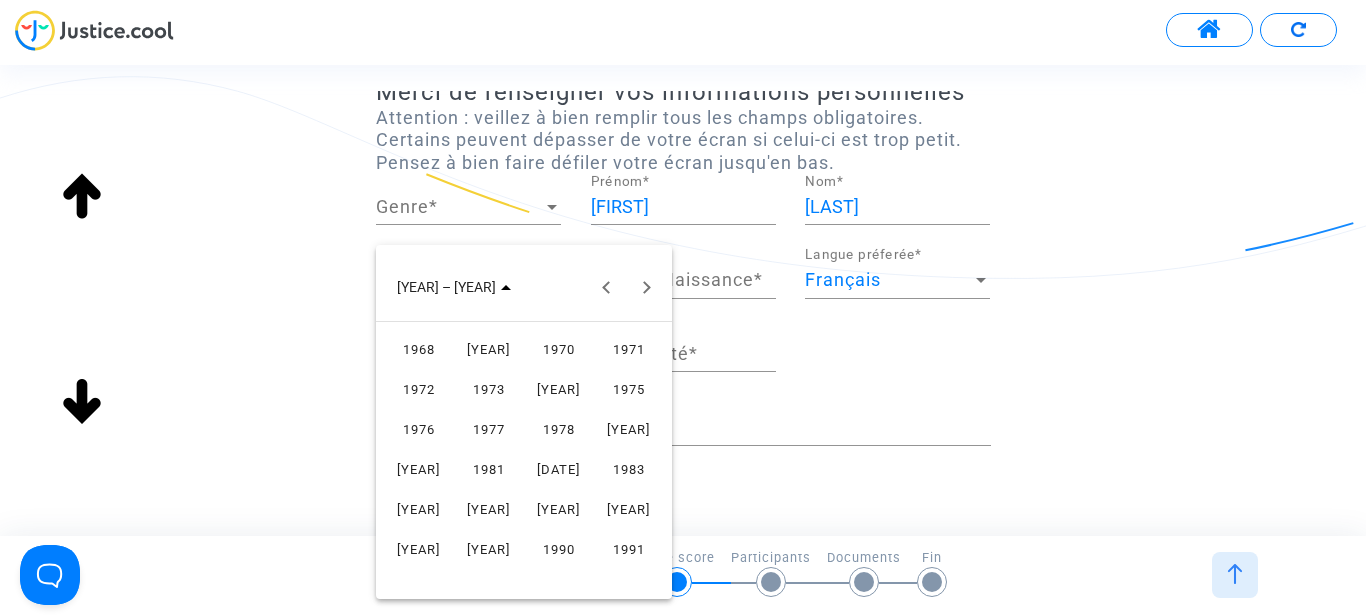 click on "1975" at bounding box center (628, 389) 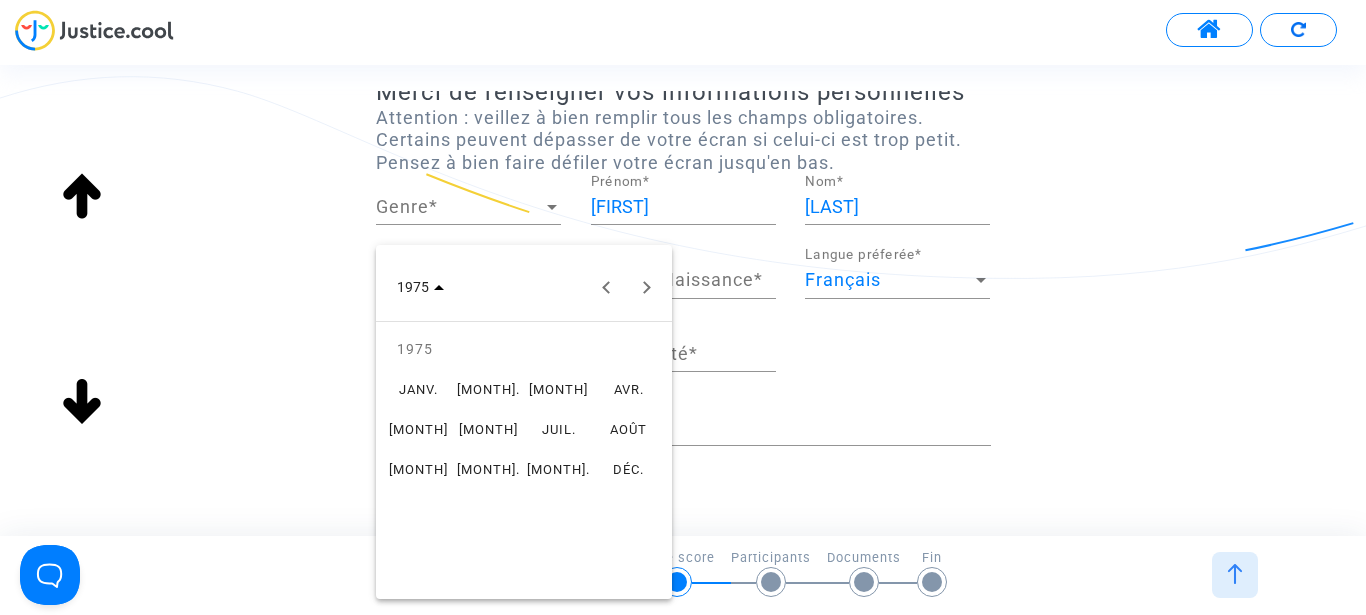 click on "DÉC." at bounding box center [628, 469] 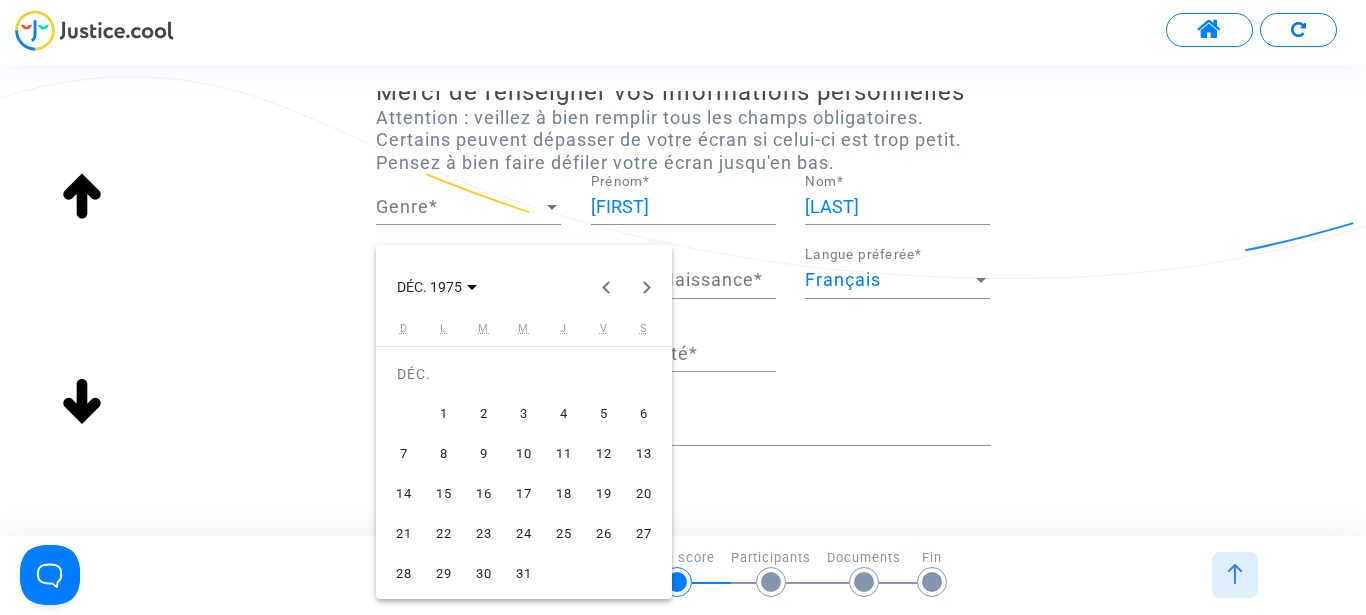 click on "17" at bounding box center (524, 494) 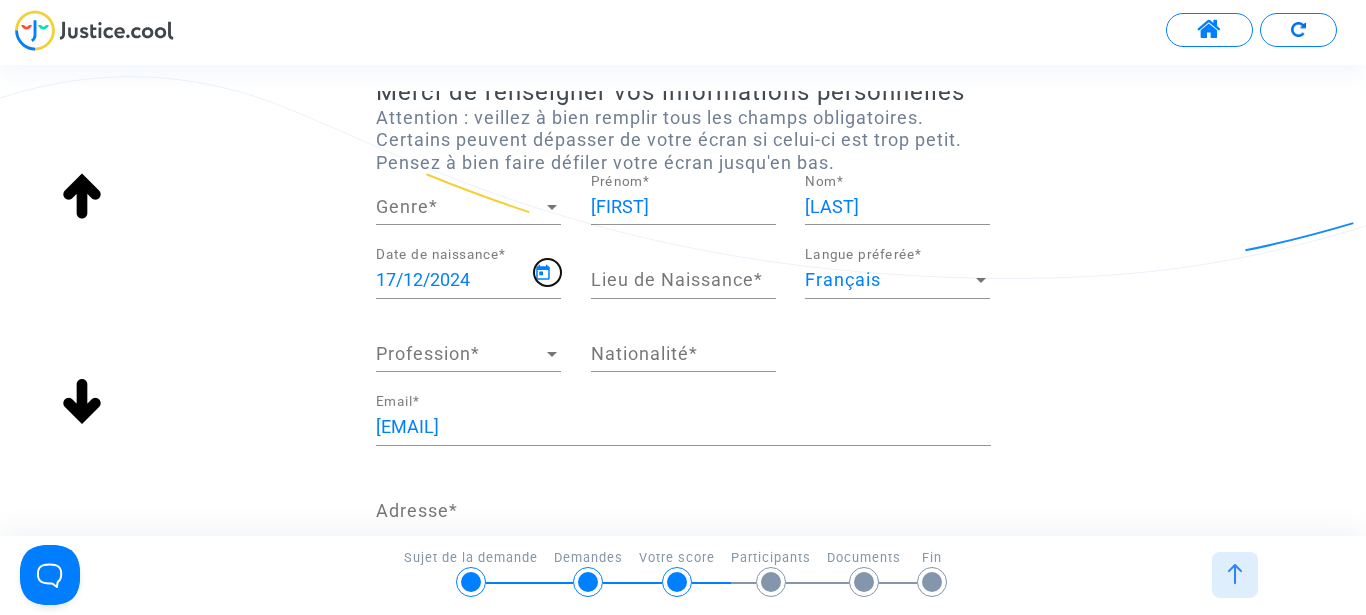 type on "[DD]/[MM]/[YYYY]" 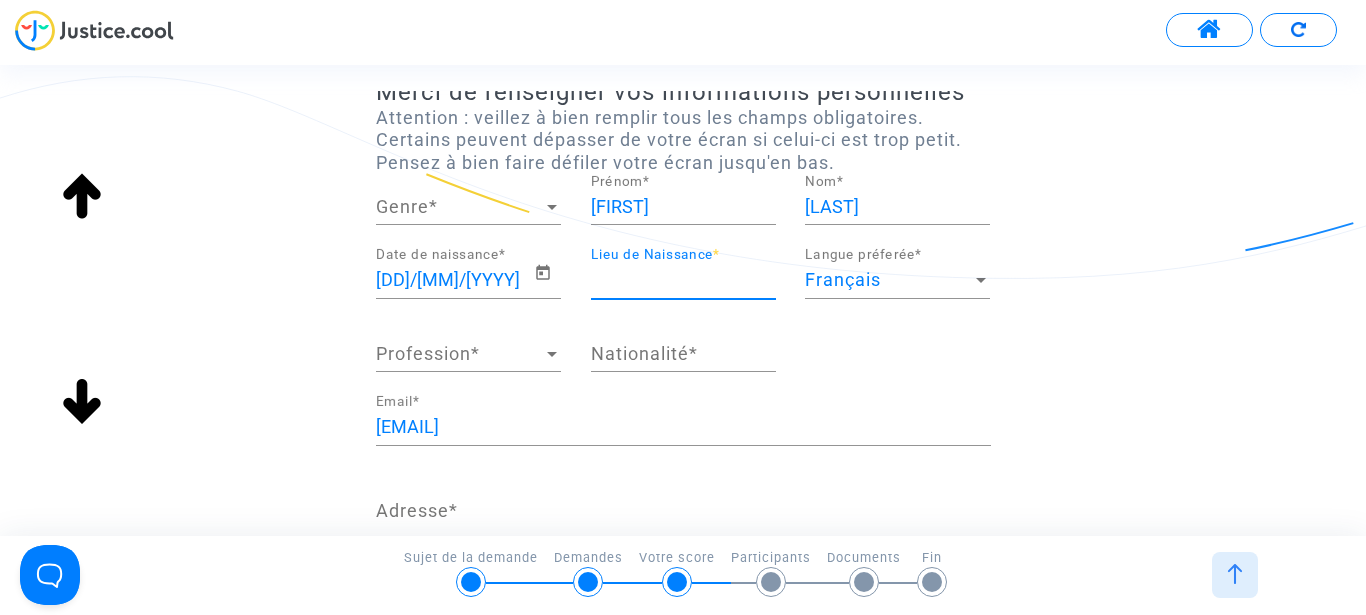 click on "[PLACE] *" at bounding box center (683, 280) 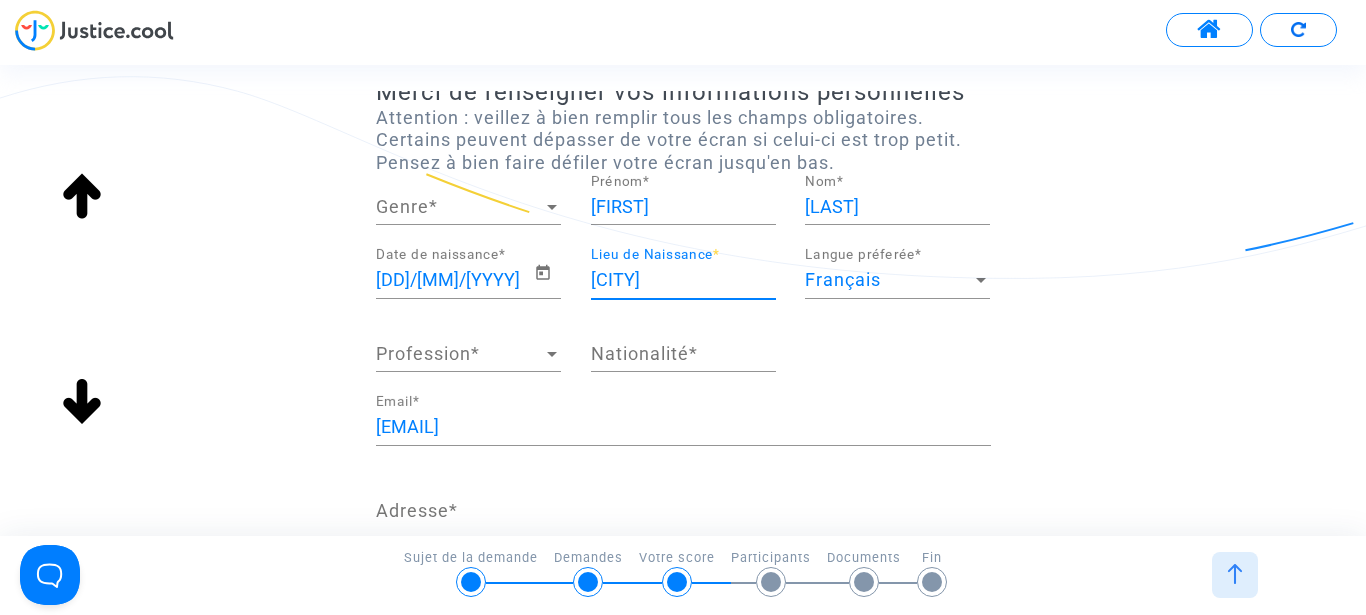 type on "[CITY]" 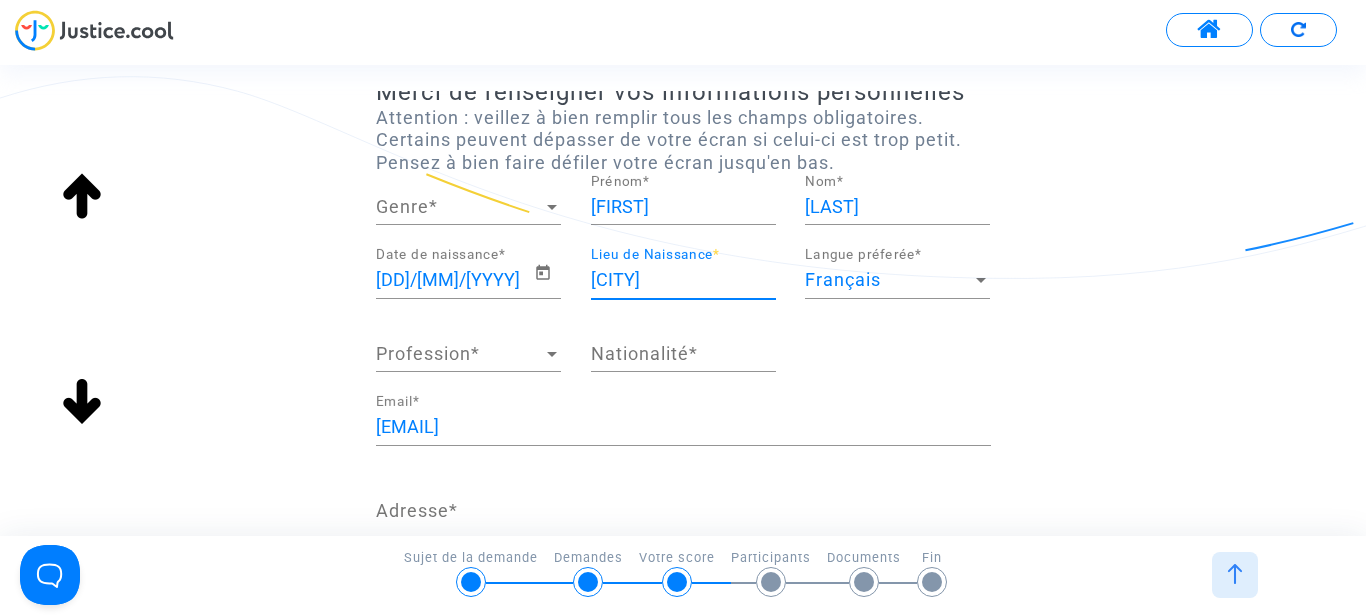 click at bounding box center [552, 354] 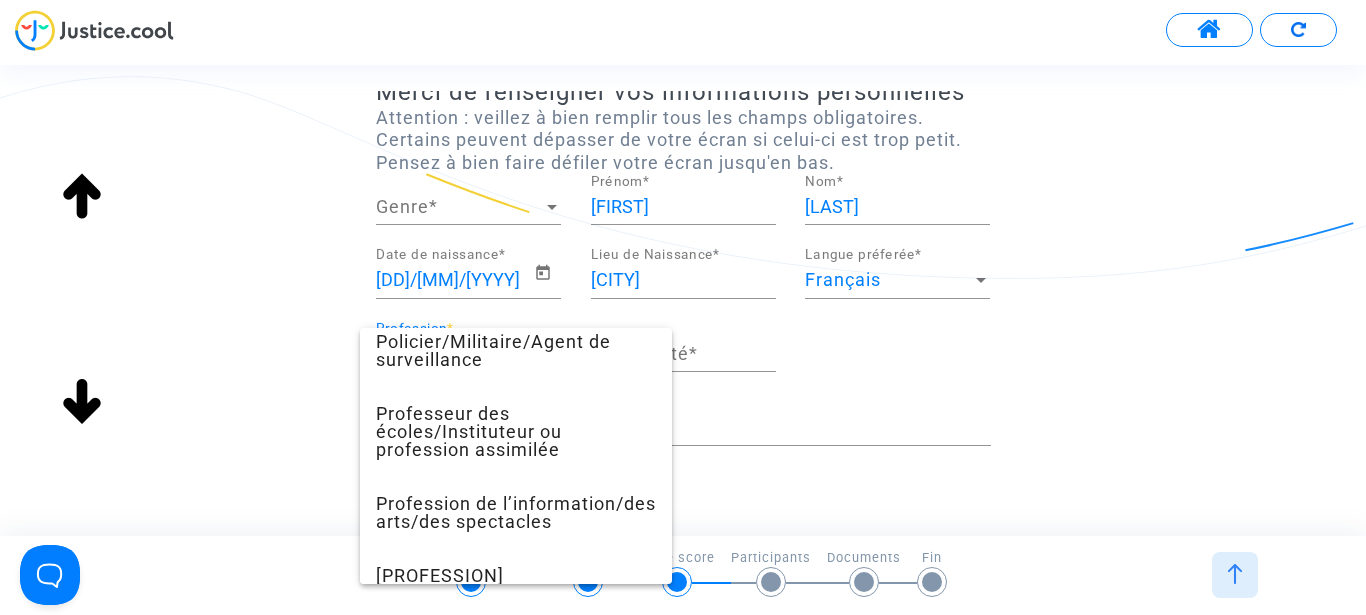 scroll, scrollTop: 1348, scrollLeft: 0, axis: vertical 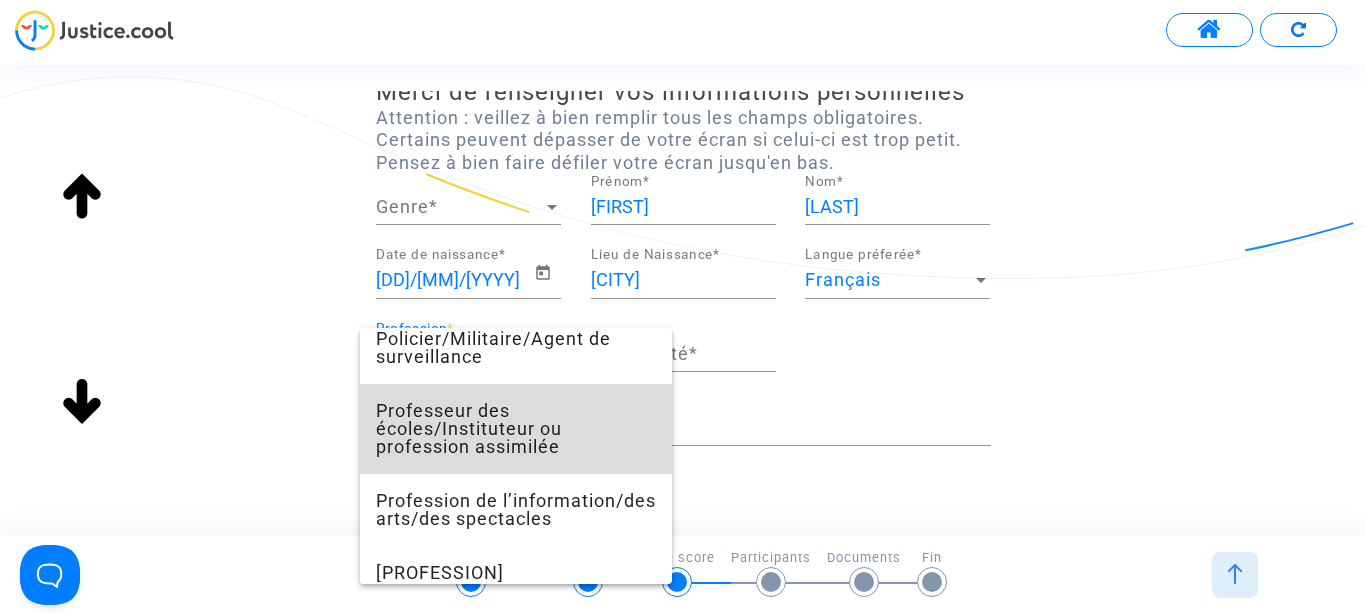 click on "Professeur des écoles/Instituteur ou profession assimilée" at bounding box center [516, 429] 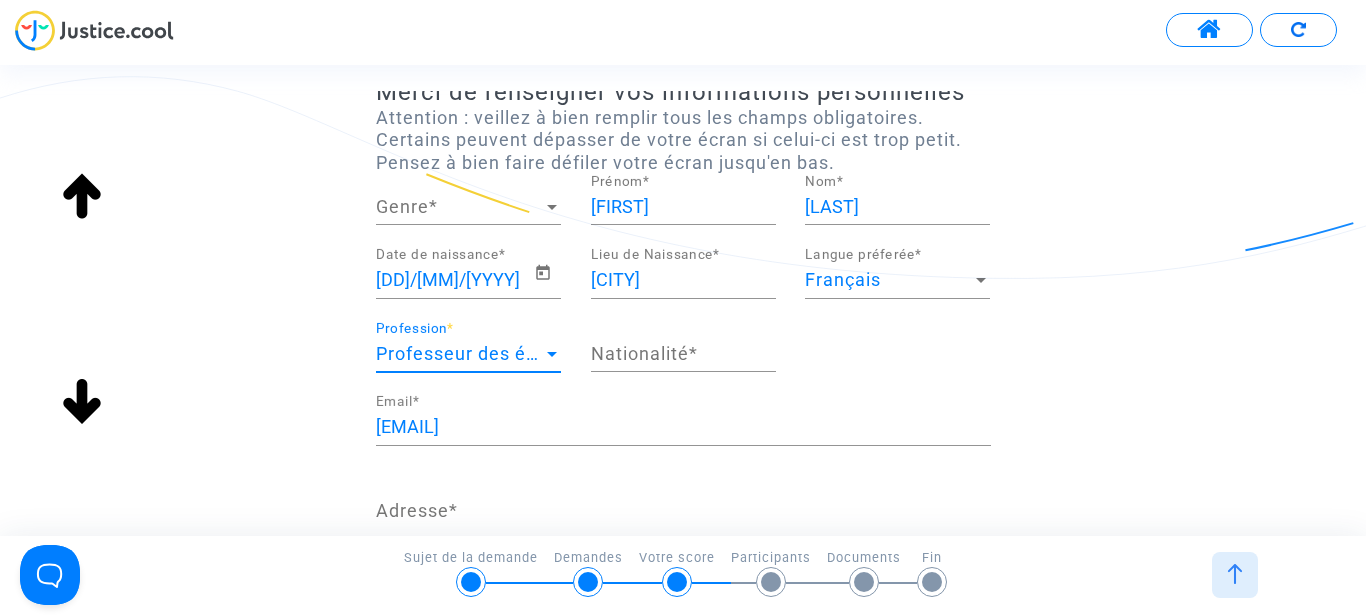 scroll, scrollTop: 1188, scrollLeft: 0, axis: vertical 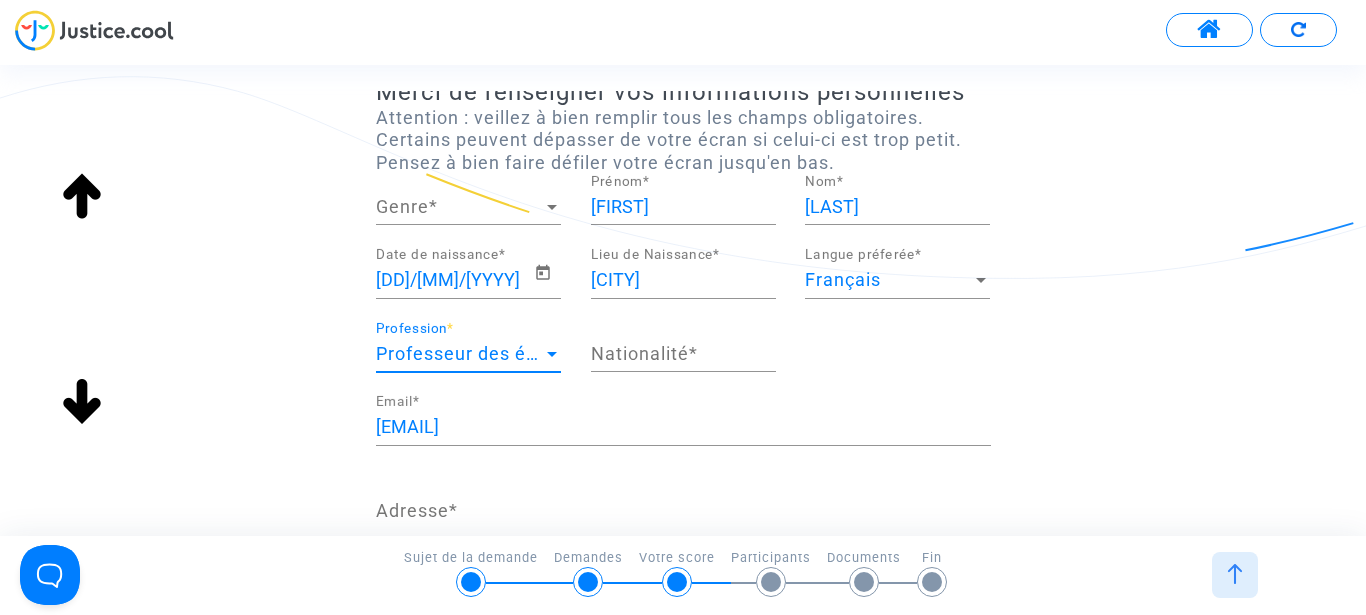 click on "Nationalité  *" at bounding box center (683, 354) 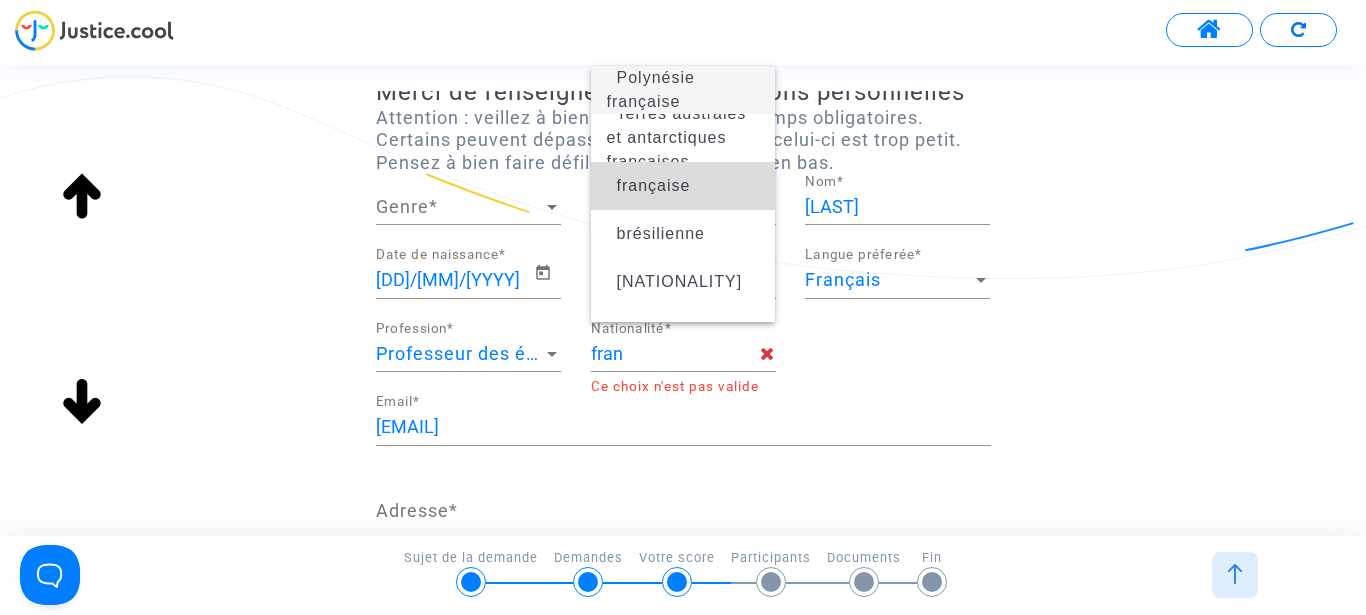 click on "française" at bounding box center [683, 186] 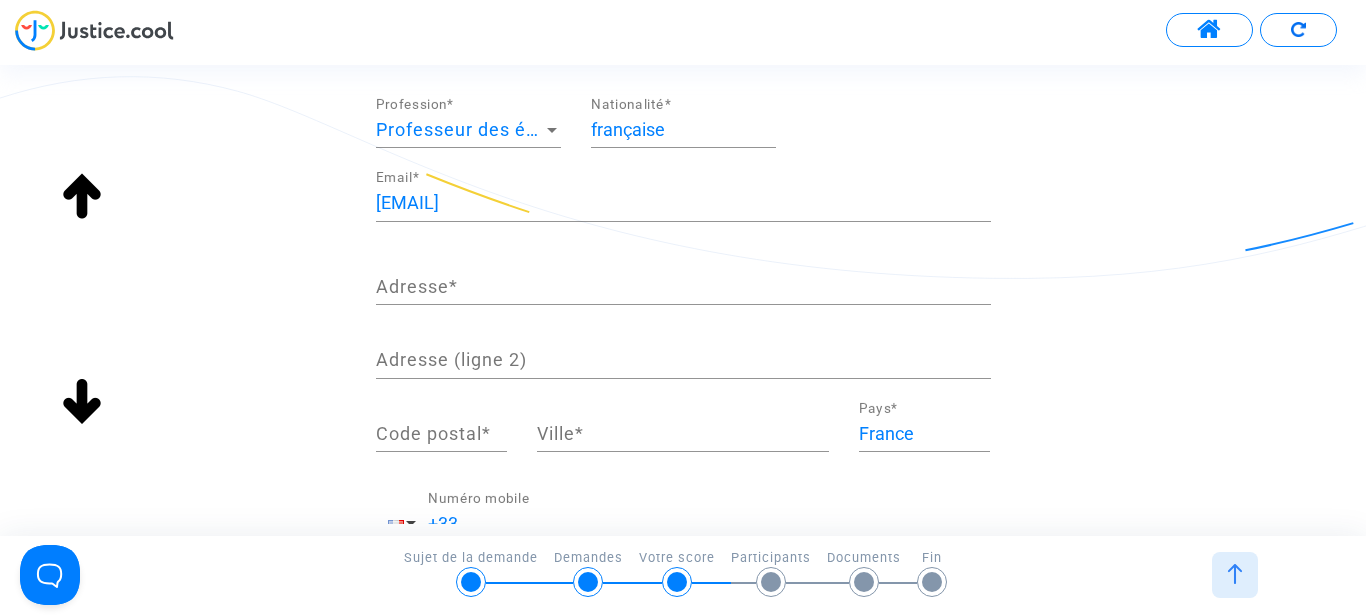 scroll, scrollTop: 313, scrollLeft: 0, axis: vertical 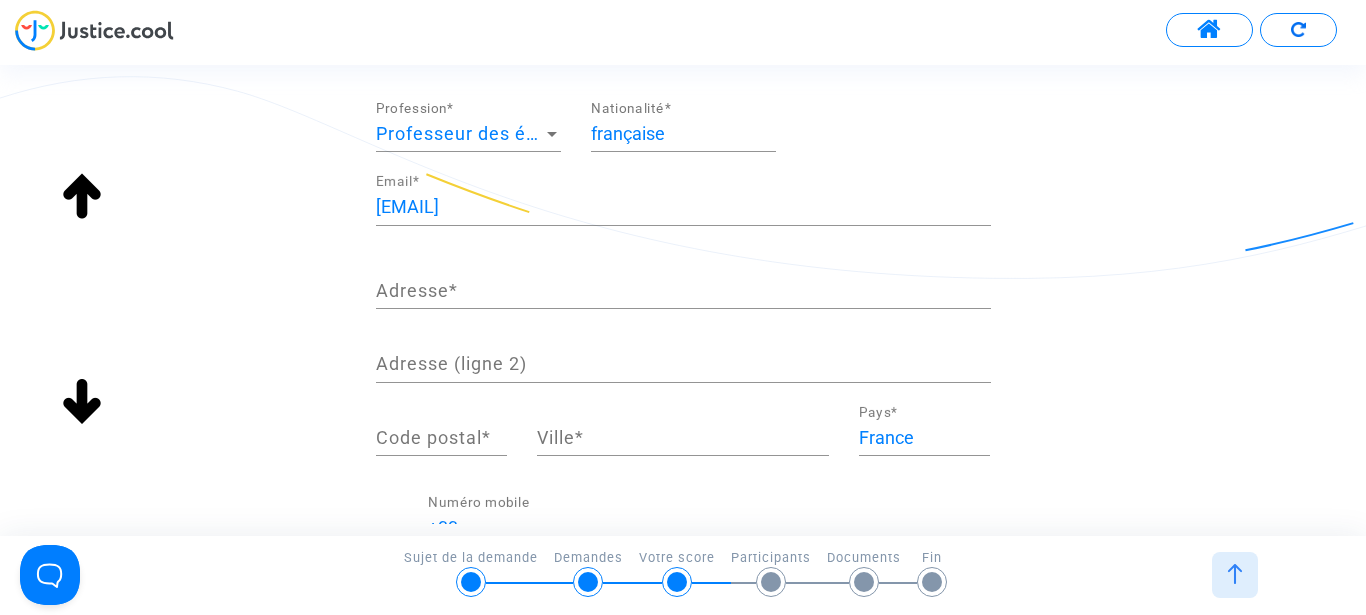 click on "Adresse  *" at bounding box center [683, 291] 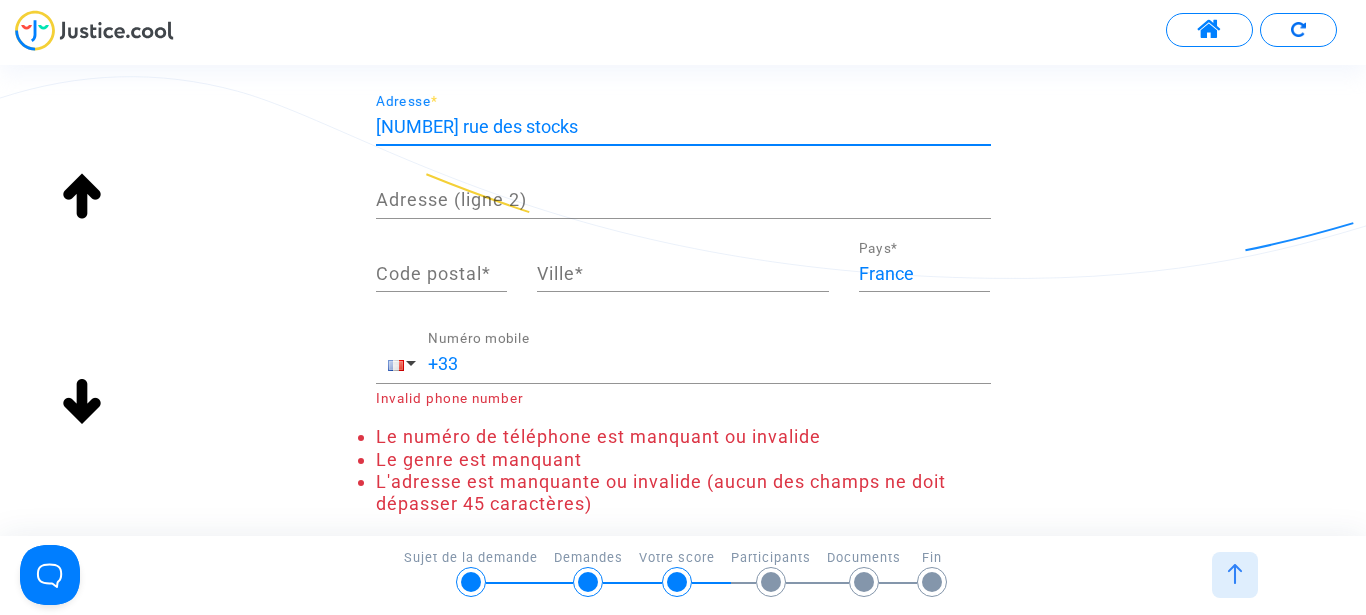 scroll, scrollTop: 480, scrollLeft: 0, axis: vertical 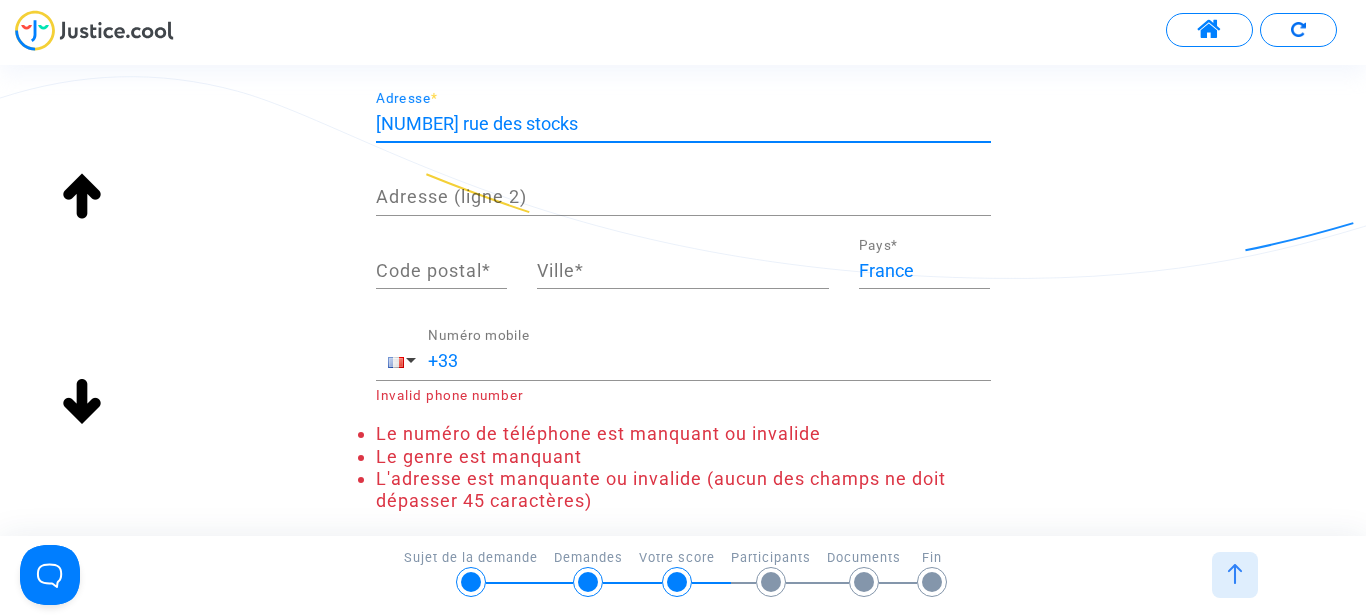 type on "[NUMBER] rue des stocks" 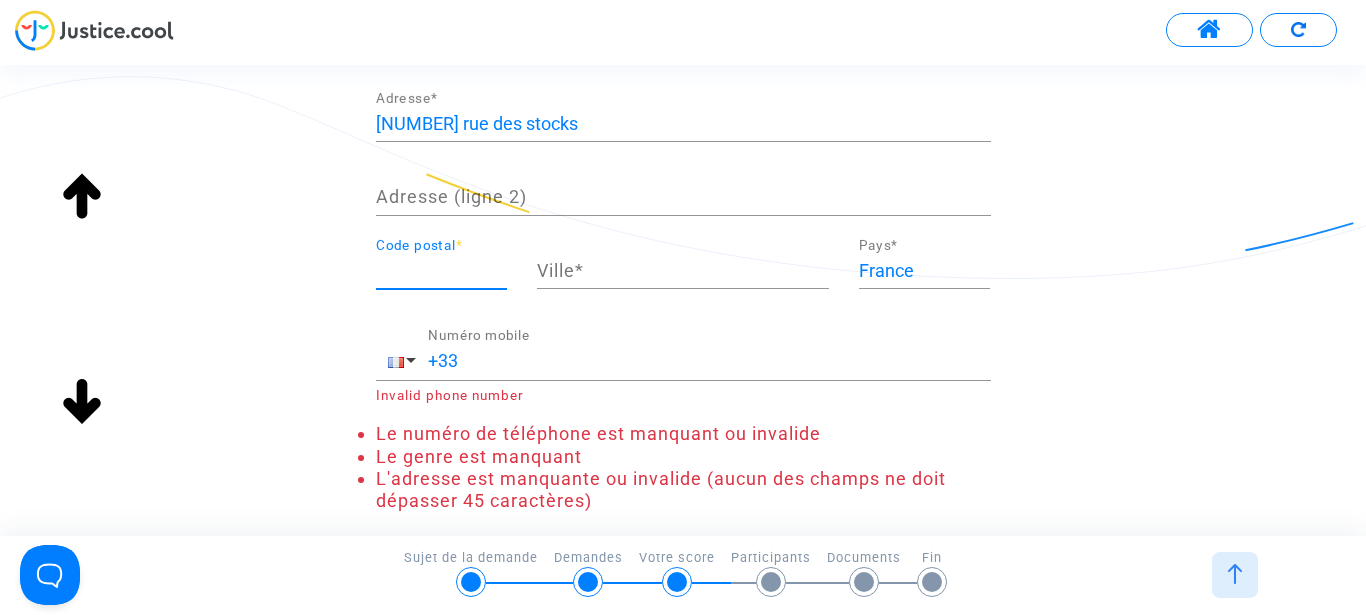 click on "Code postal  *" at bounding box center [441, 271] 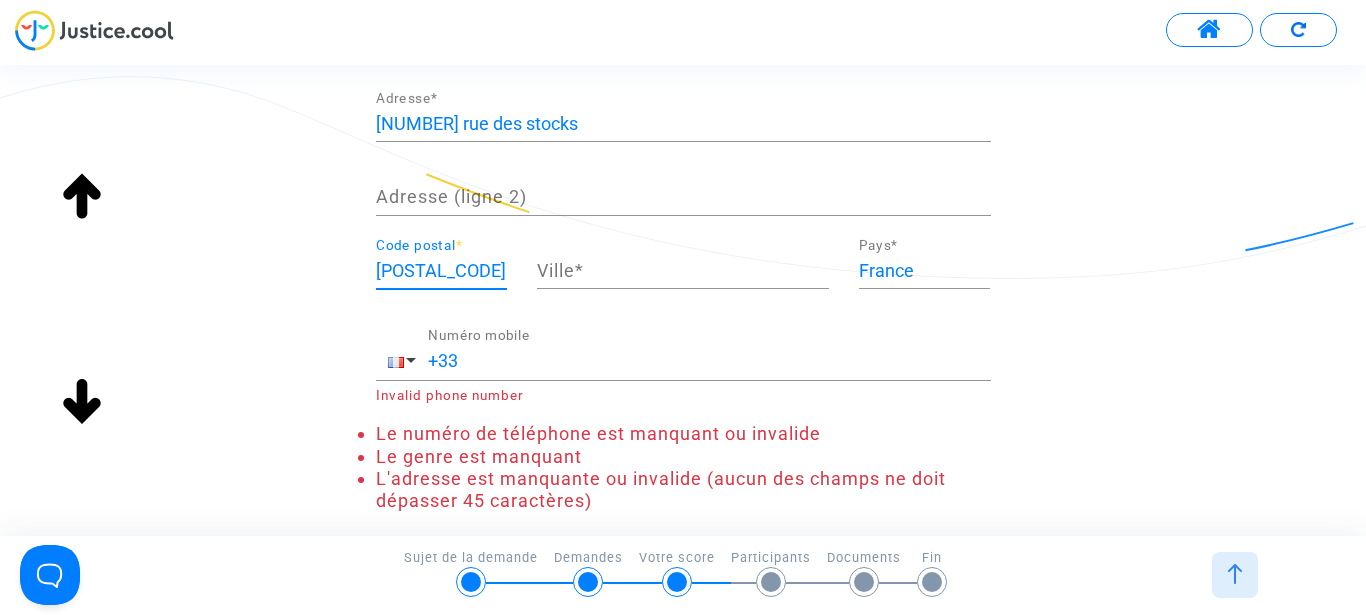 type on "[POSTAL_CODE]" 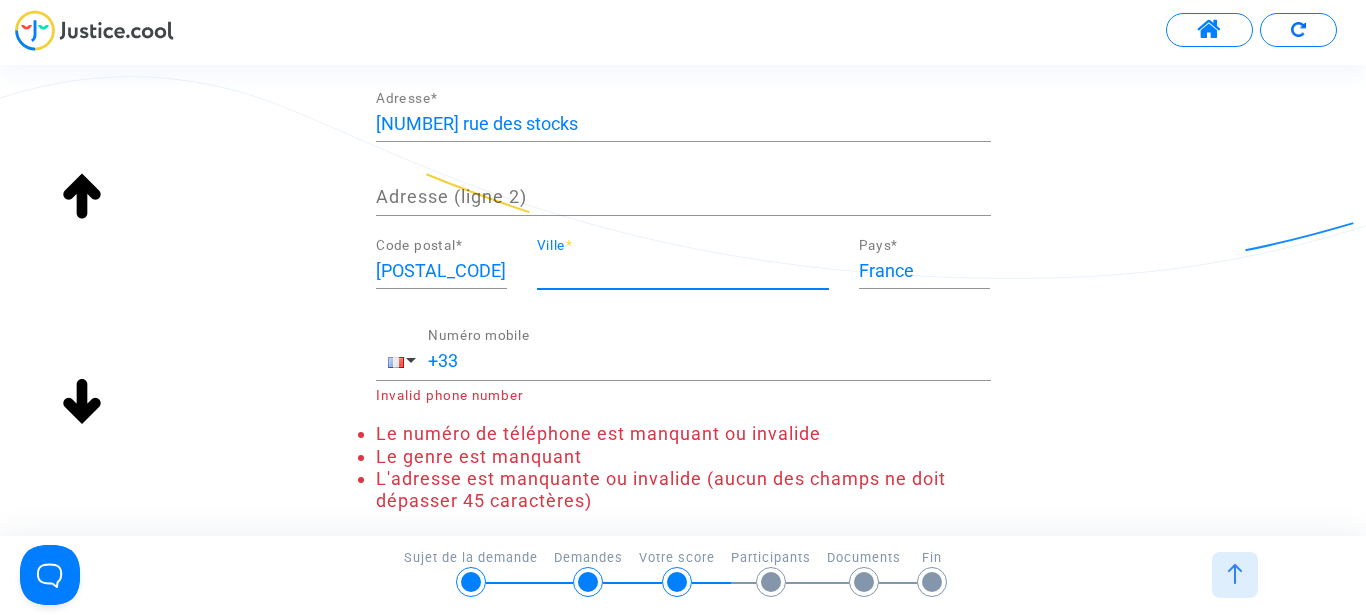 click on "Ville  *" at bounding box center (683, 271) 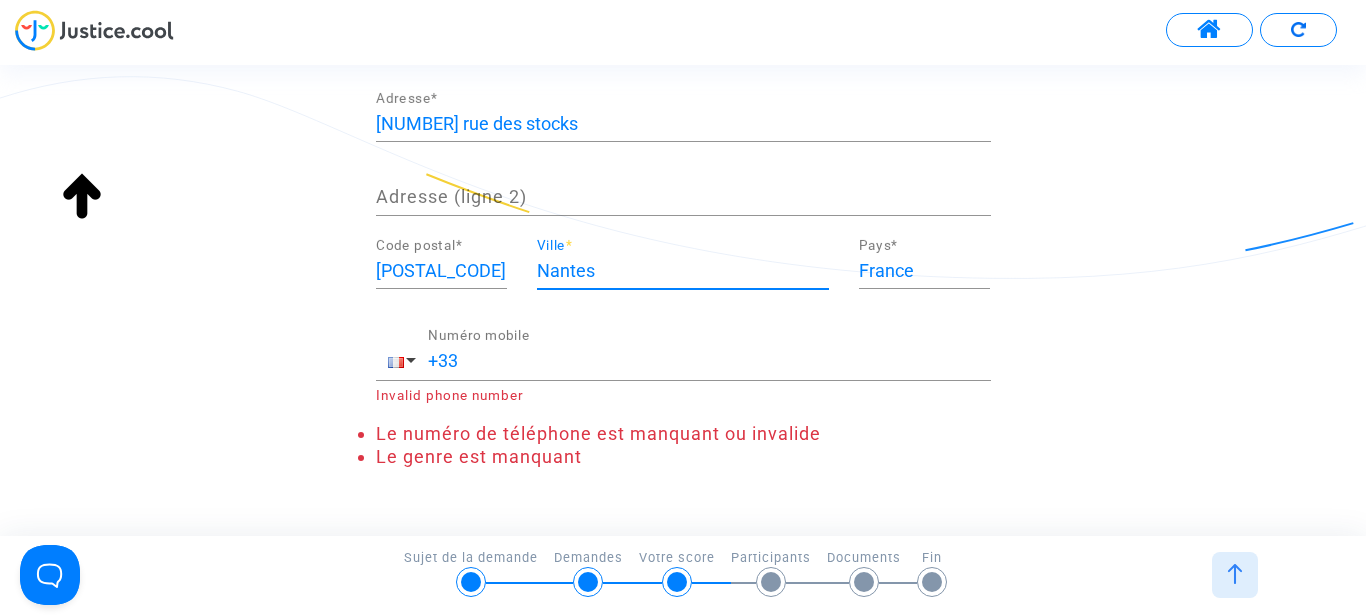 scroll, scrollTop: 550, scrollLeft: 0, axis: vertical 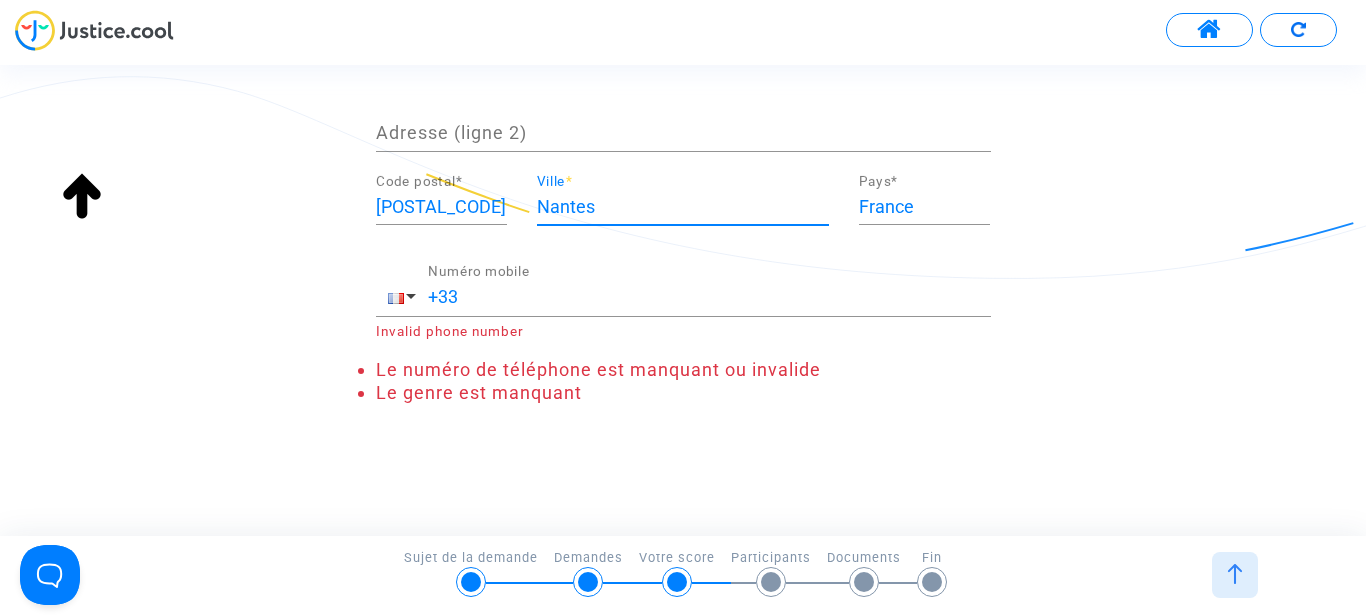 type on "Nantes" 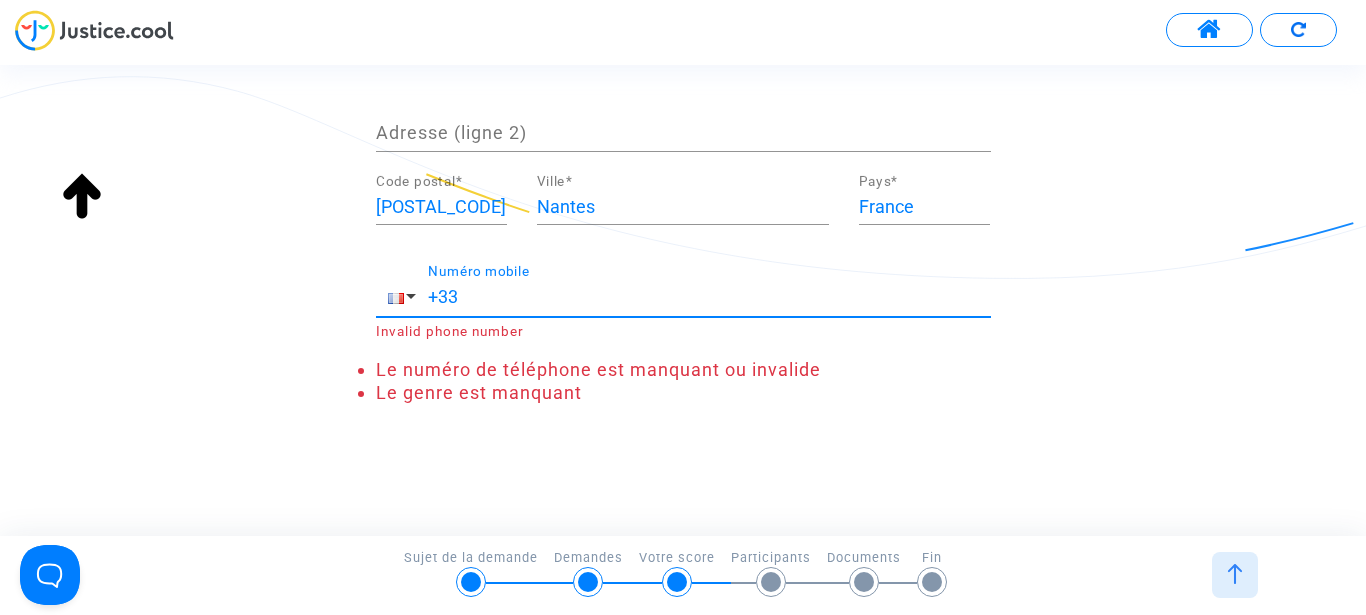 click on "+33" at bounding box center [709, 297] 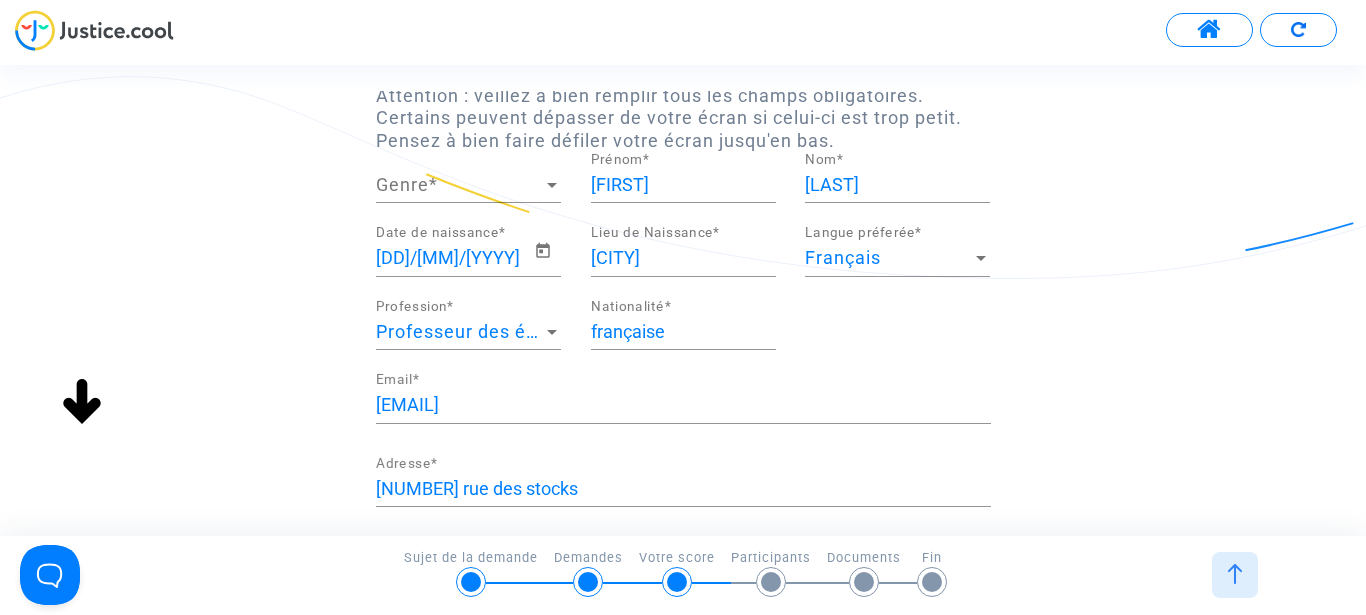 scroll, scrollTop: 0, scrollLeft: 0, axis: both 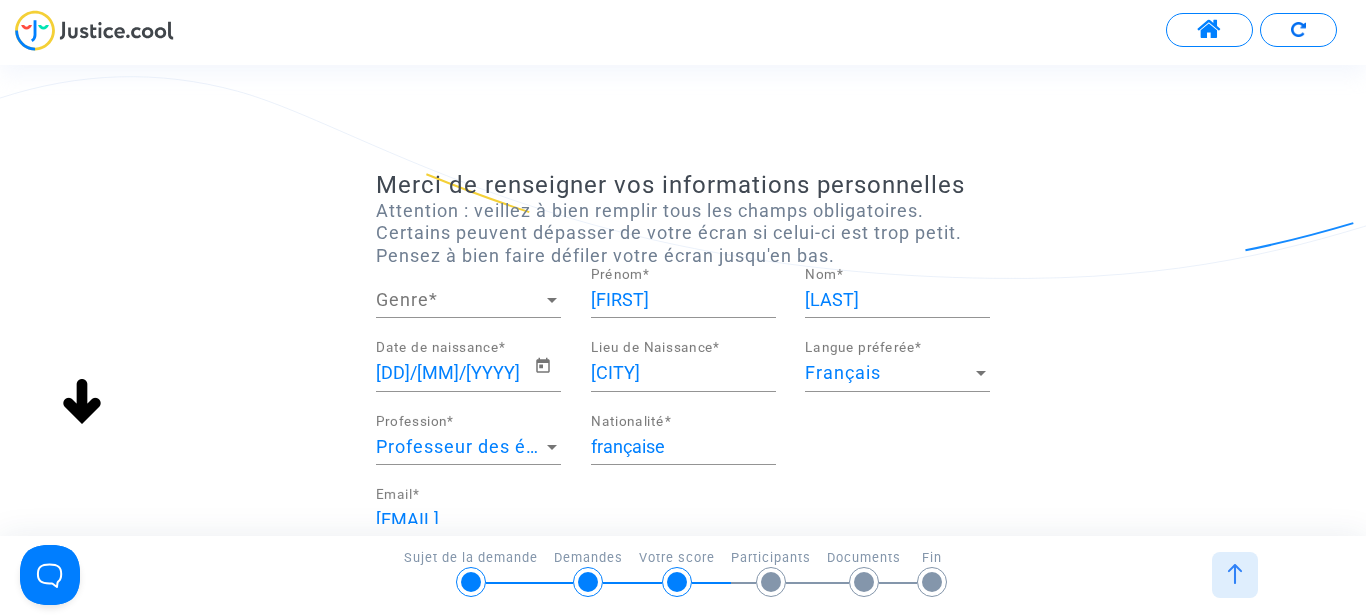 type on "[PHONE]" 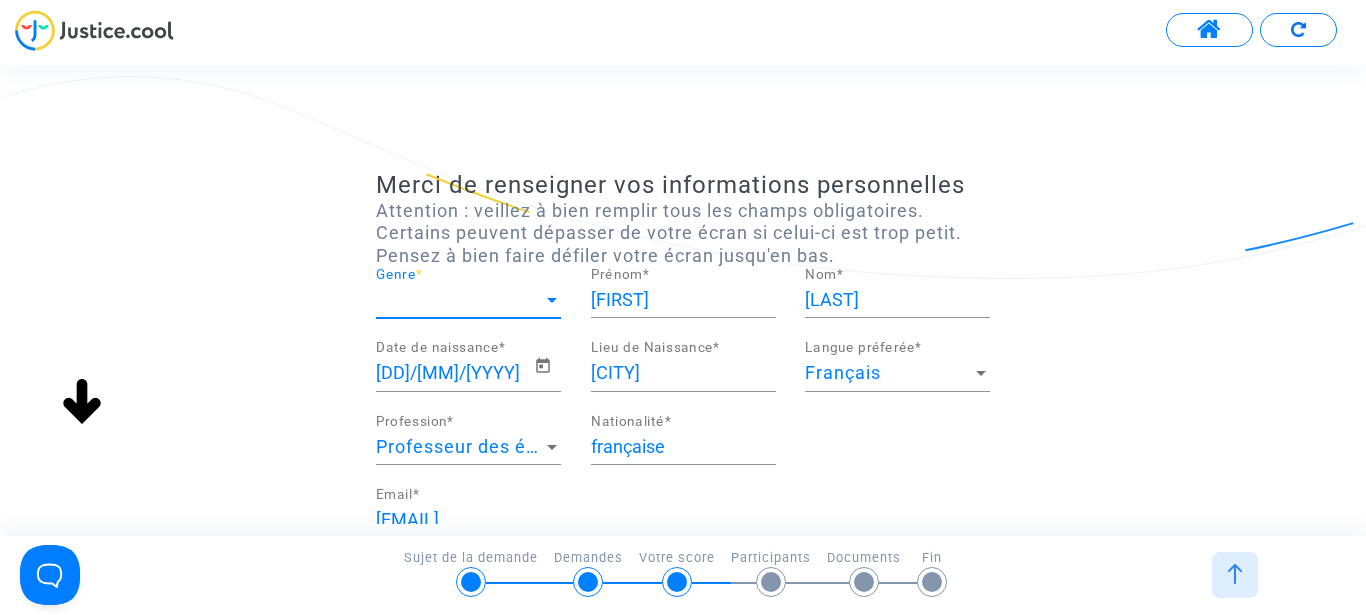click at bounding box center [552, 300] 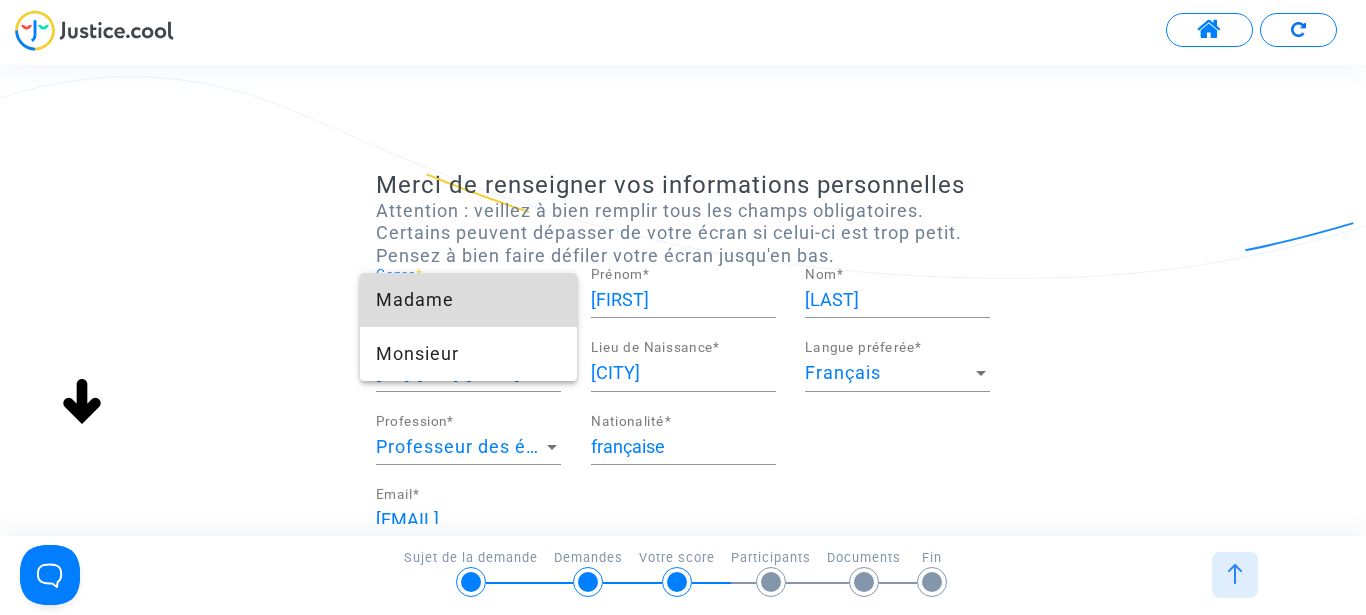 click on "Madame" at bounding box center (468, 300) 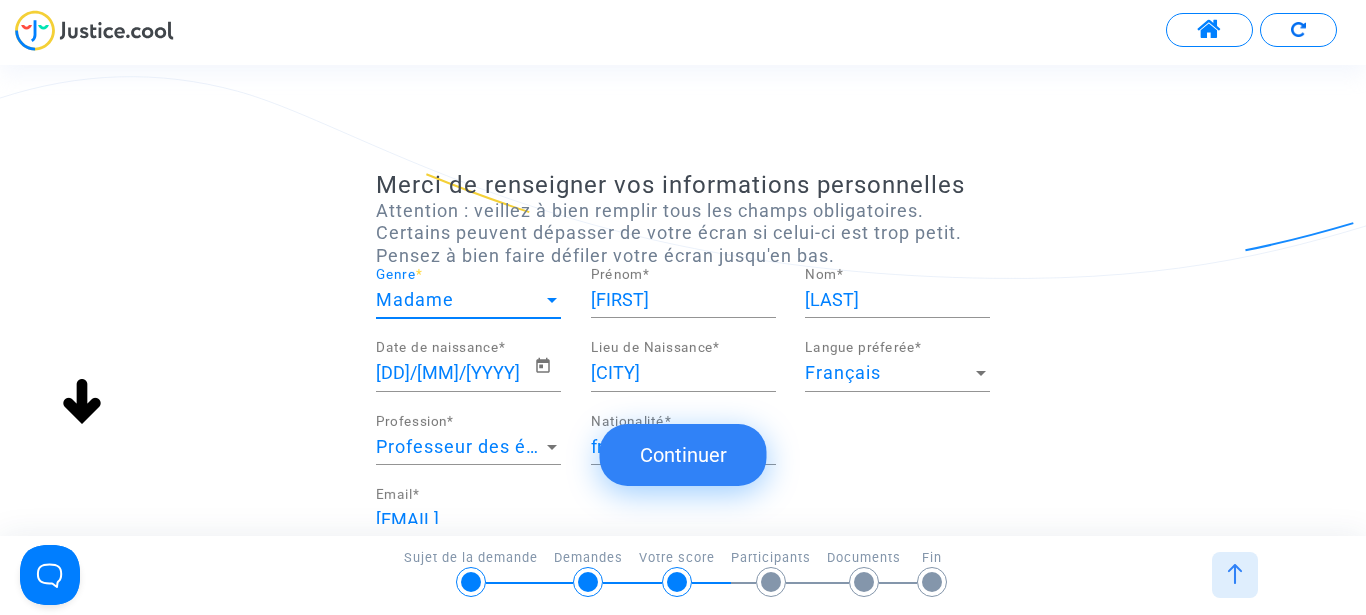 click on "Continuer" 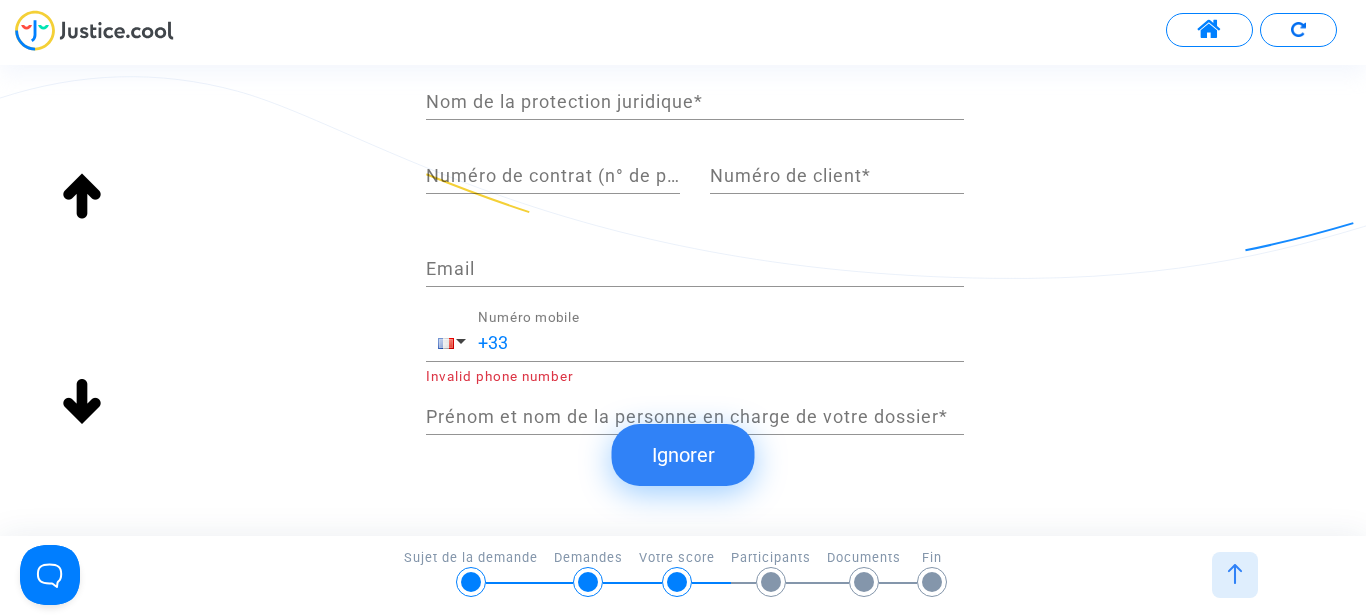 scroll, scrollTop: 249, scrollLeft: 0, axis: vertical 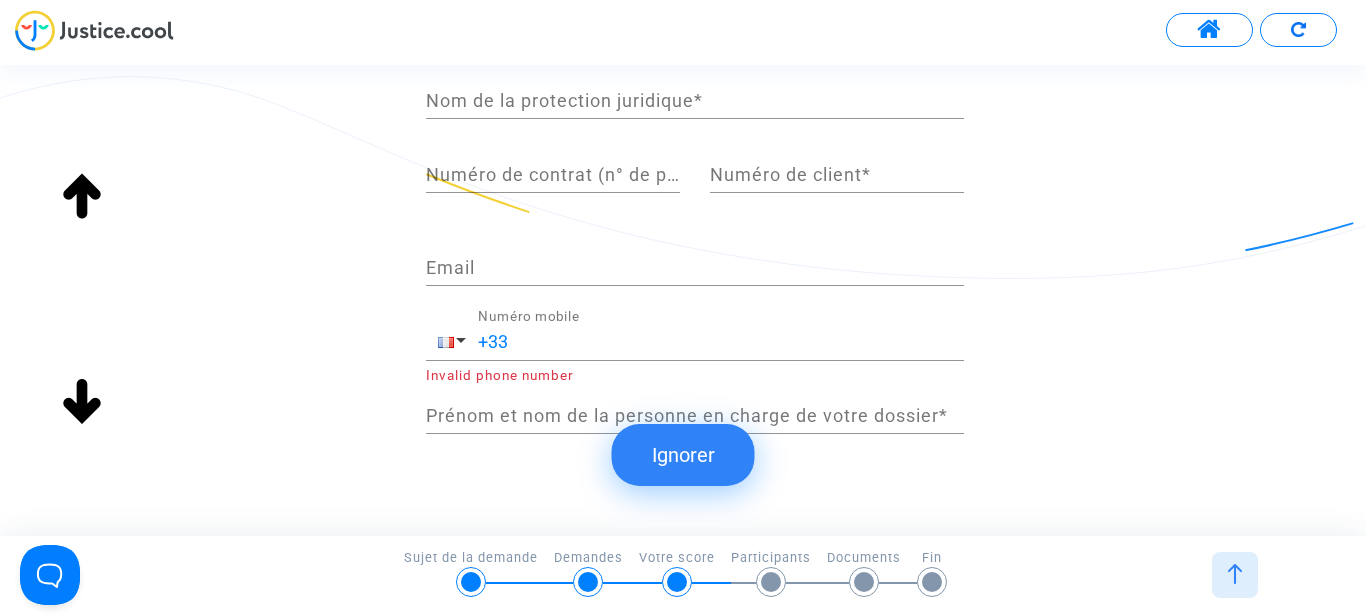 click on "Ignorer" 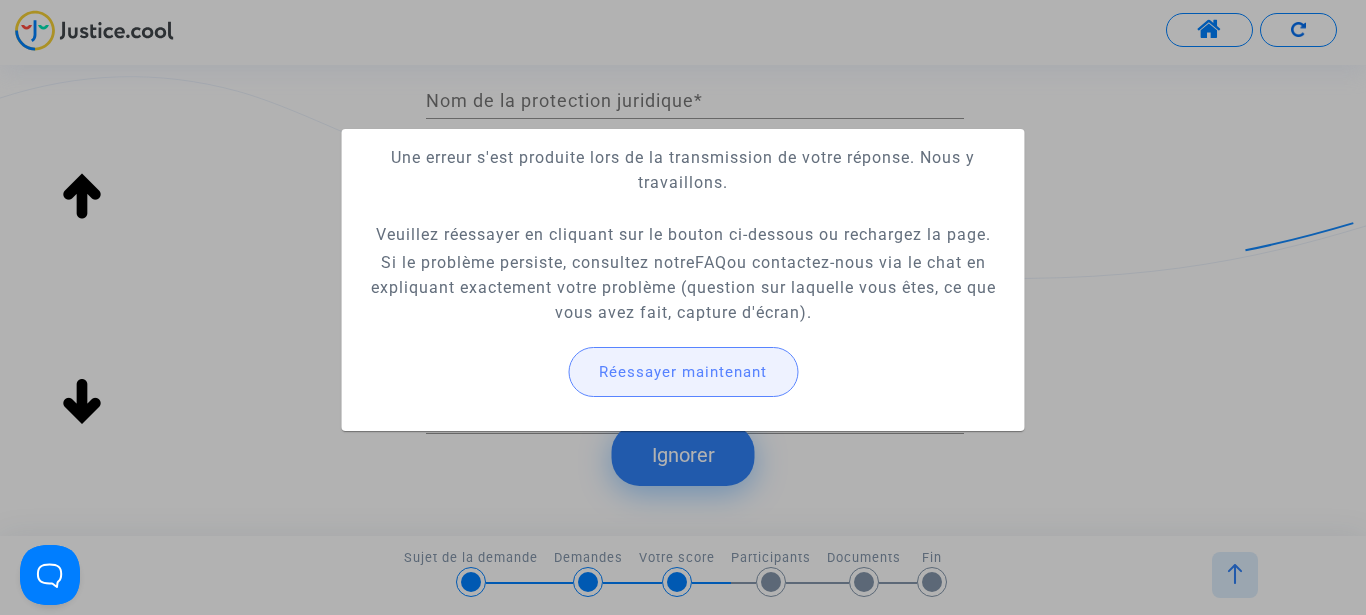 click on "Réessayer maintenant" 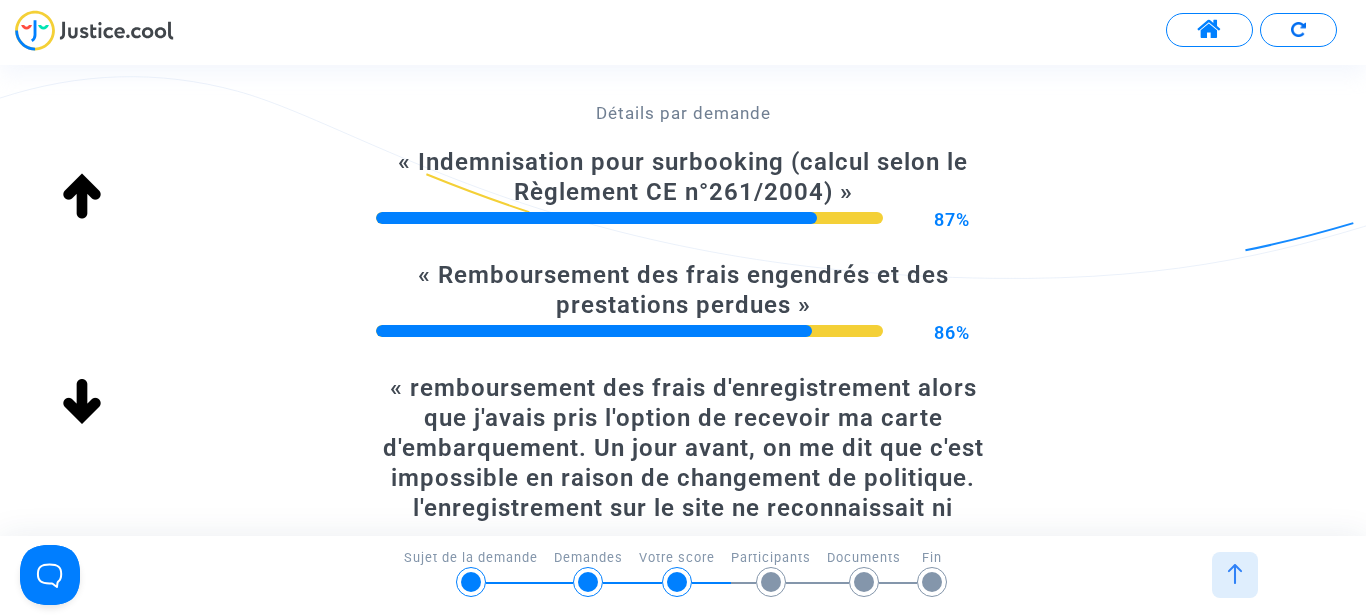 scroll, scrollTop: 904, scrollLeft: 0, axis: vertical 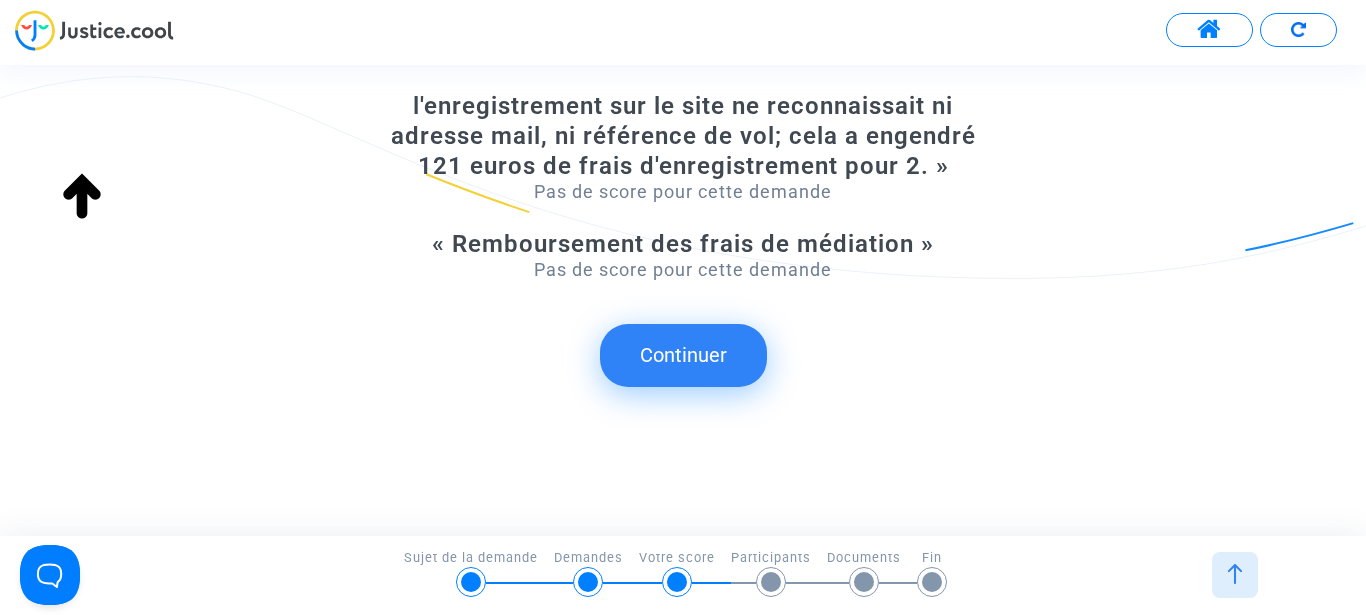 click on "Continuer" 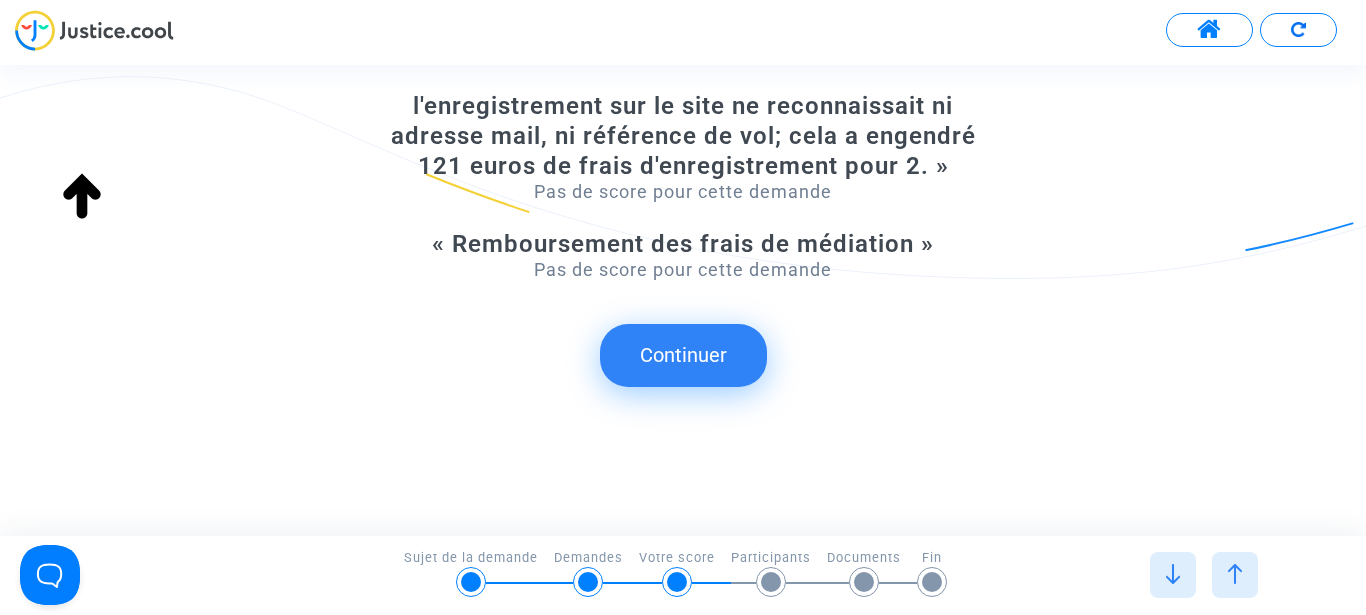 scroll, scrollTop: 0, scrollLeft: 0, axis: both 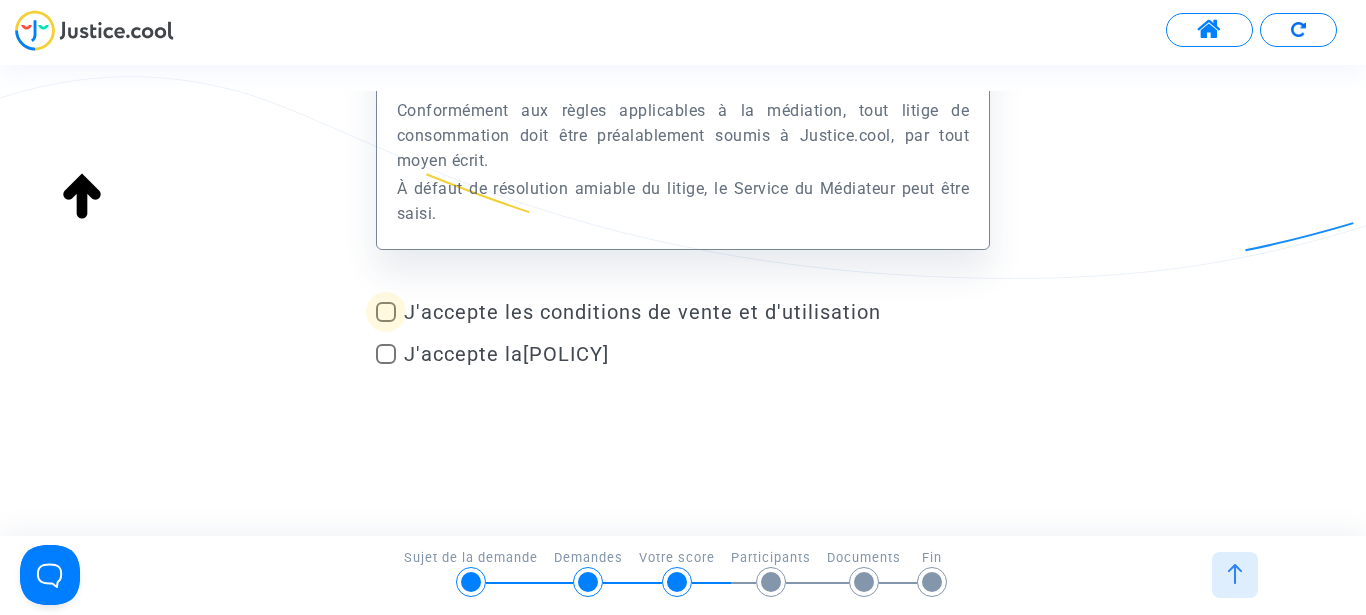 click at bounding box center [386, 312] 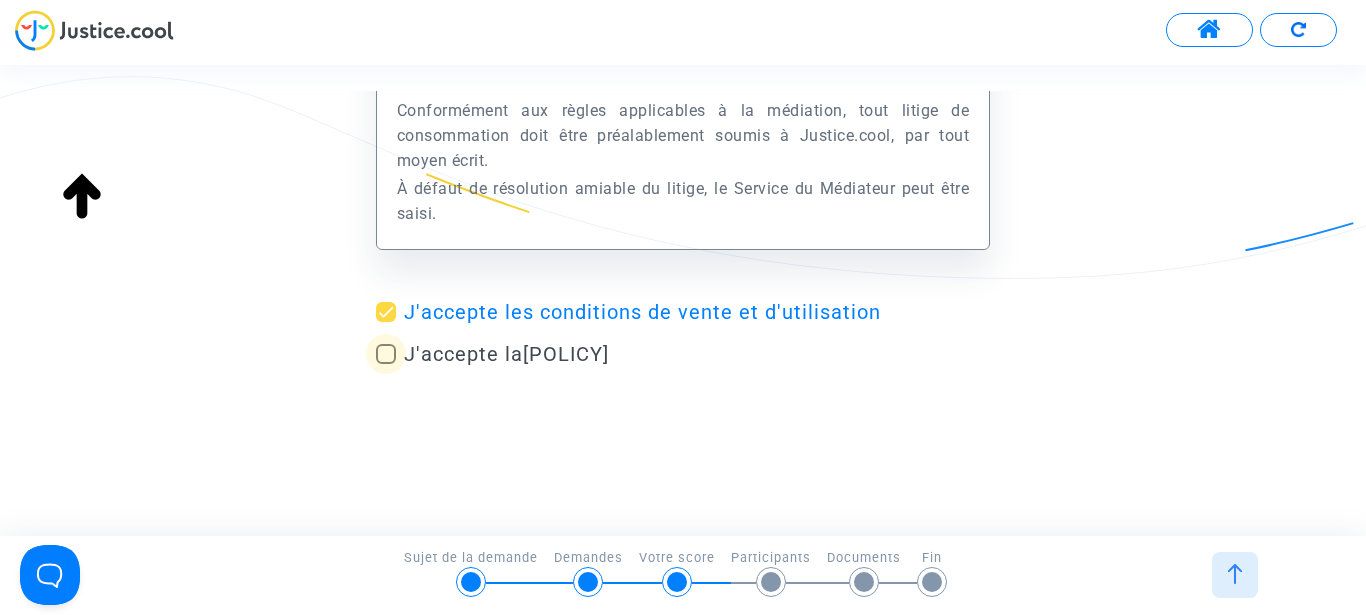 click at bounding box center [386, 354] 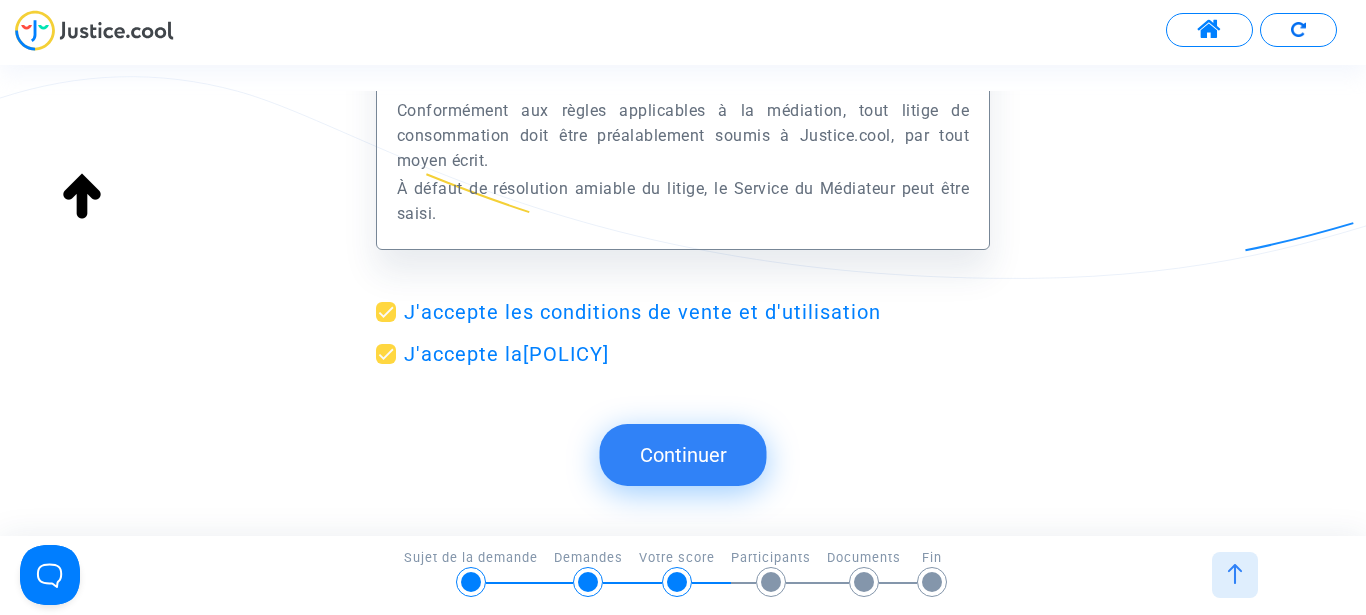 click on "Continuer" 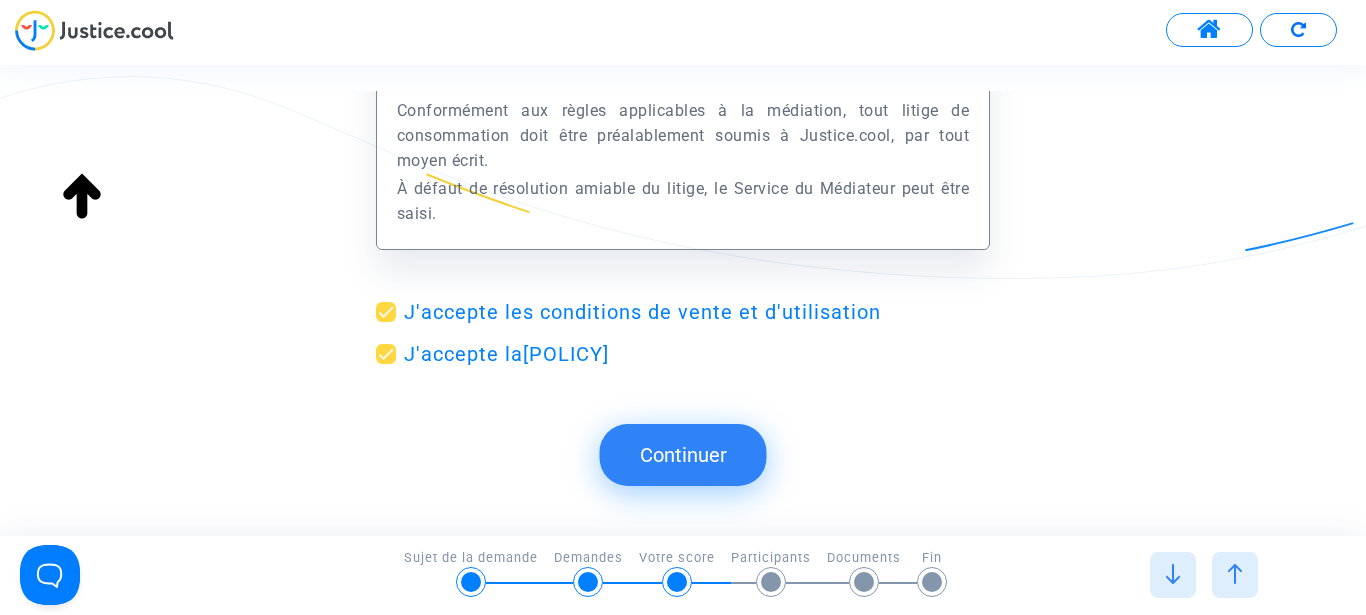 scroll, scrollTop: 0, scrollLeft: 0, axis: both 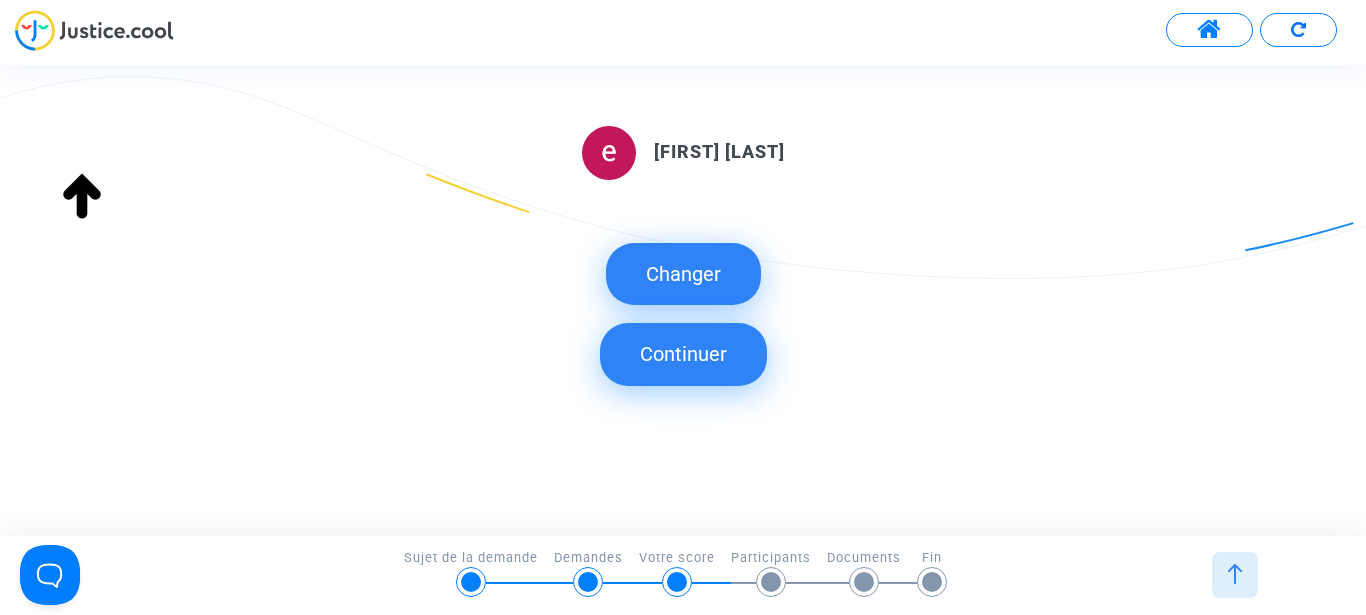 click on "Continuer" 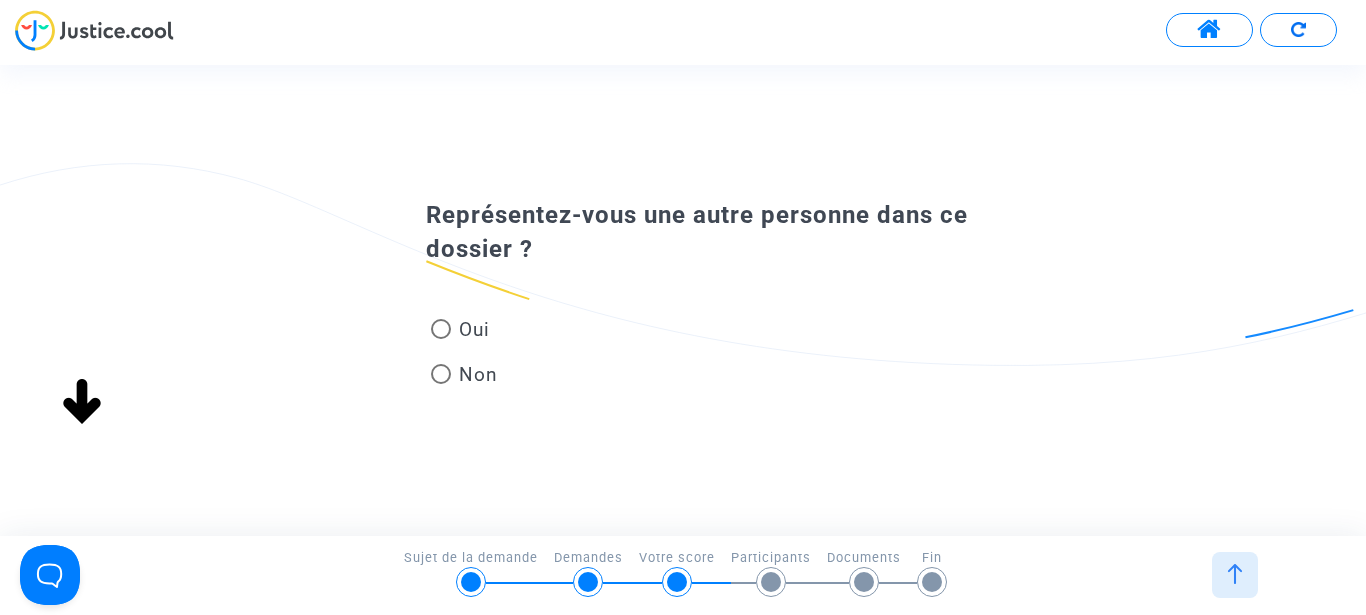 scroll, scrollTop: 0, scrollLeft: 0, axis: both 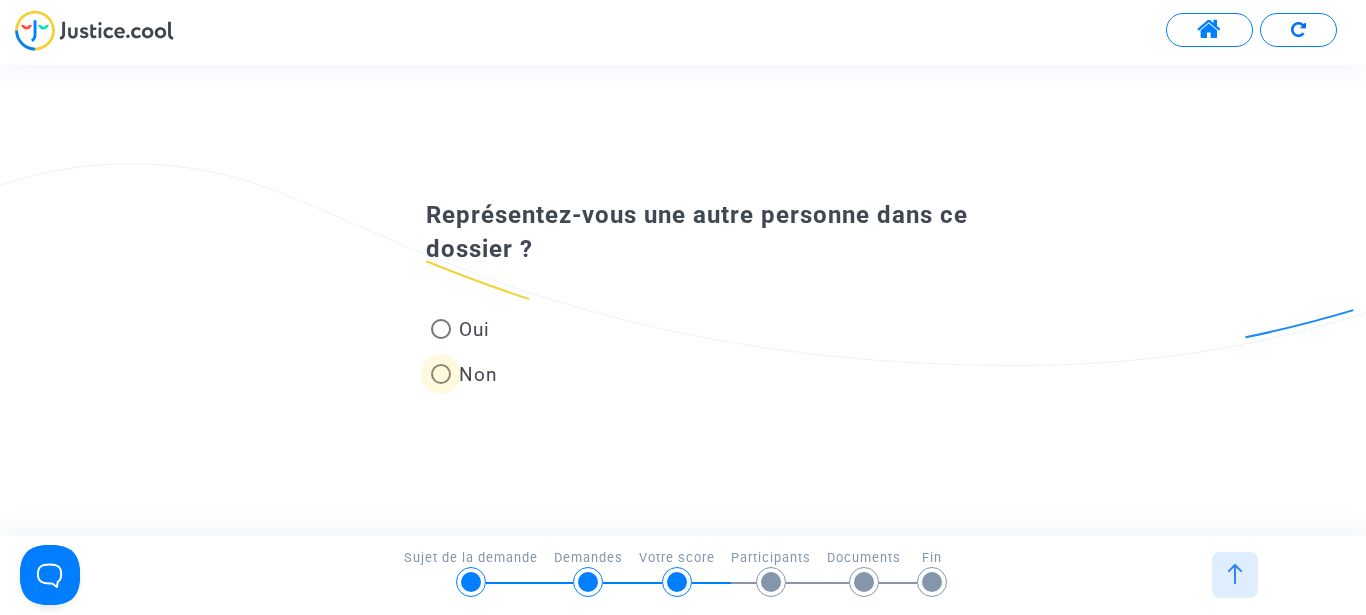 click at bounding box center (441, 374) 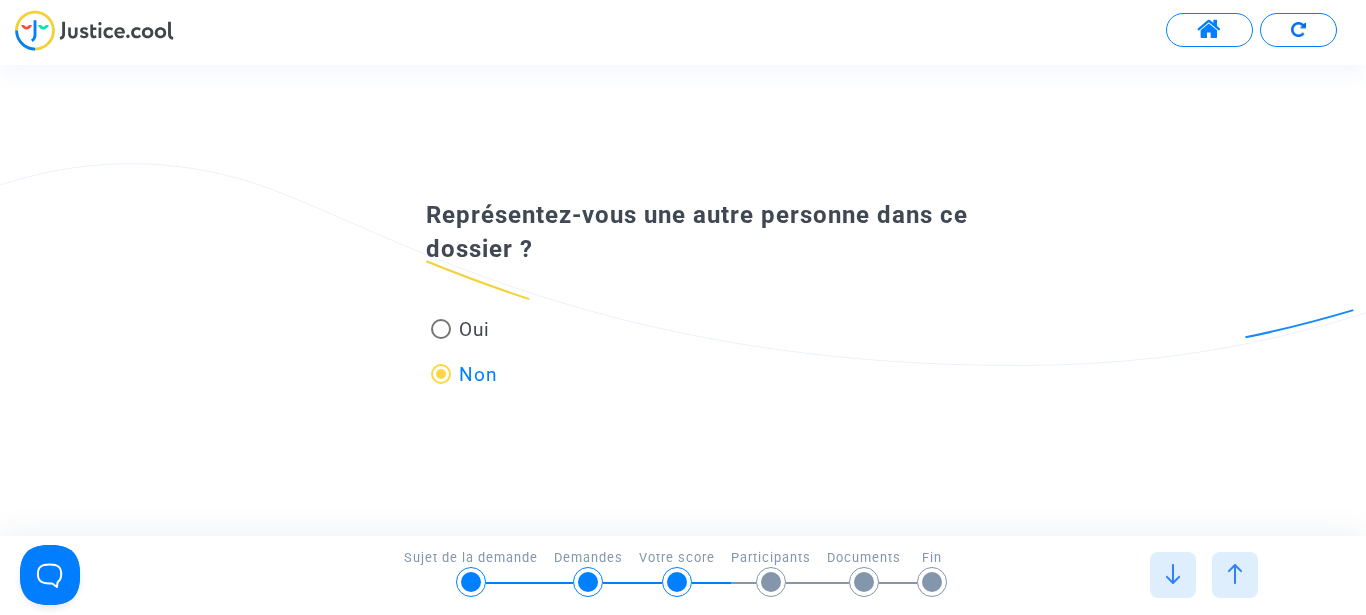 scroll, scrollTop: 0, scrollLeft: 0, axis: both 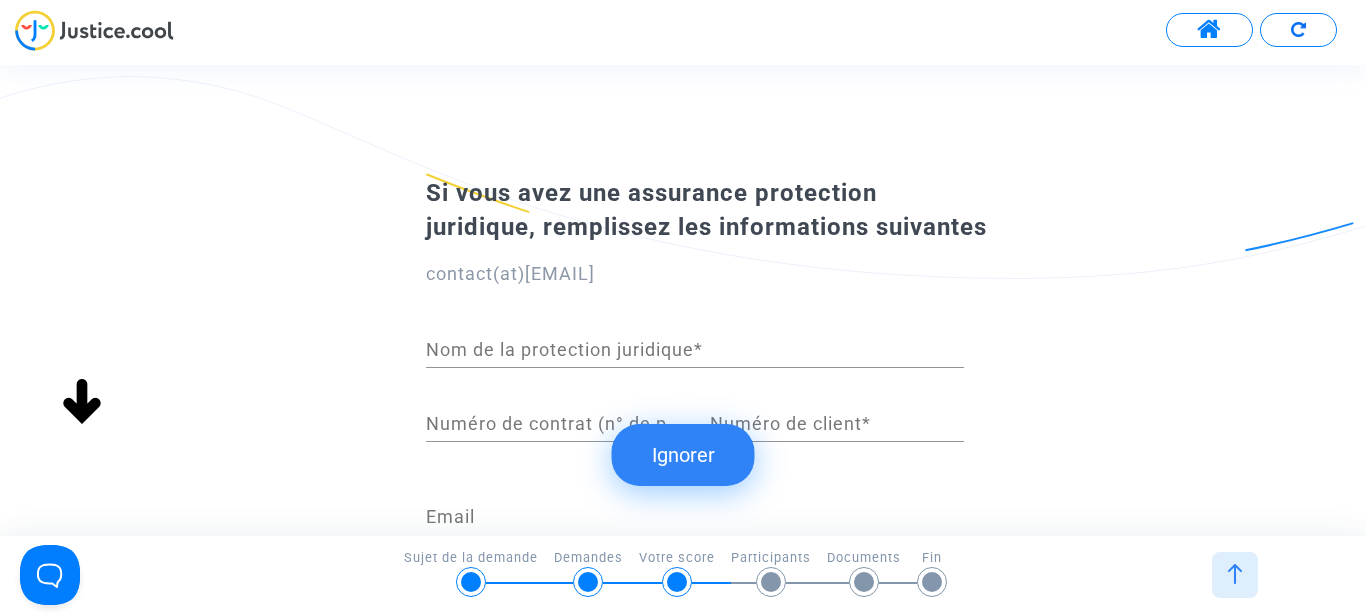 click on "Ignorer" 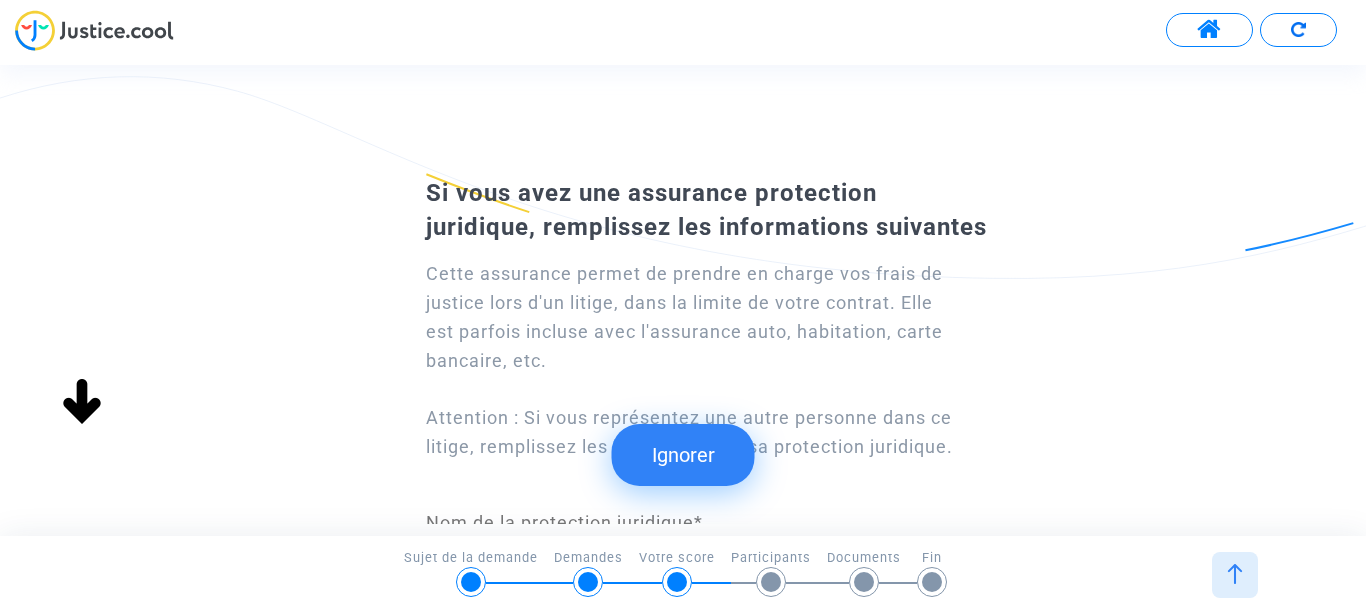 scroll, scrollTop: 0, scrollLeft: 0, axis: both 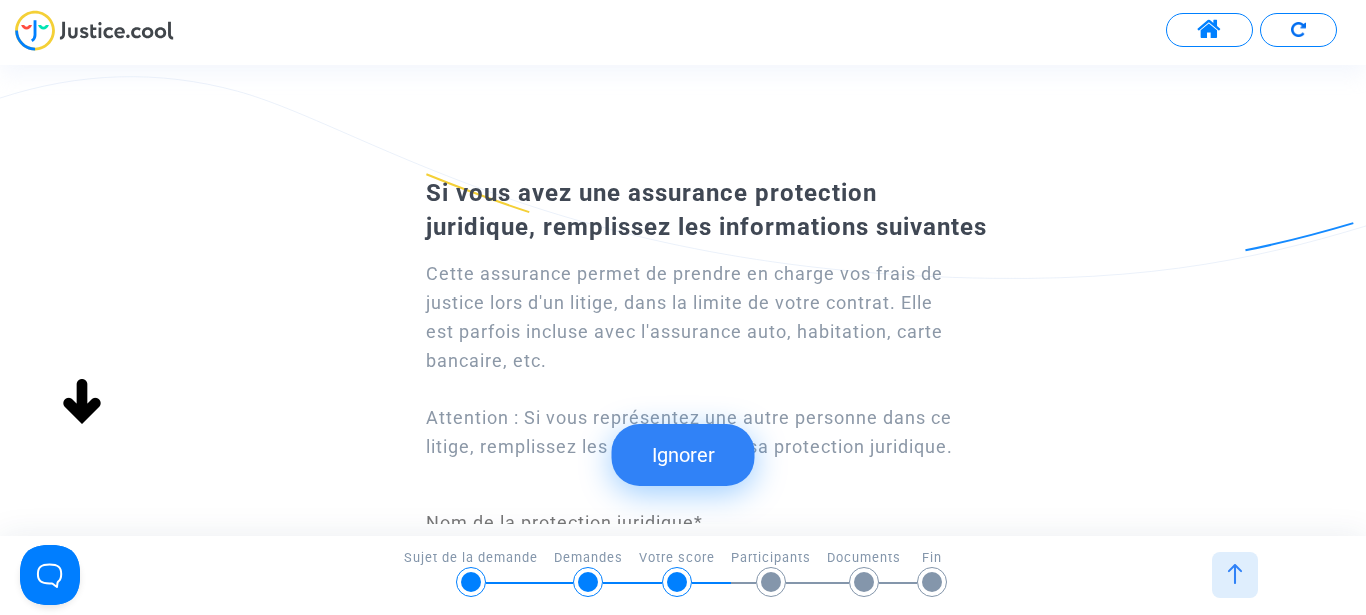 click on "Ignorer" 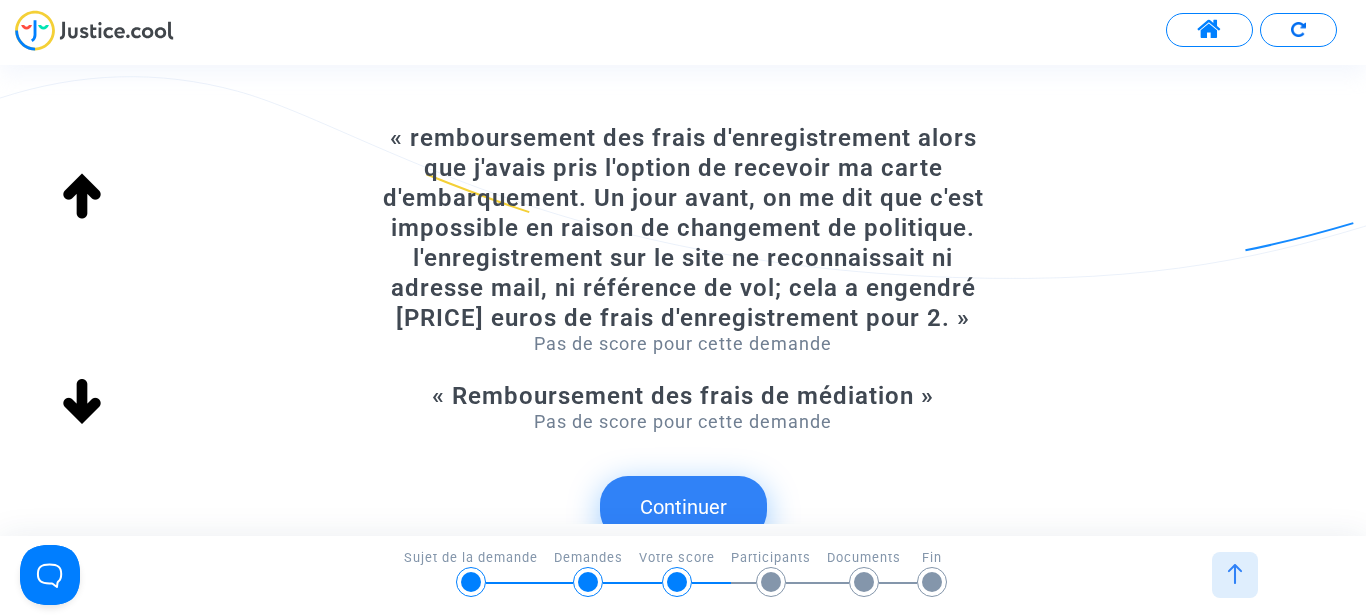 scroll, scrollTop: 904, scrollLeft: 0, axis: vertical 